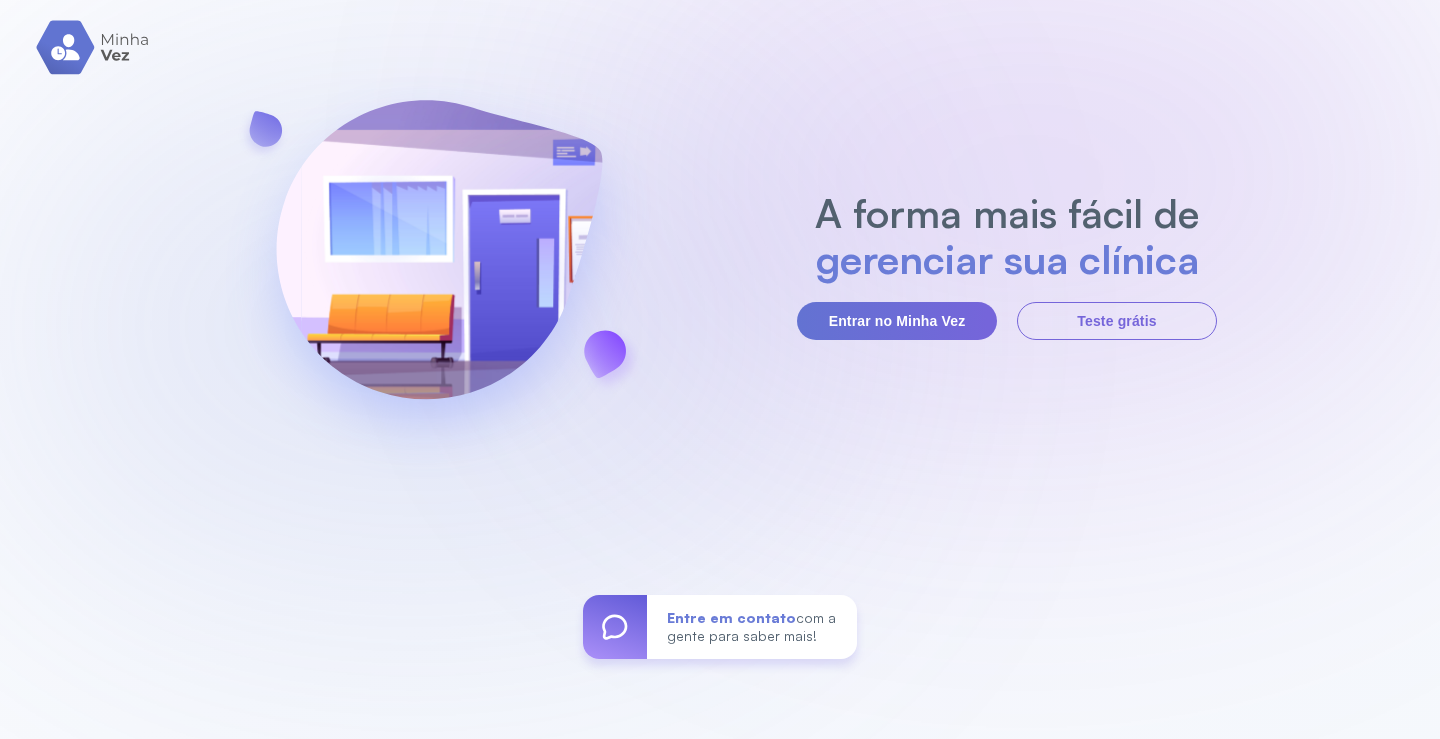 scroll, scrollTop: 0, scrollLeft: 0, axis: both 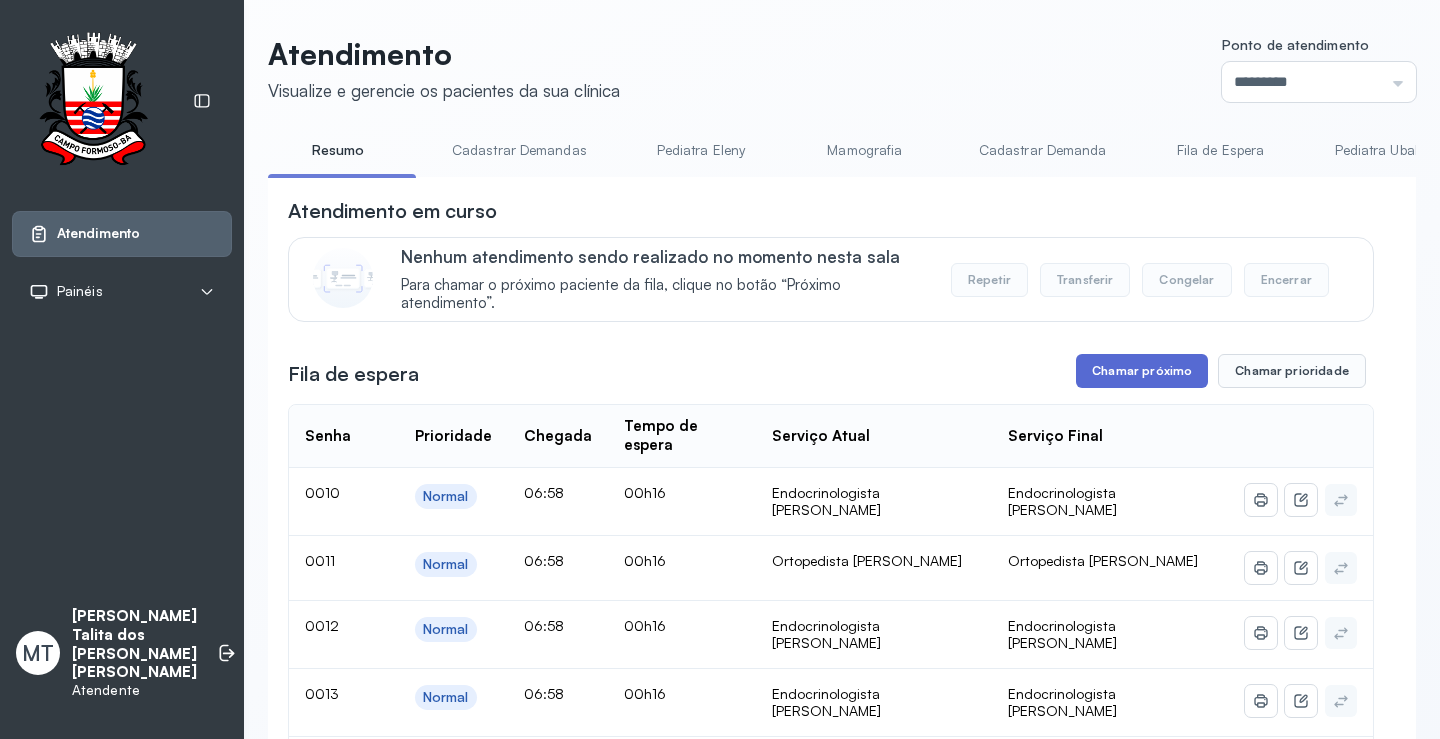 click on "Chamar próximo" at bounding box center [1142, 371] 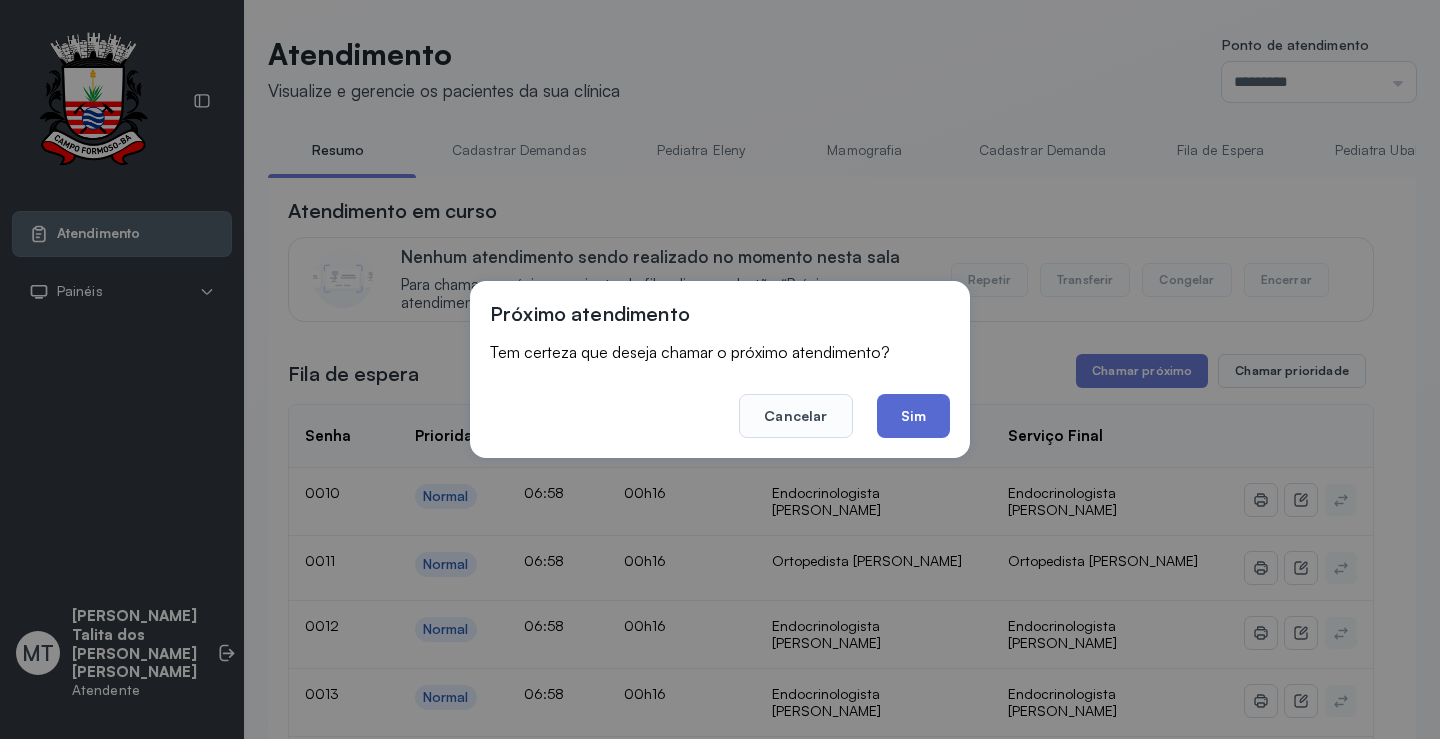click on "Sim" 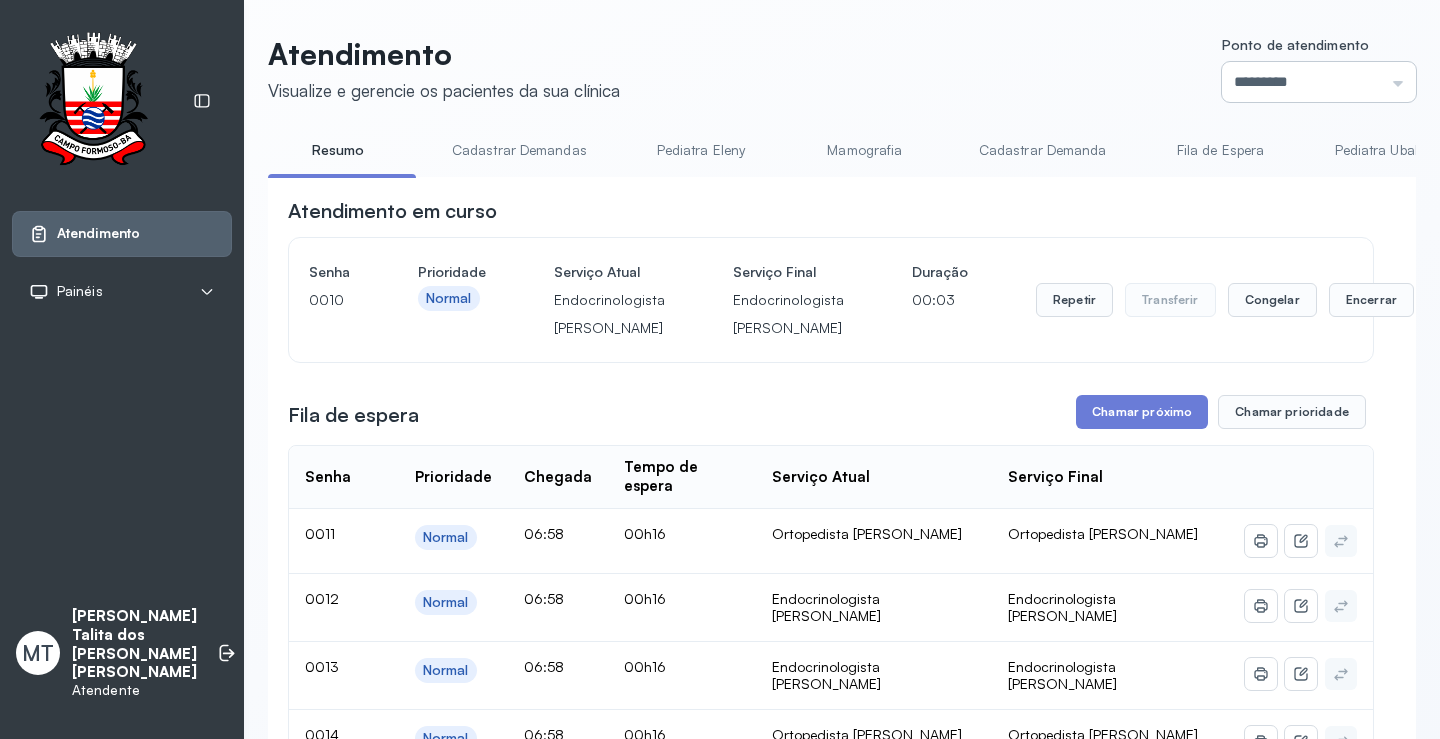 click on "*********" at bounding box center [1319, 82] 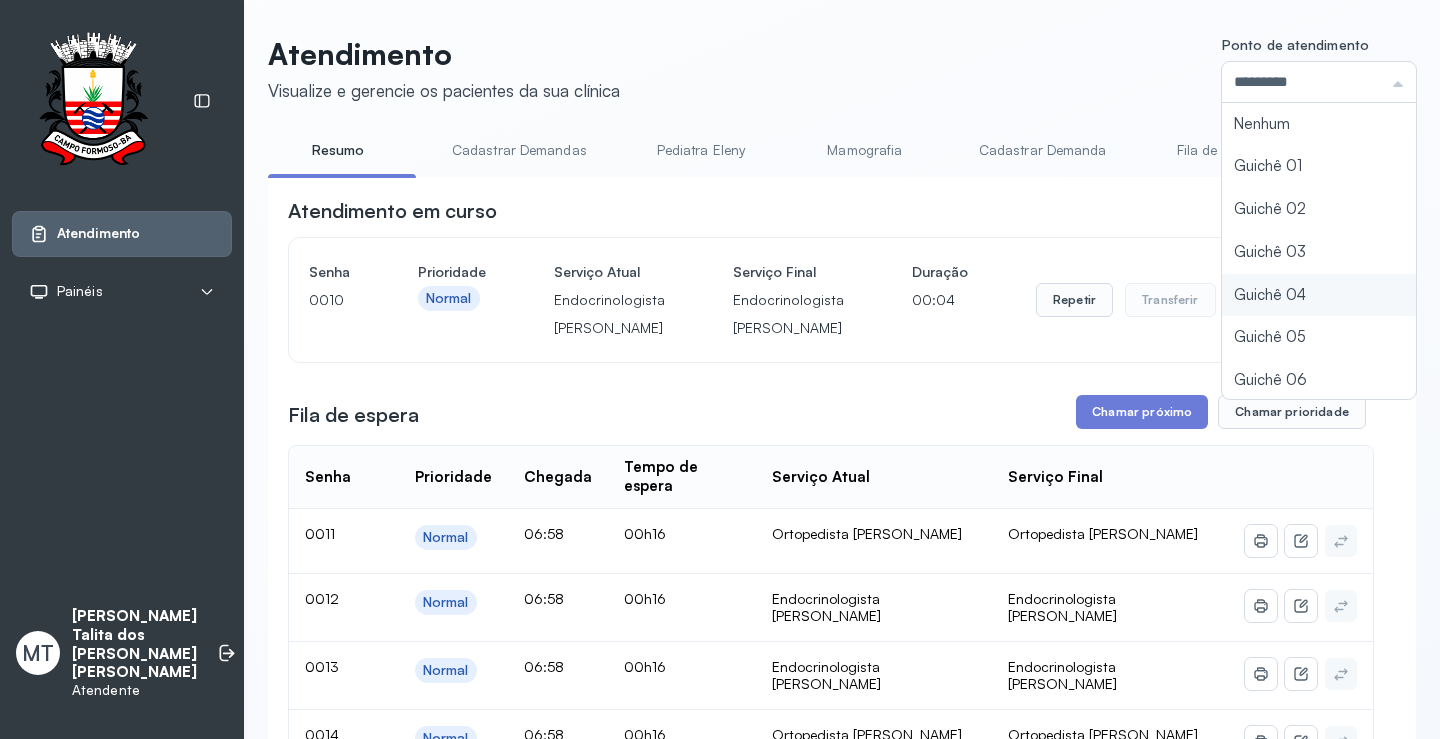 type on "*********" 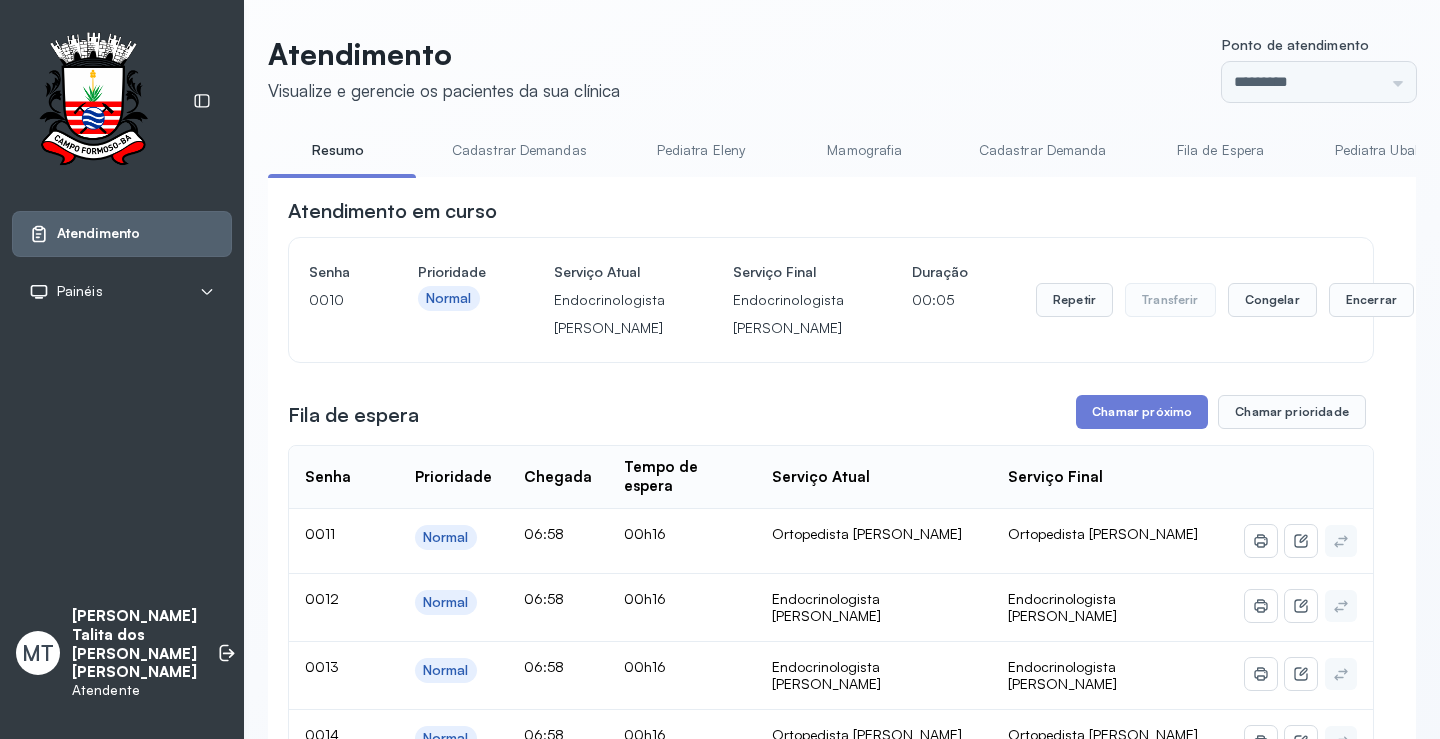click on "Atendimento Visualize e gerencie os pacientes da sua clínica Ponto de atendimento ********* Nenhum Guichê 01 Guichê 02 Guichê 03 Guichê 04 Guichê 05 Guichê 06 Guichê 07 Guichê 08 Resumo Cadastrar Demandas Pediatra Eleny Mamografia Cadastrar Demanda Fila de Espera Pediatra [PERSON_NAME] Pediatra [PERSON_NAME] Ortopedista [PERSON_NAME] [PERSON_NAME] [PERSON_NAME] [PERSON_NAME] Endocrinologista Poliercio Endocrinologista [US_STATE] Obstetra Nefrologista Laboratório Atendimento em curso Senha [SECURITY_DATA] Prioridade Normal Serviço Atual Endocrinologista [PERSON_NAME] Final Endocrinologista Poliercio Duração 00:05 Repetir Transferir Congelar Encerrar Fila de espera Chamar próximo Chamar prioridade Senha    Prioridade  Chegada  Tempo de espera  Serviço Atual  Serviço Final    0011 Normal 06:58 00h16 Ortopedista [PERSON_NAME] [PERSON_NAME] 0012 Normal 06:58 00h16 Endocrinologista Poliercio Endocrinologista Poliercio 0013 Normal 06:58 00h16 Endocrinologista Poliercio Endocrinologista Poliercio 0014 Normal" 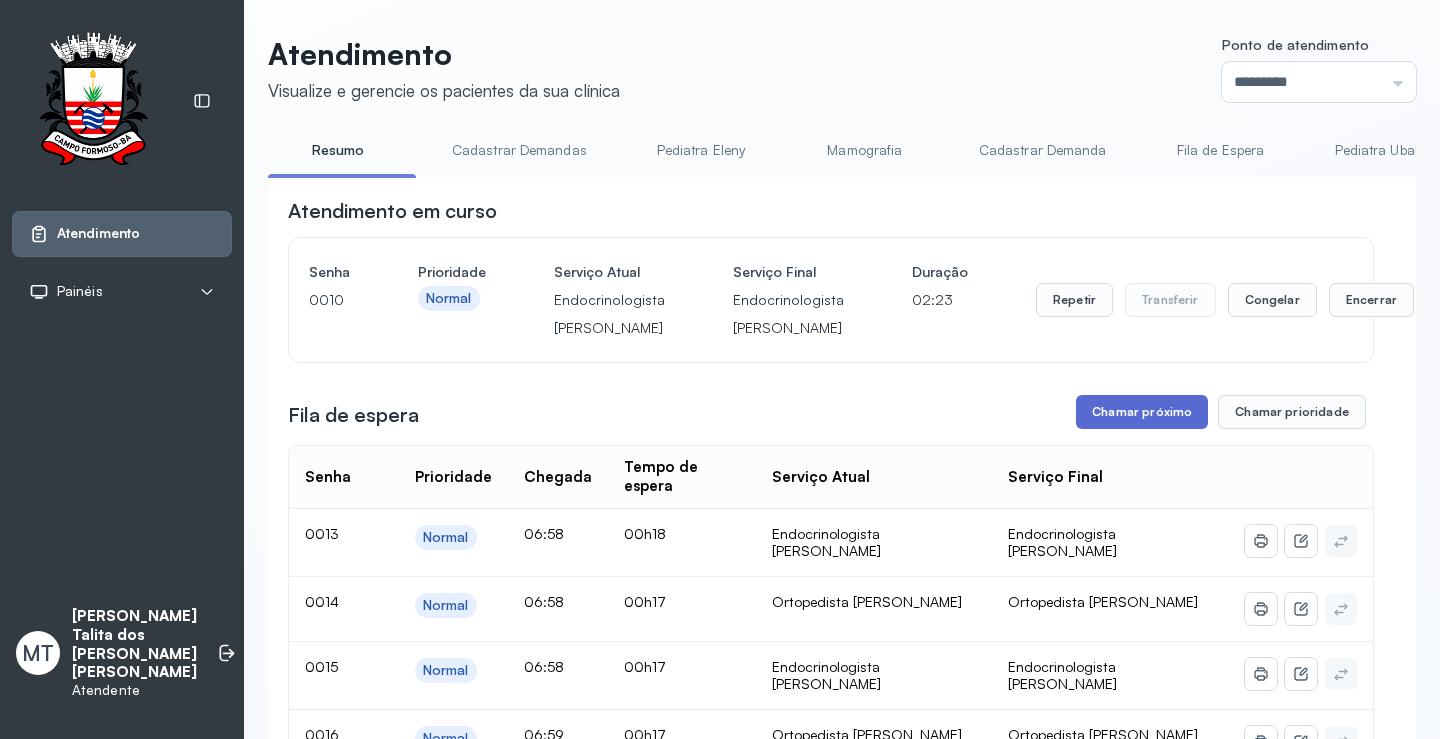 click on "Chamar próximo" at bounding box center [1142, 412] 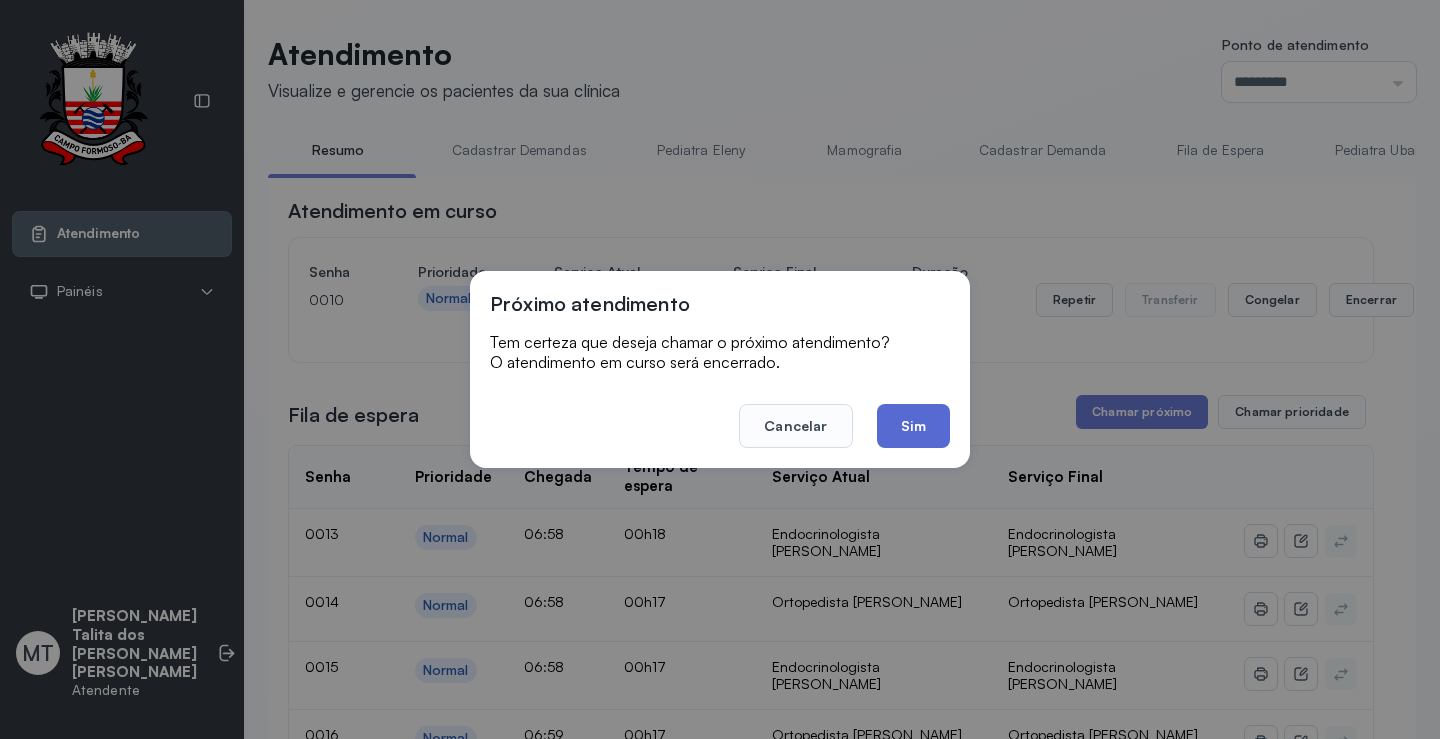 click on "Sim" 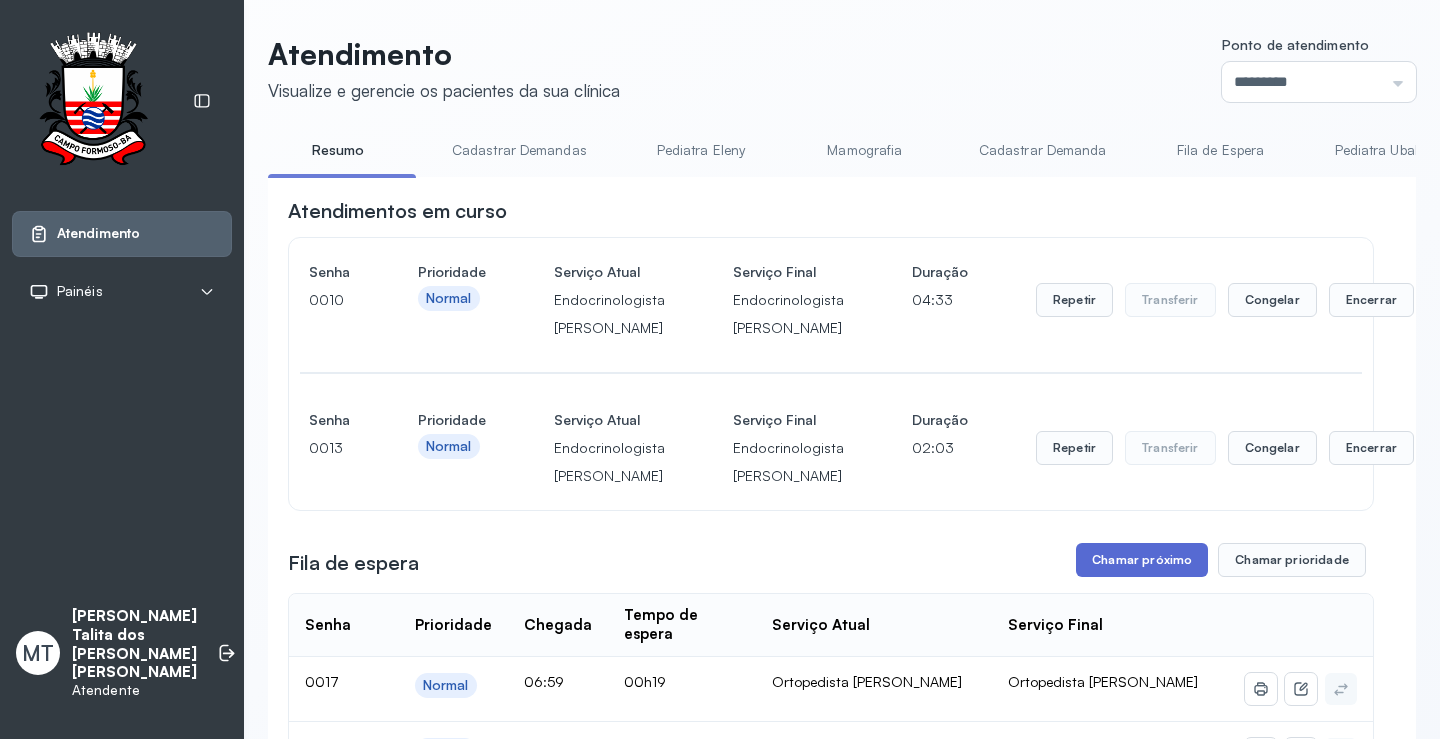 click on "Chamar próximo" at bounding box center (1142, 560) 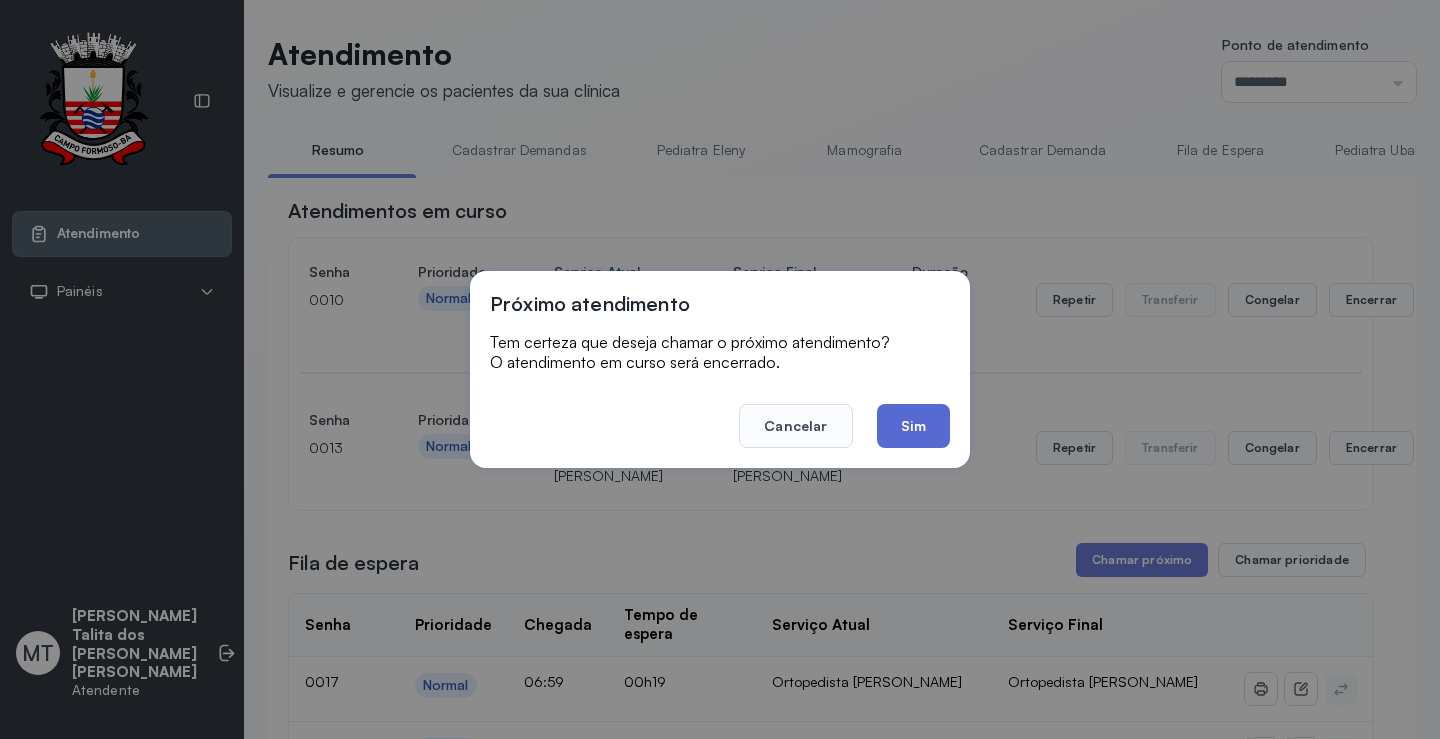 click on "Sim" 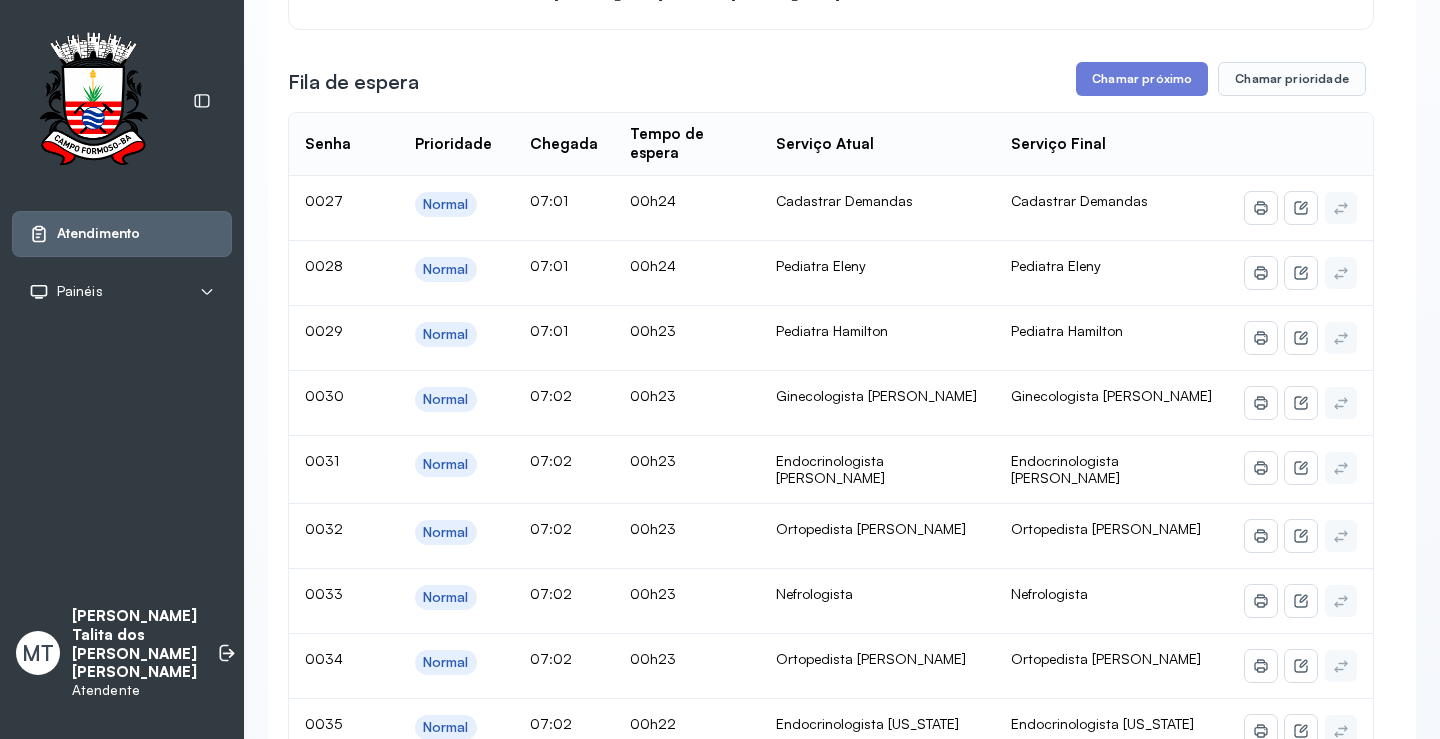 scroll, scrollTop: 600, scrollLeft: 0, axis: vertical 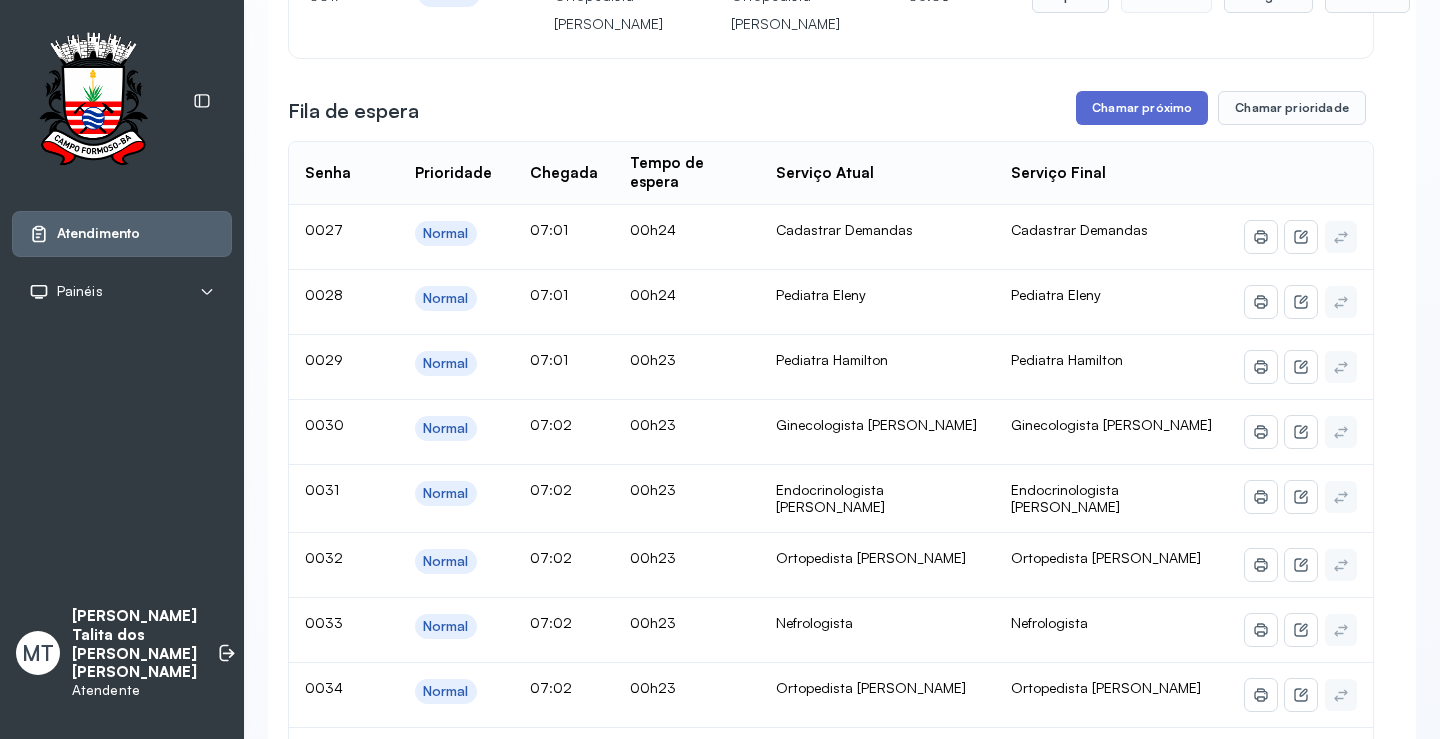 click on "Chamar próximo" at bounding box center [1142, 108] 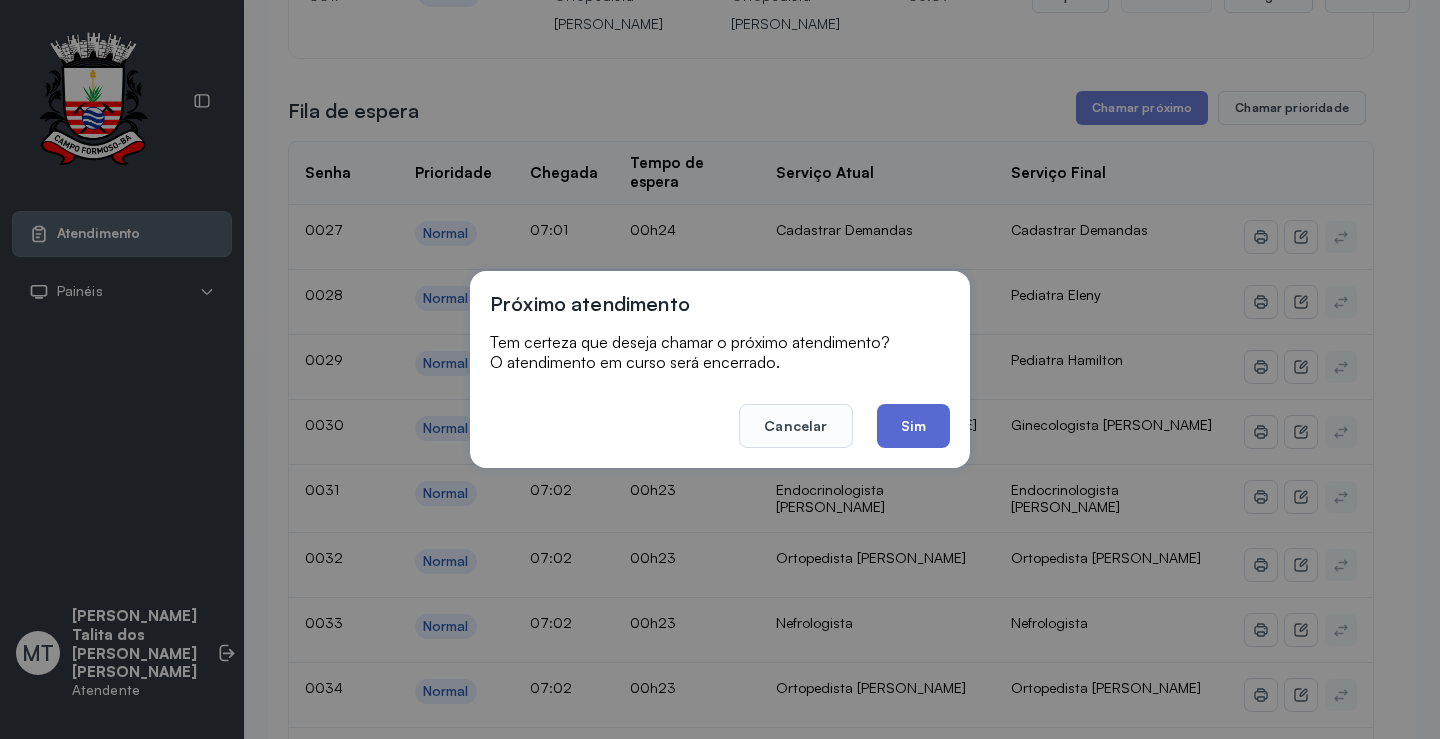 click on "Sim" 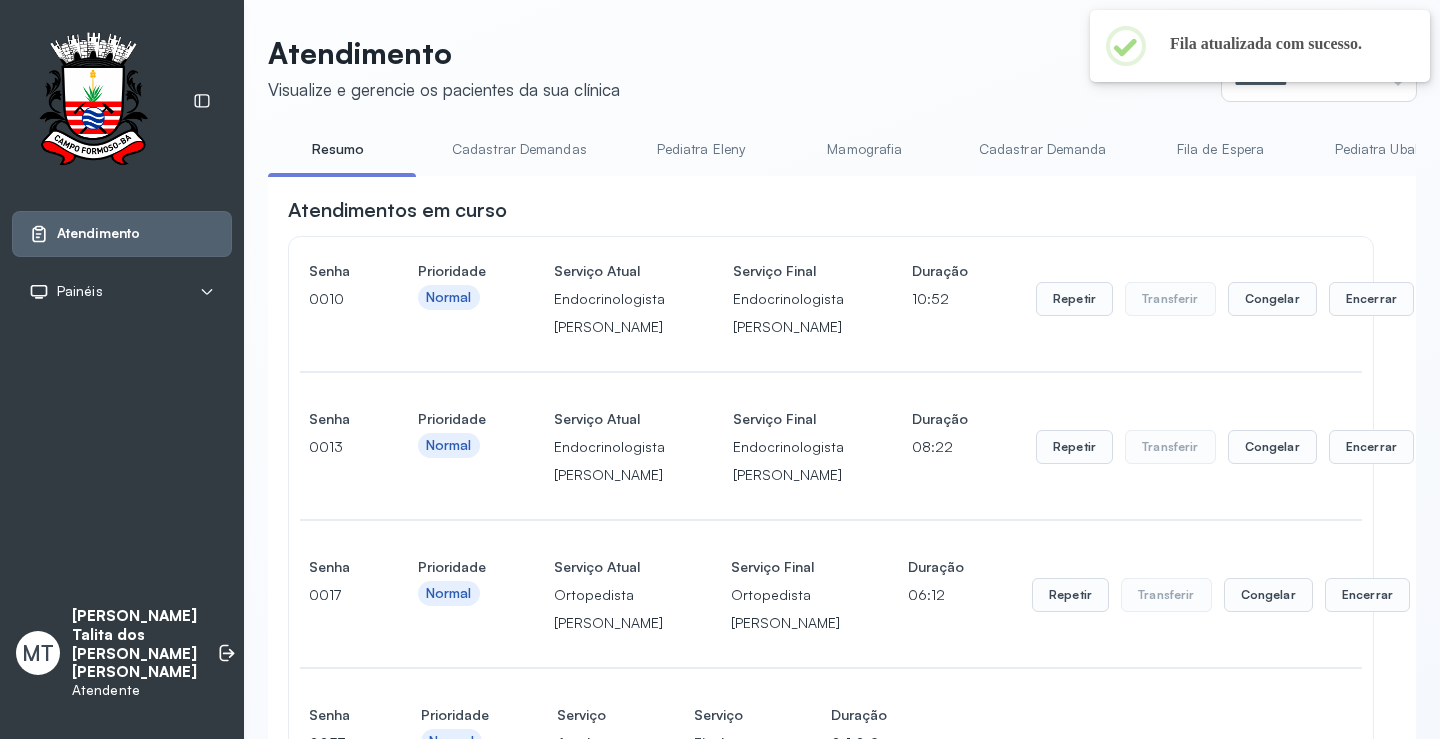 scroll, scrollTop: 600, scrollLeft: 0, axis: vertical 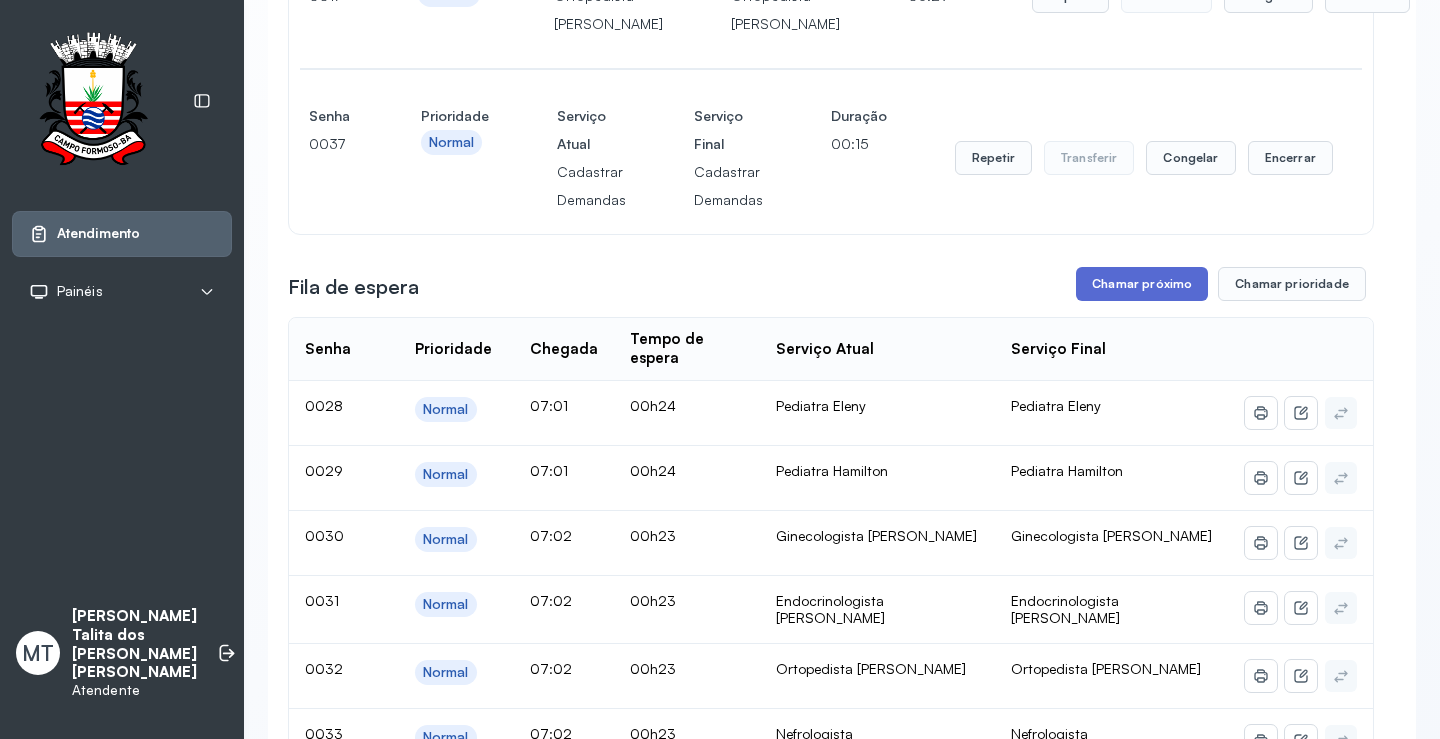 click on "Chamar próximo" at bounding box center [1142, 284] 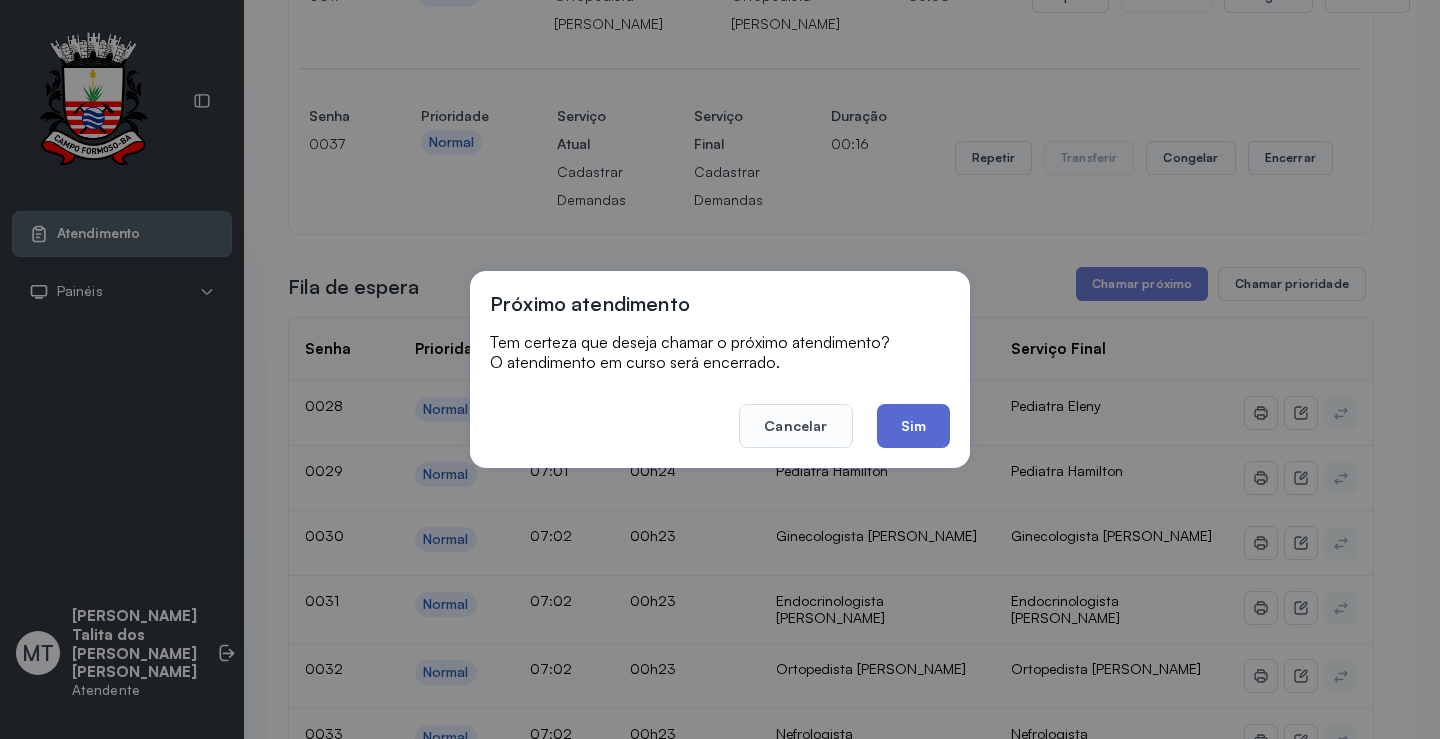 click on "Sim" 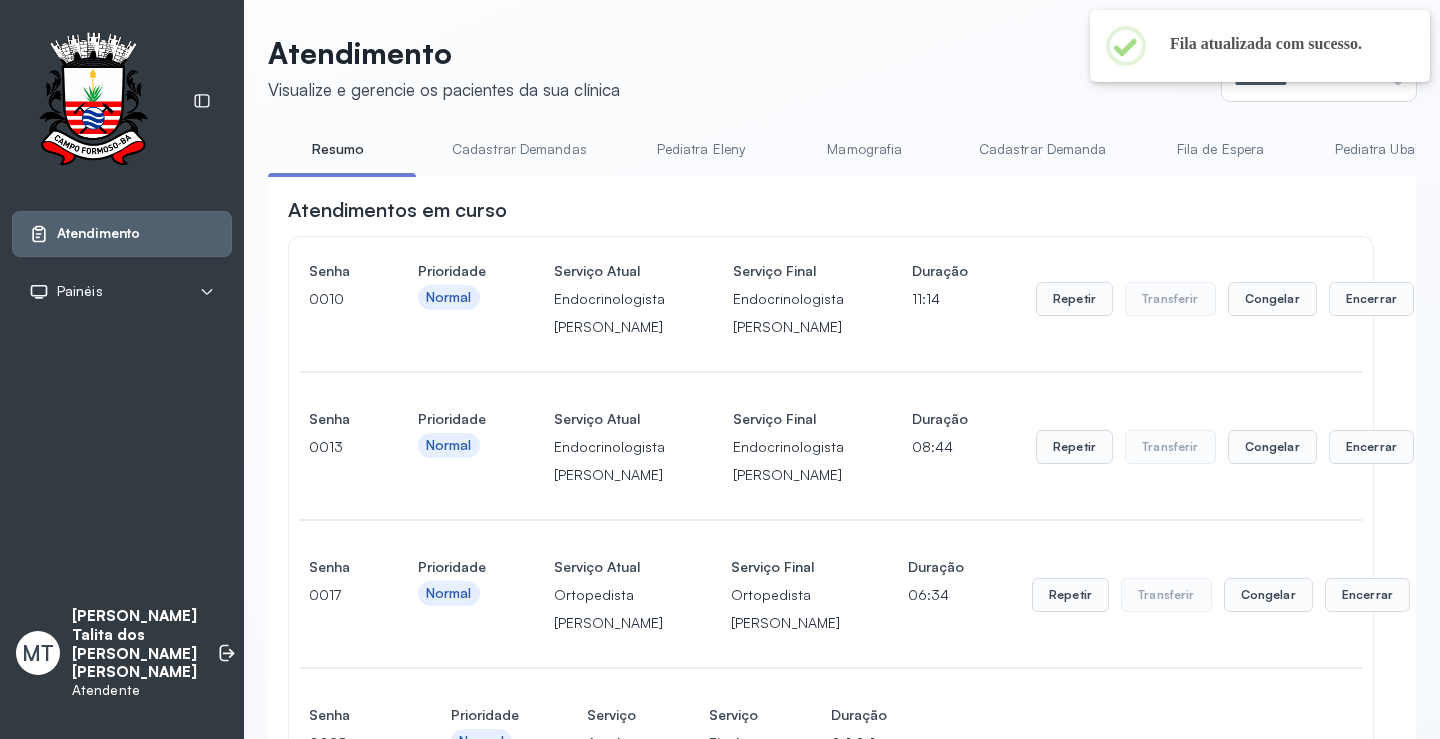 scroll, scrollTop: 600, scrollLeft: 0, axis: vertical 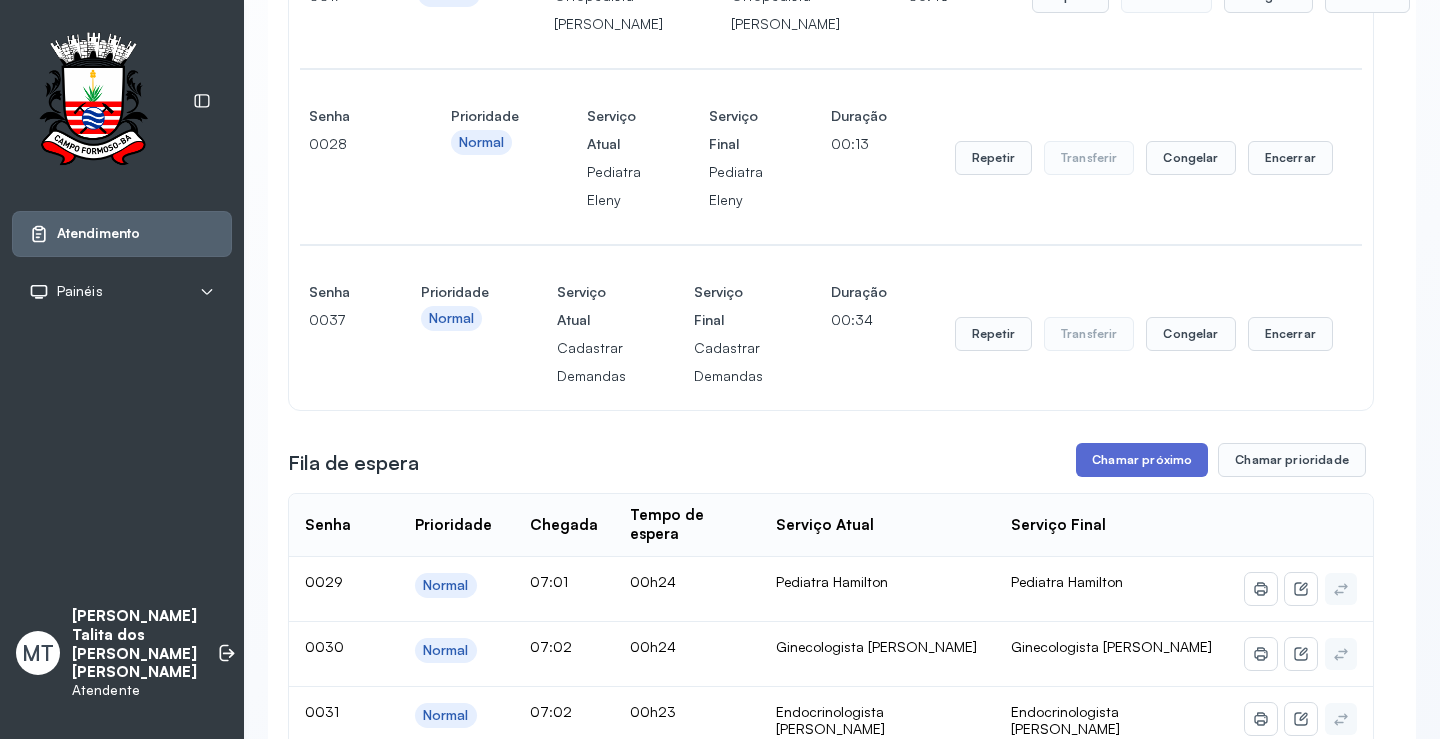 click on "Chamar próximo" at bounding box center (1142, 460) 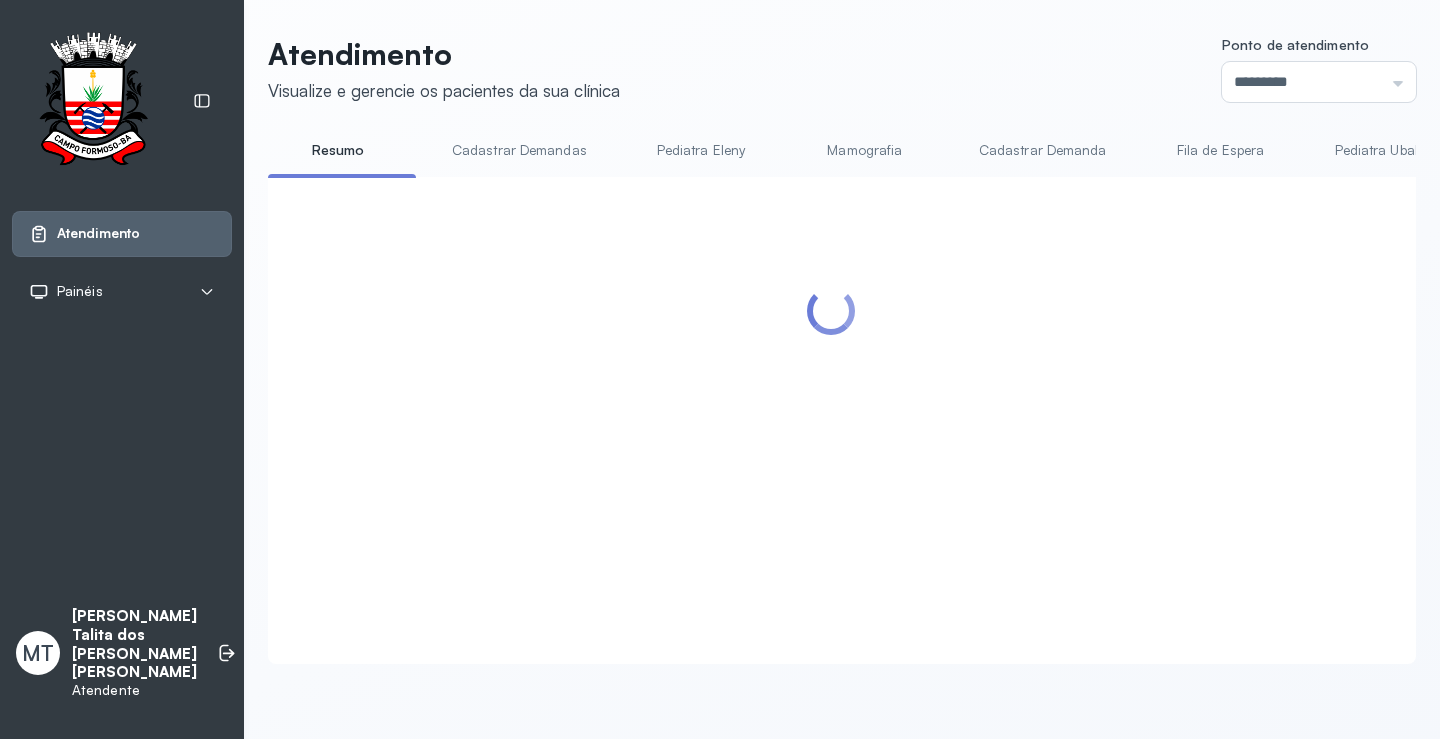 scroll, scrollTop: 1, scrollLeft: 0, axis: vertical 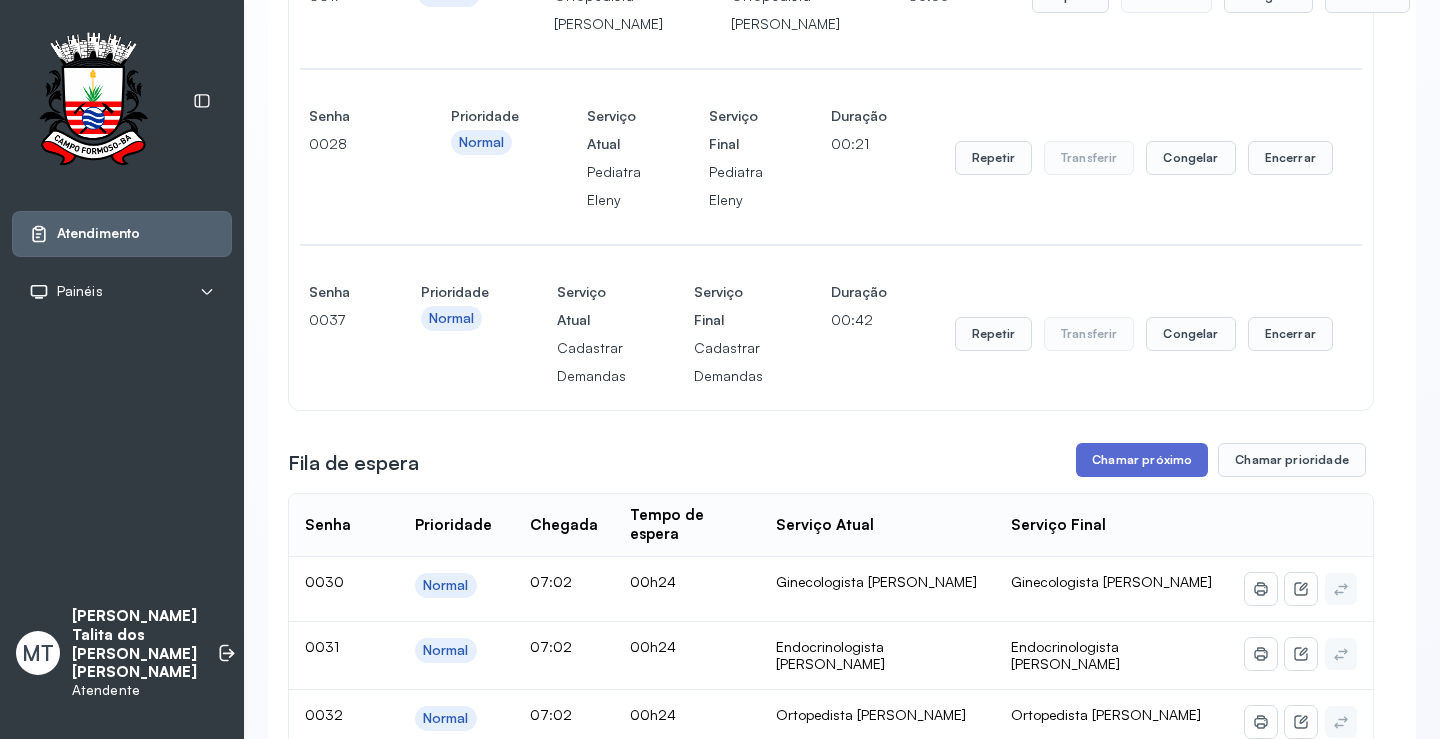 click on "Chamar próximo" at bounding box center (1142, 460) 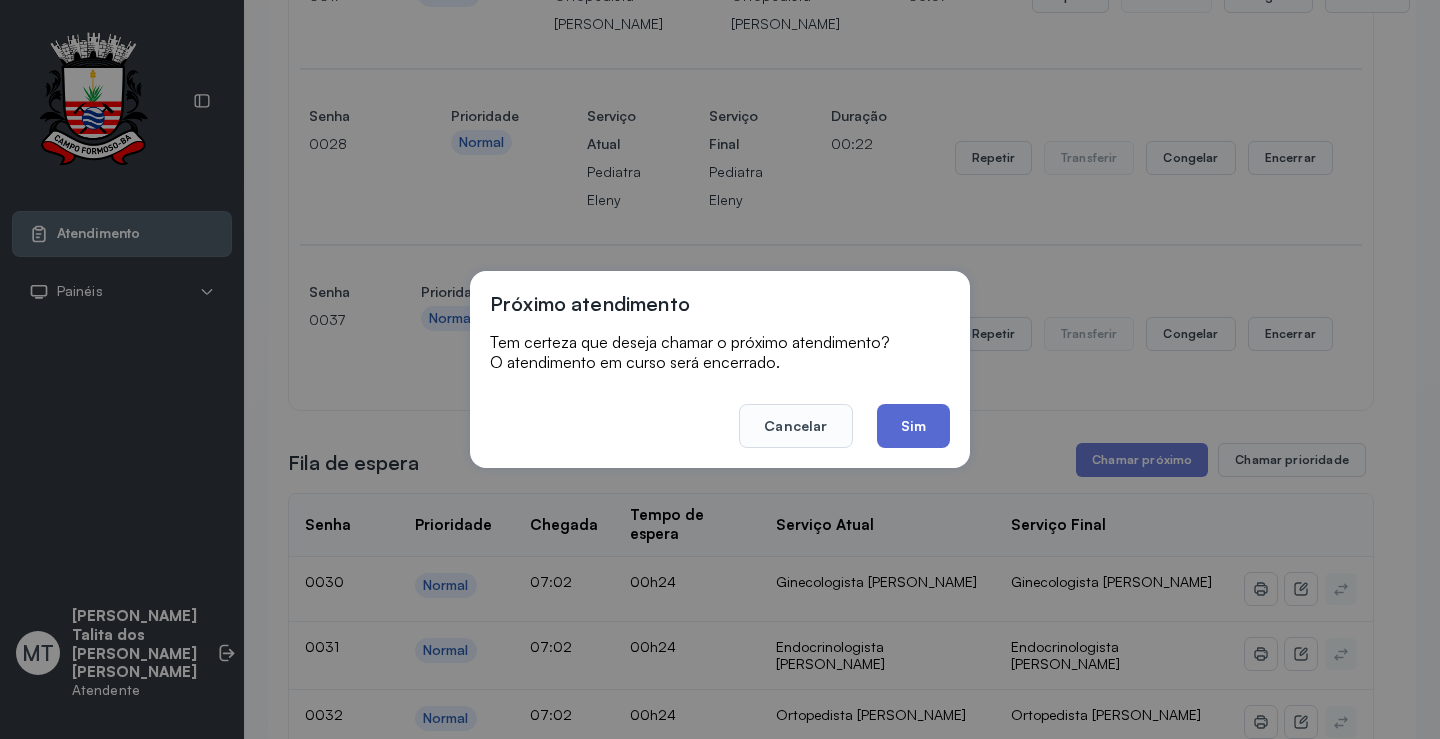 click on "Sim" 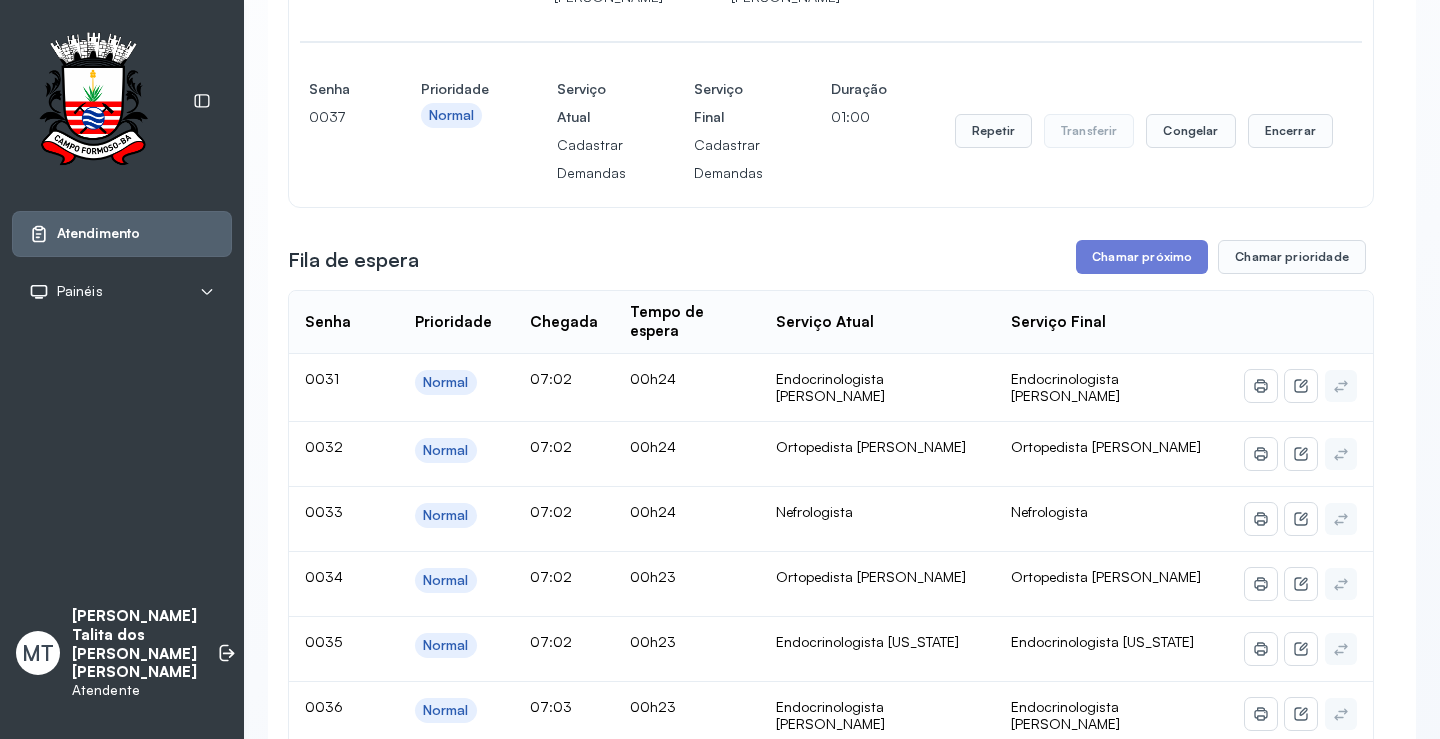 scroll, scrollTop: 1000, scrollLeft: 0, axis: vertical 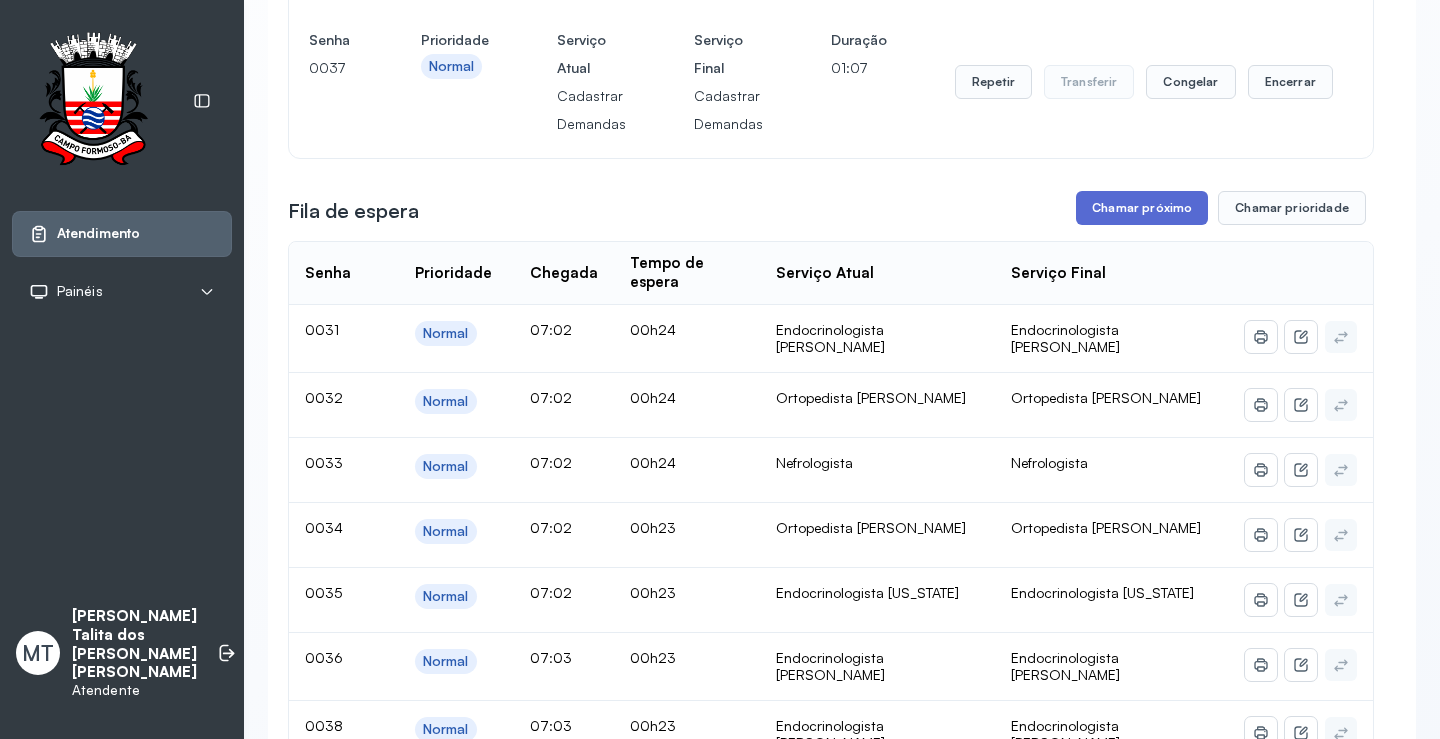 click on "Chamar próximo" at bounding box center (1142, 208) 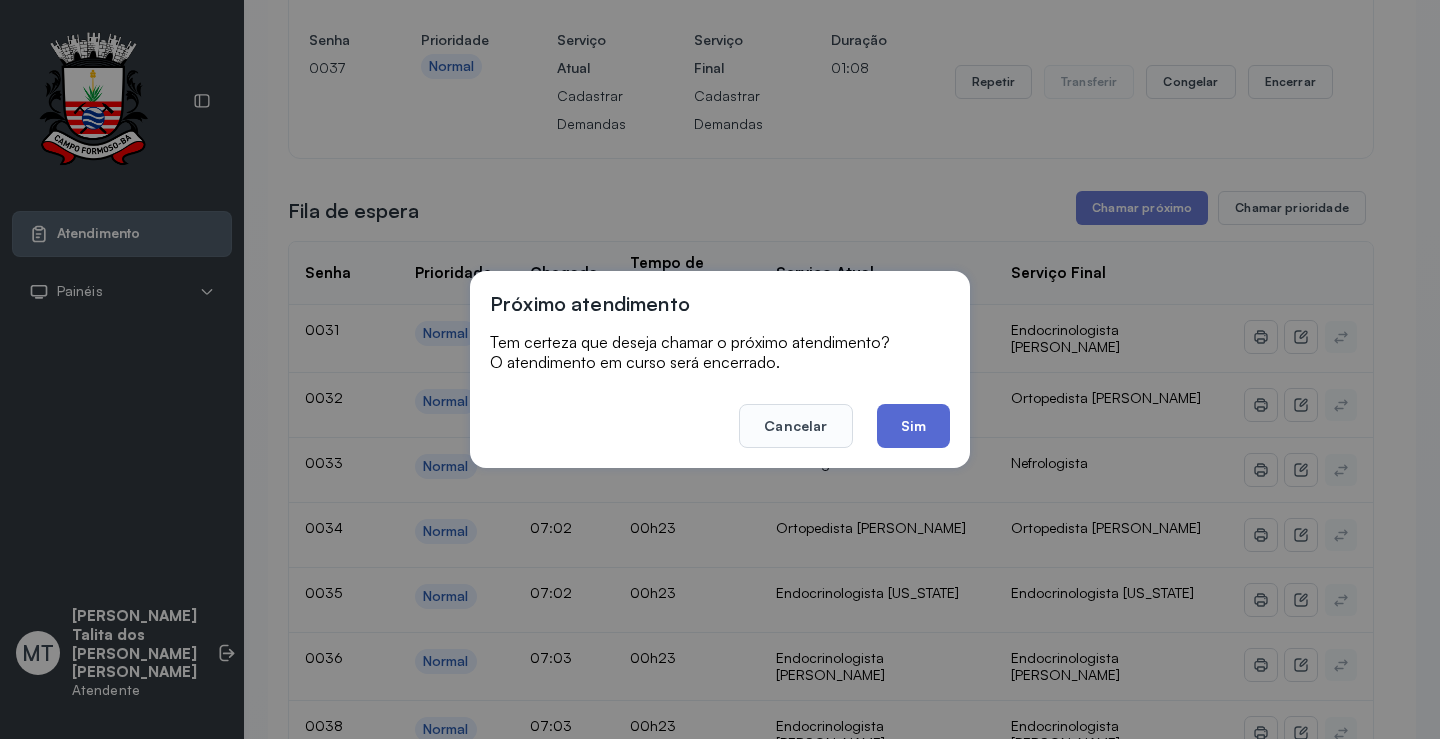 click on "Sim" 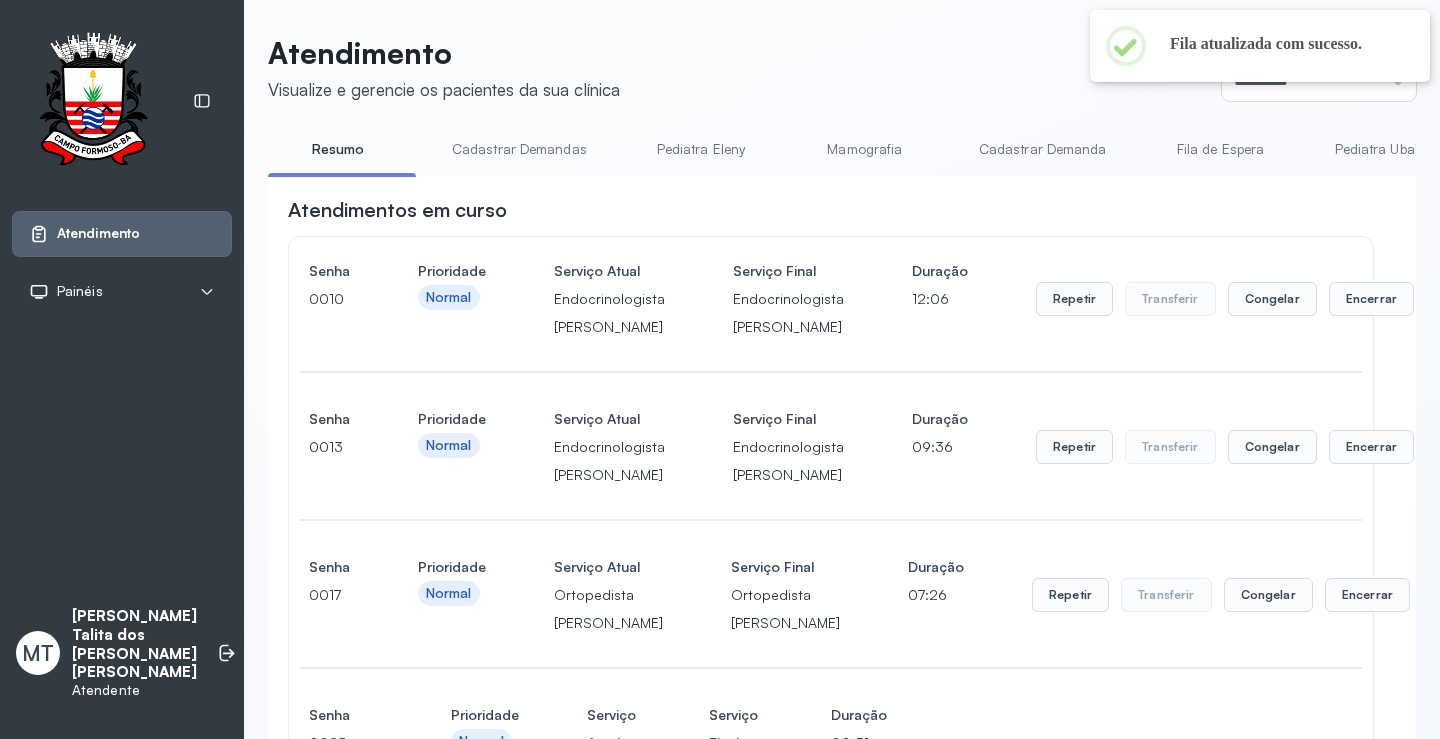 scroll, scrollTop: 1000, scrollLeft: 0, axis: vertical 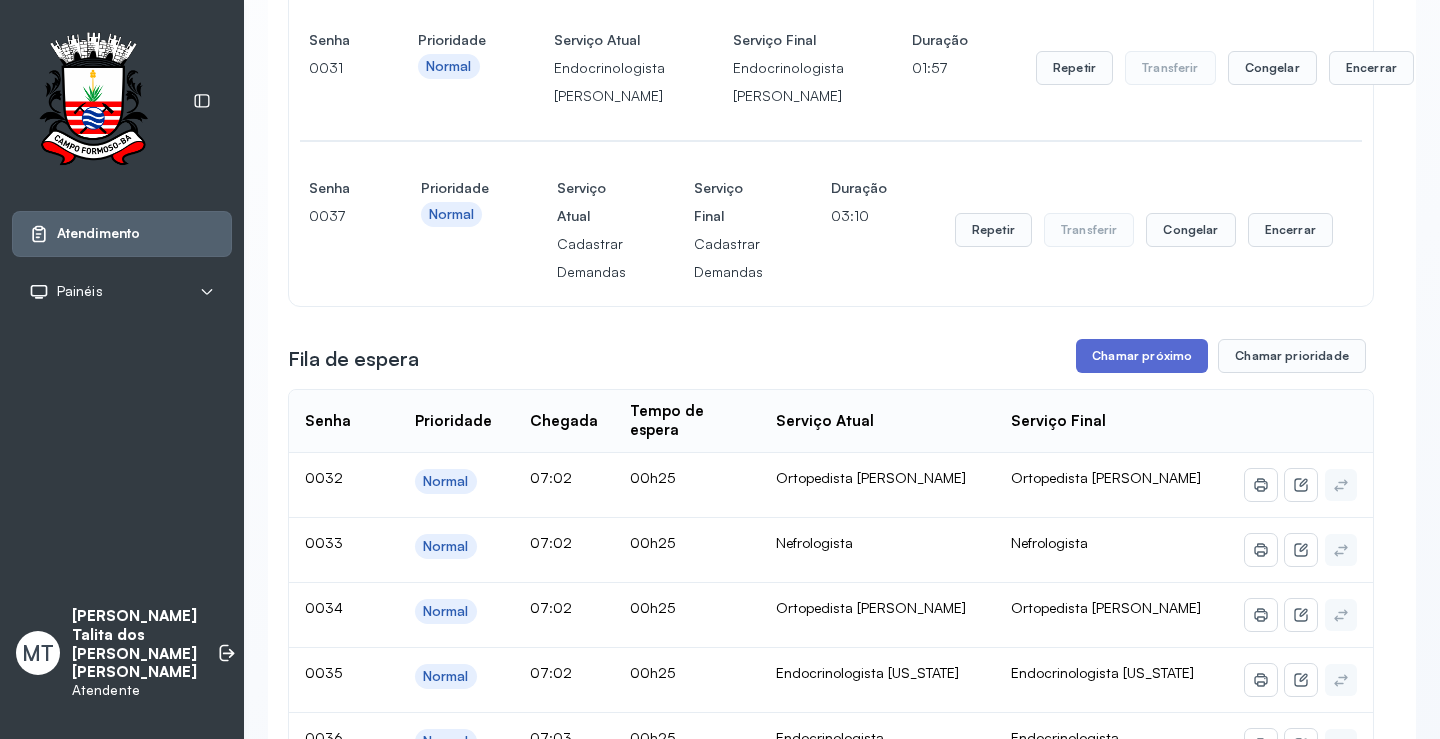 click on "Chamar próximo" at bounding box center (1142, 356) 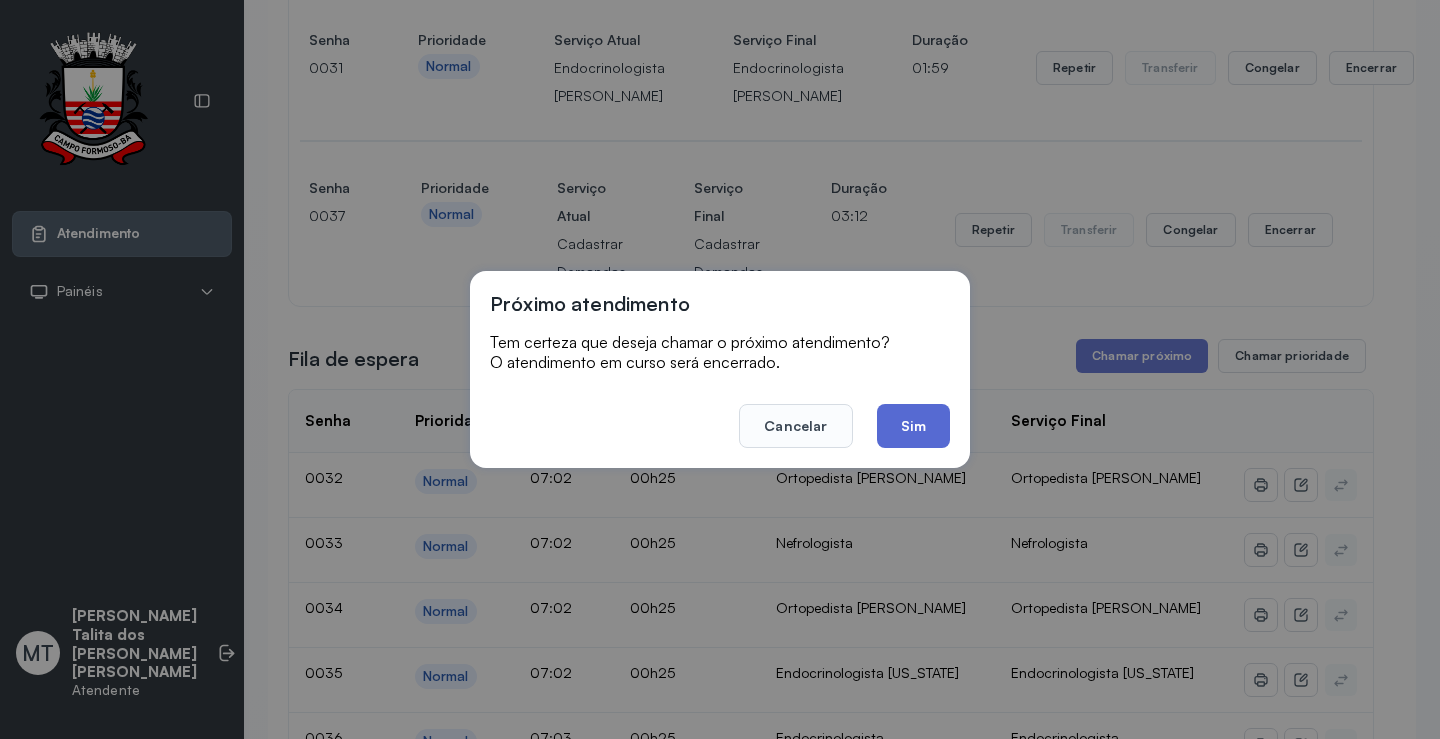 click on "Sim" 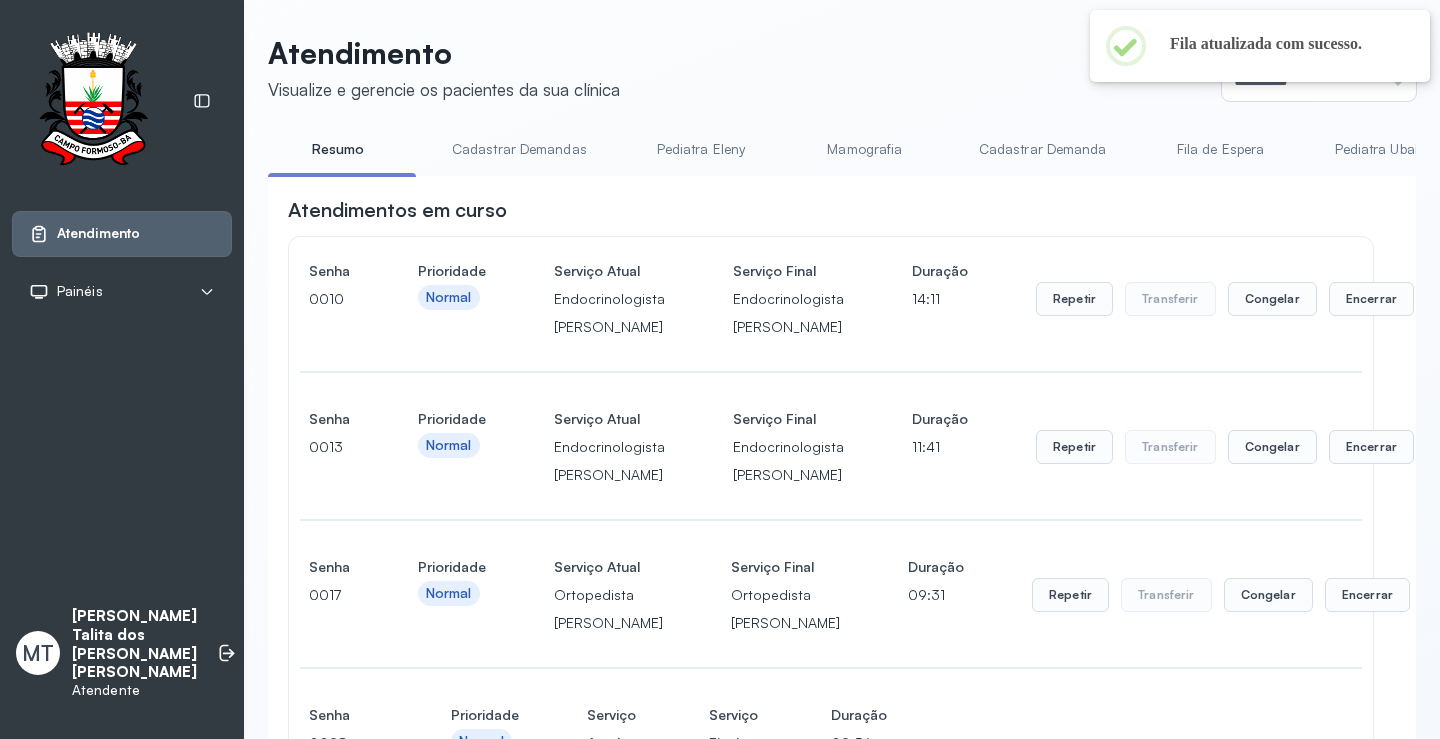 scroll, scrollTop: 1000, scrollLeft: 0, axis: vertical 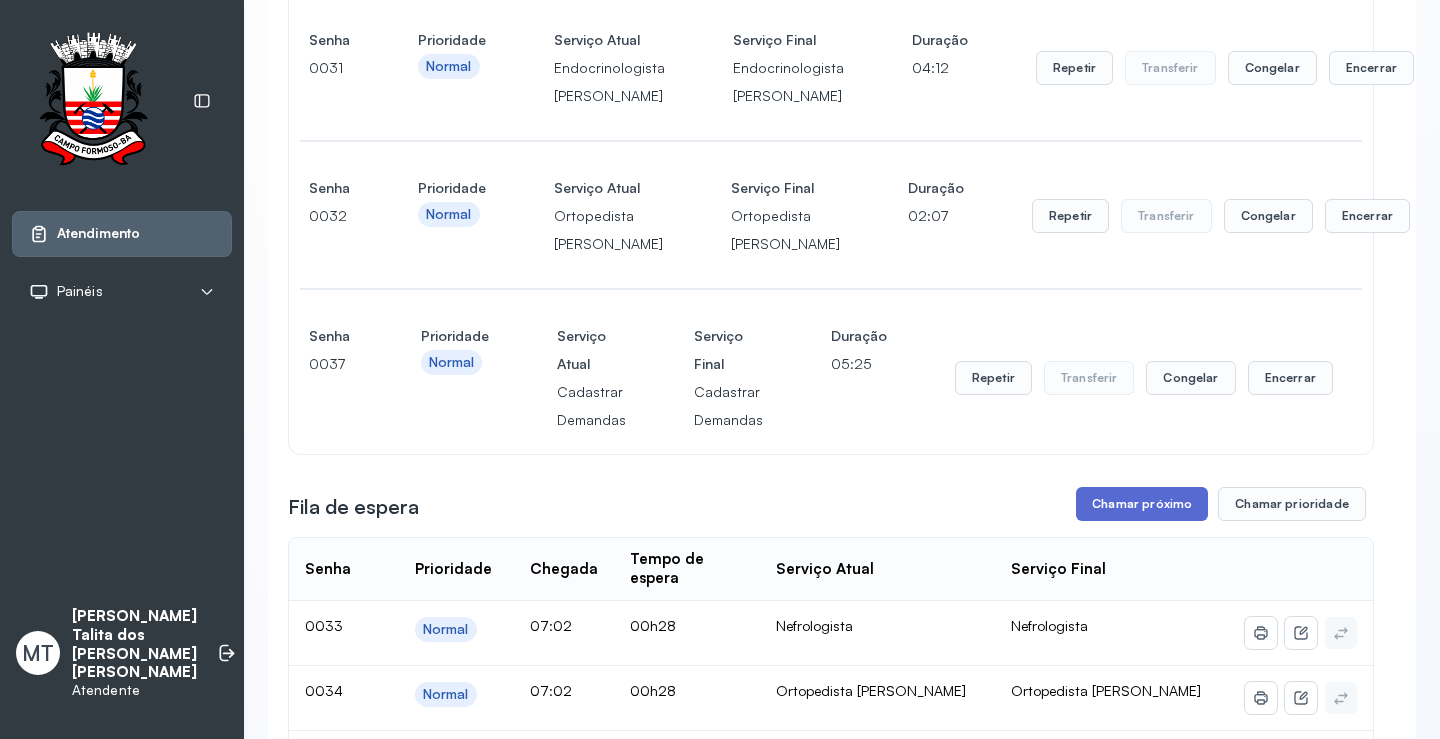 click on "Chamar próximo" at bounding box center [1142, 504] 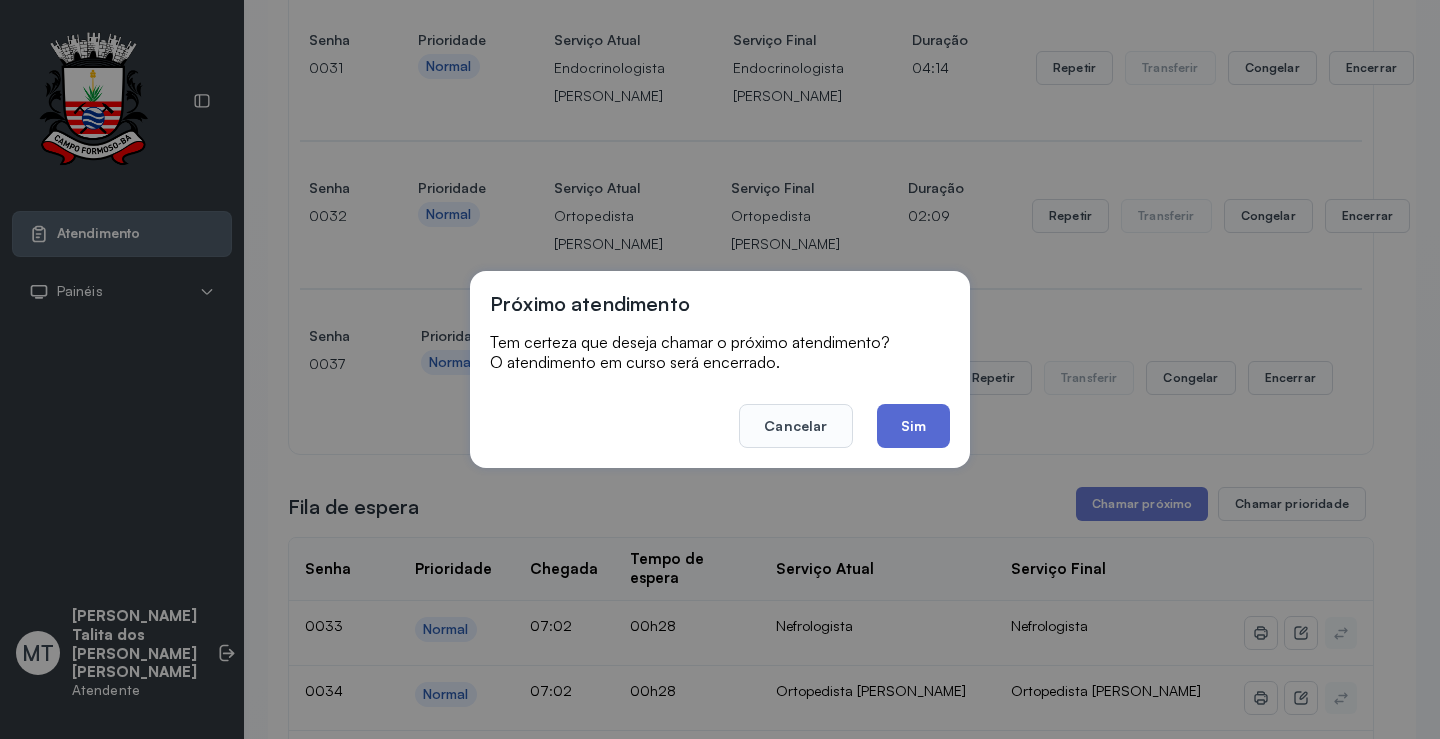 click on "Sim" 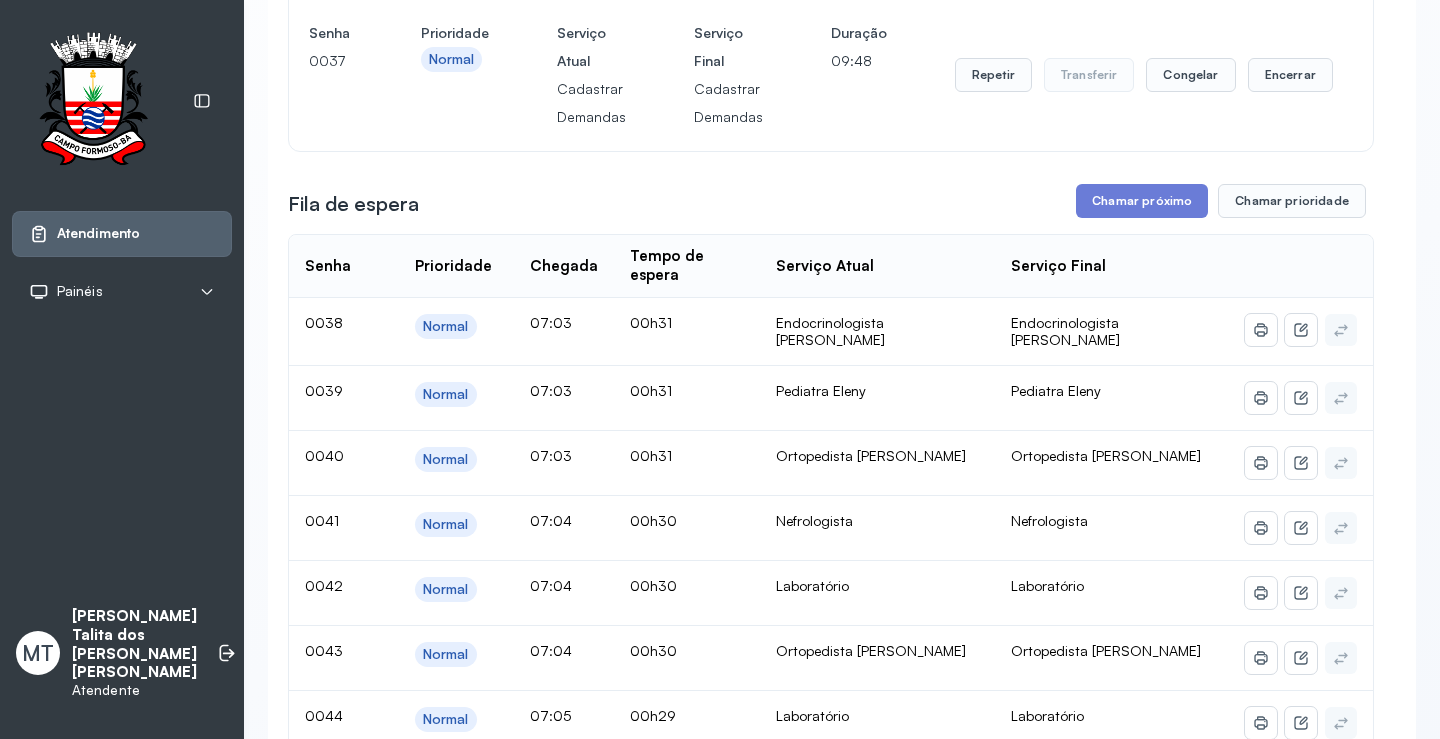 scroll, scrollTop: 1600, scrollLeft: 0, axis: vertical 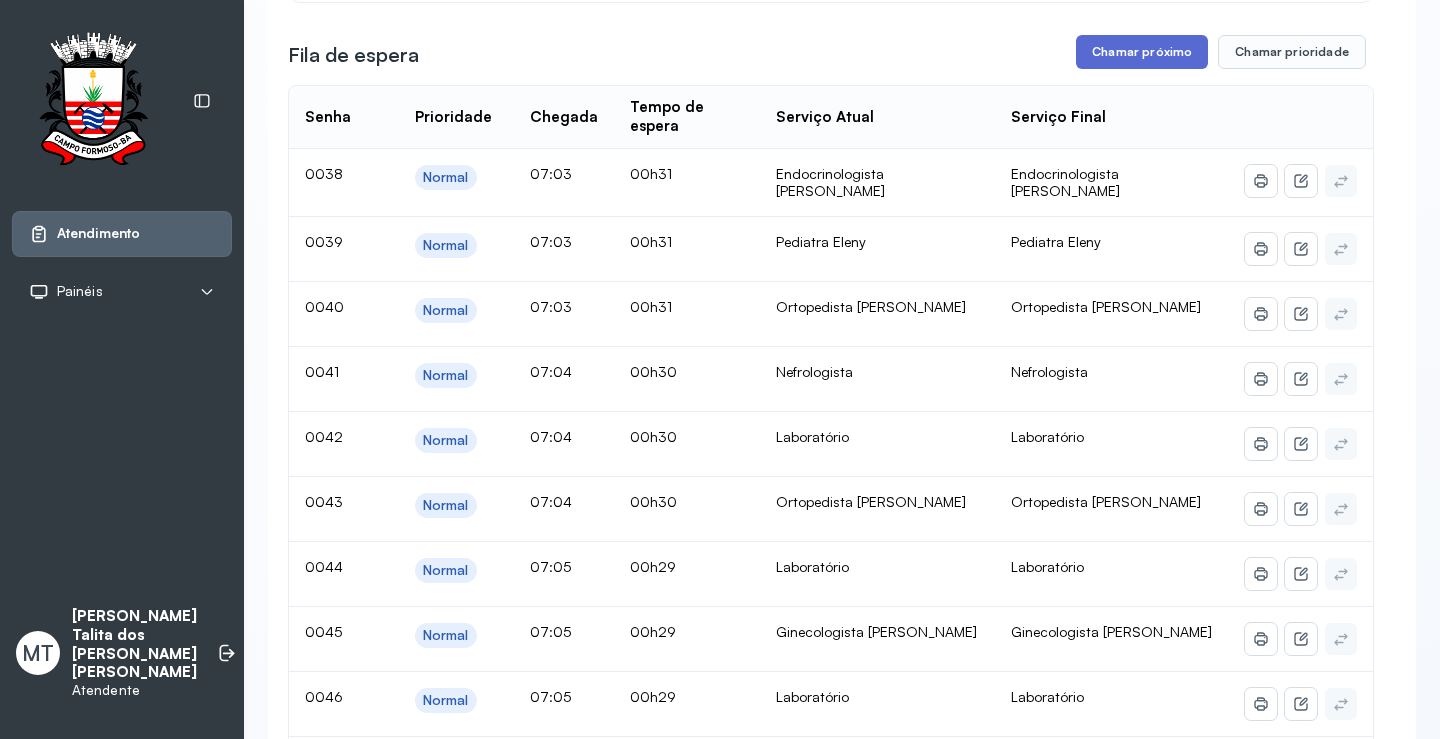 click on "Chamar próximo" at bounding box center (1142, 52) 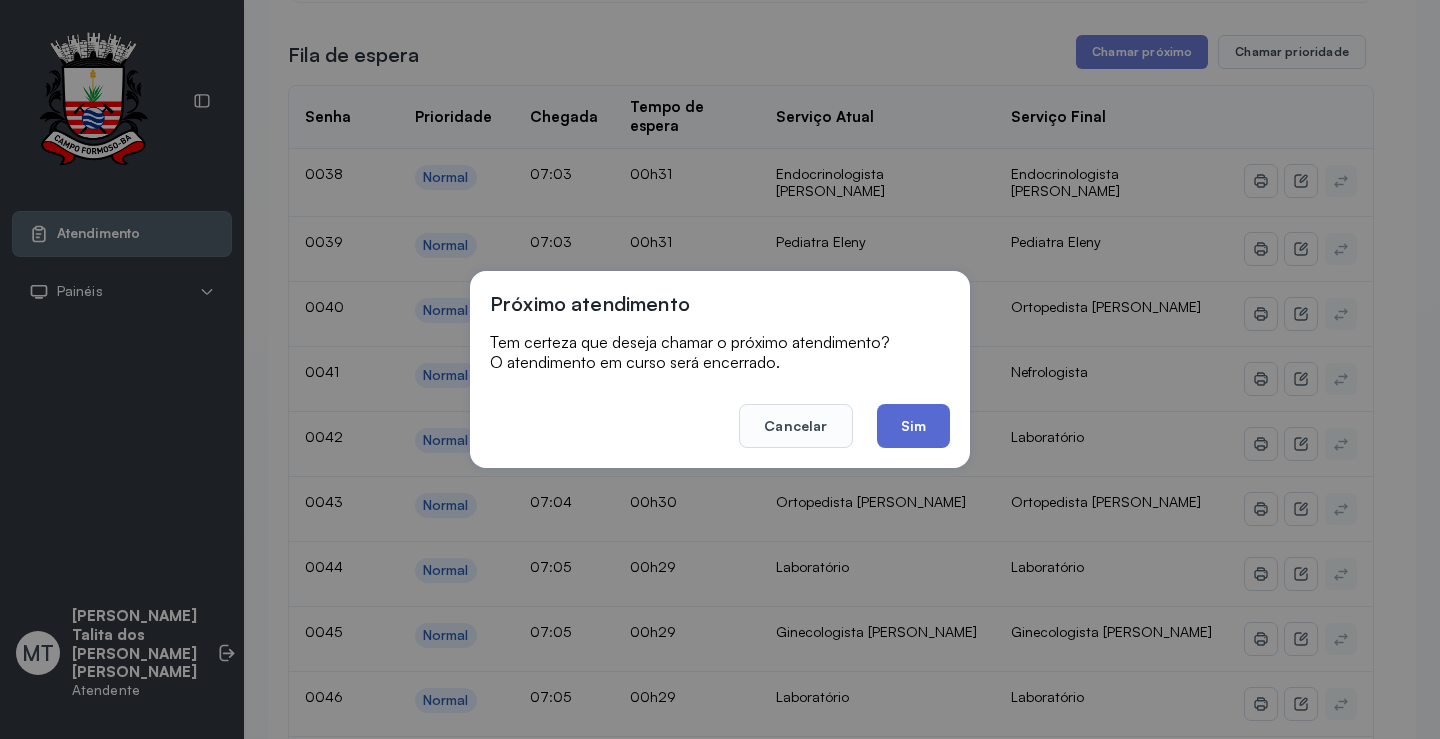 click on "Sim" 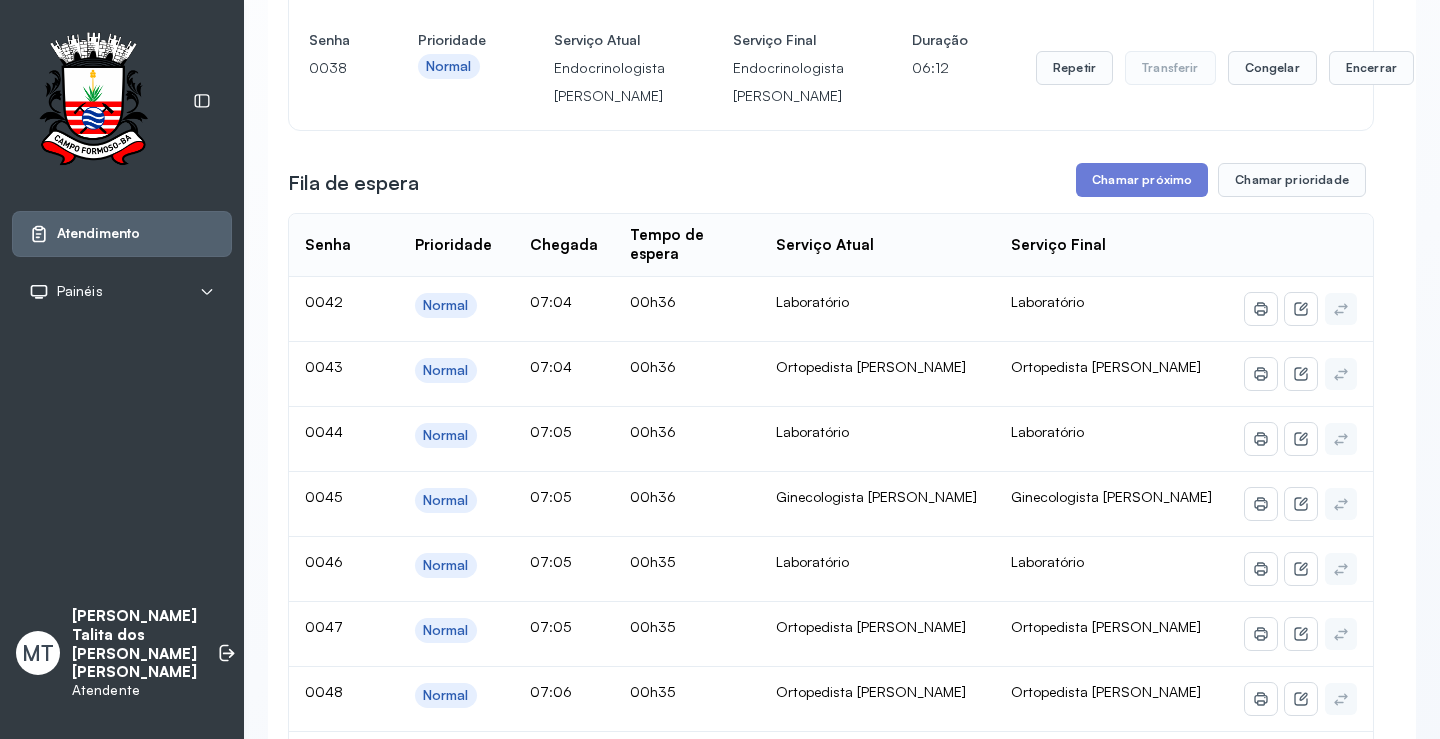 scroll, scrollTop: 1836, scrollLeft: 0, axis: vertical 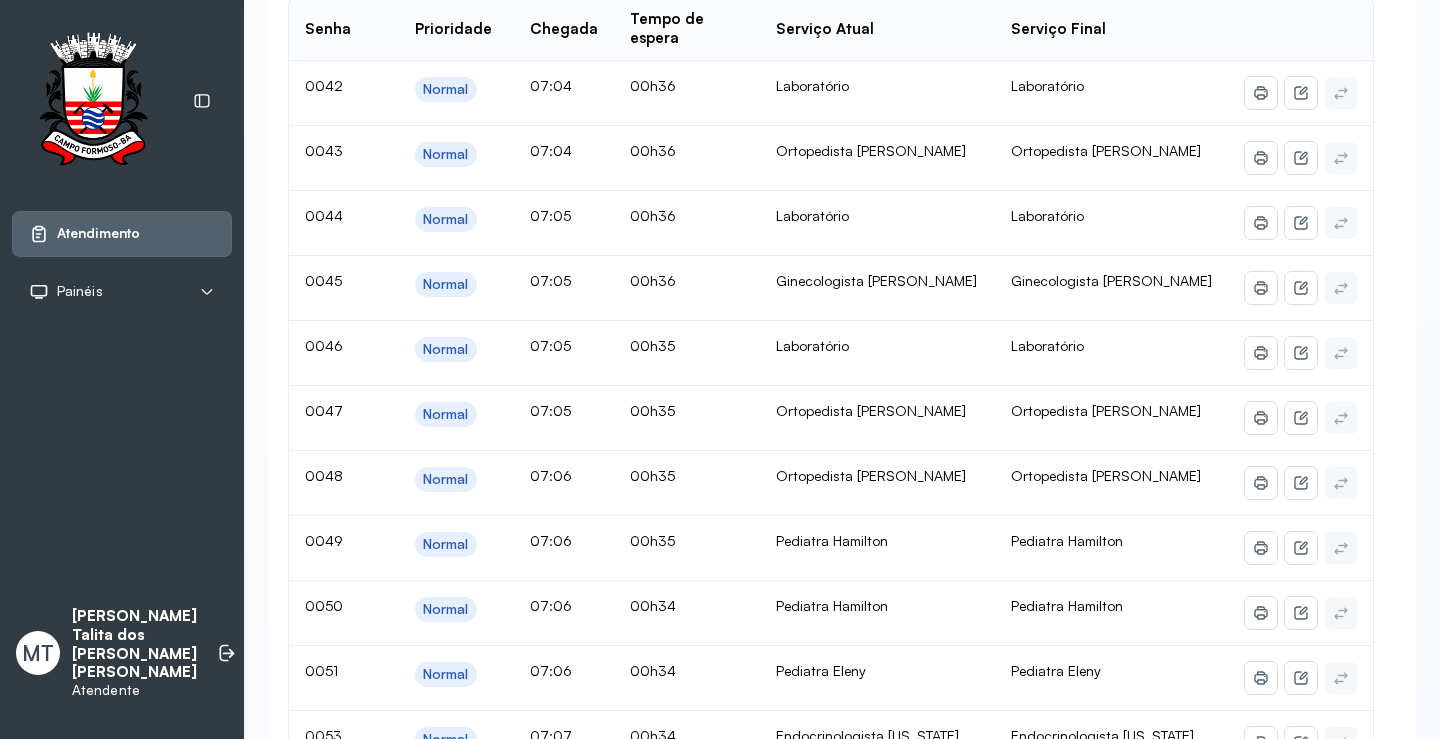 click on "Chamar próximo" at bounding box center [1142, -36] 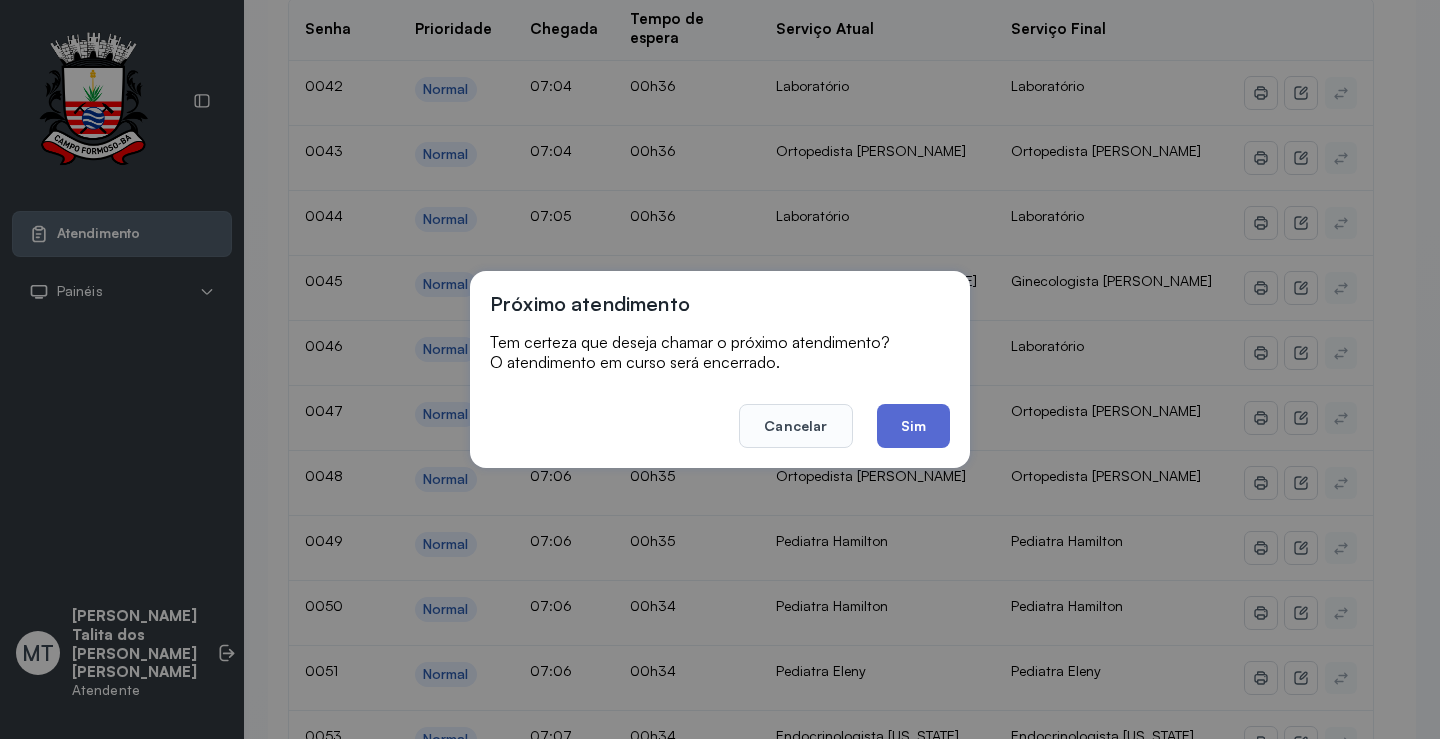 click on "Sim" 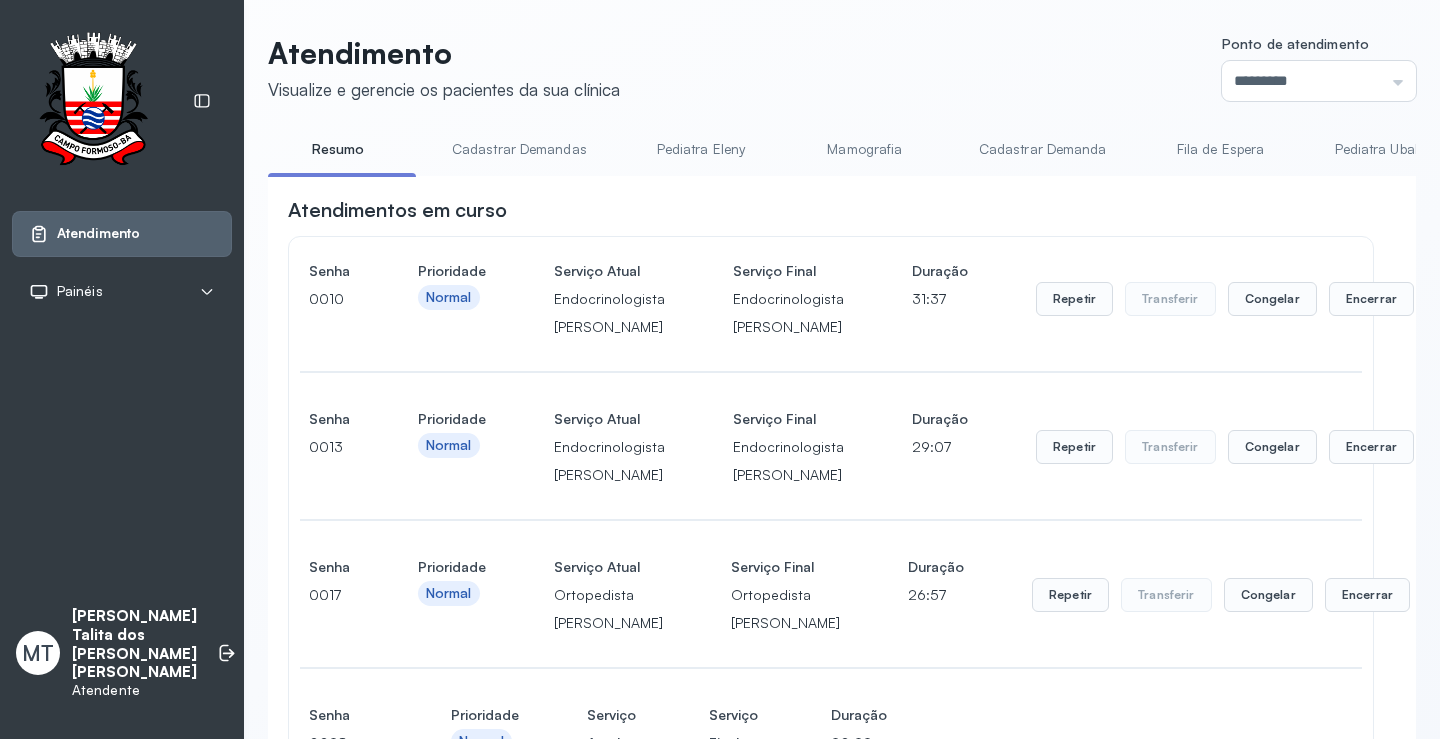 scroll, scrollTop: 1836, scrollLeft: 0, axis: vertical 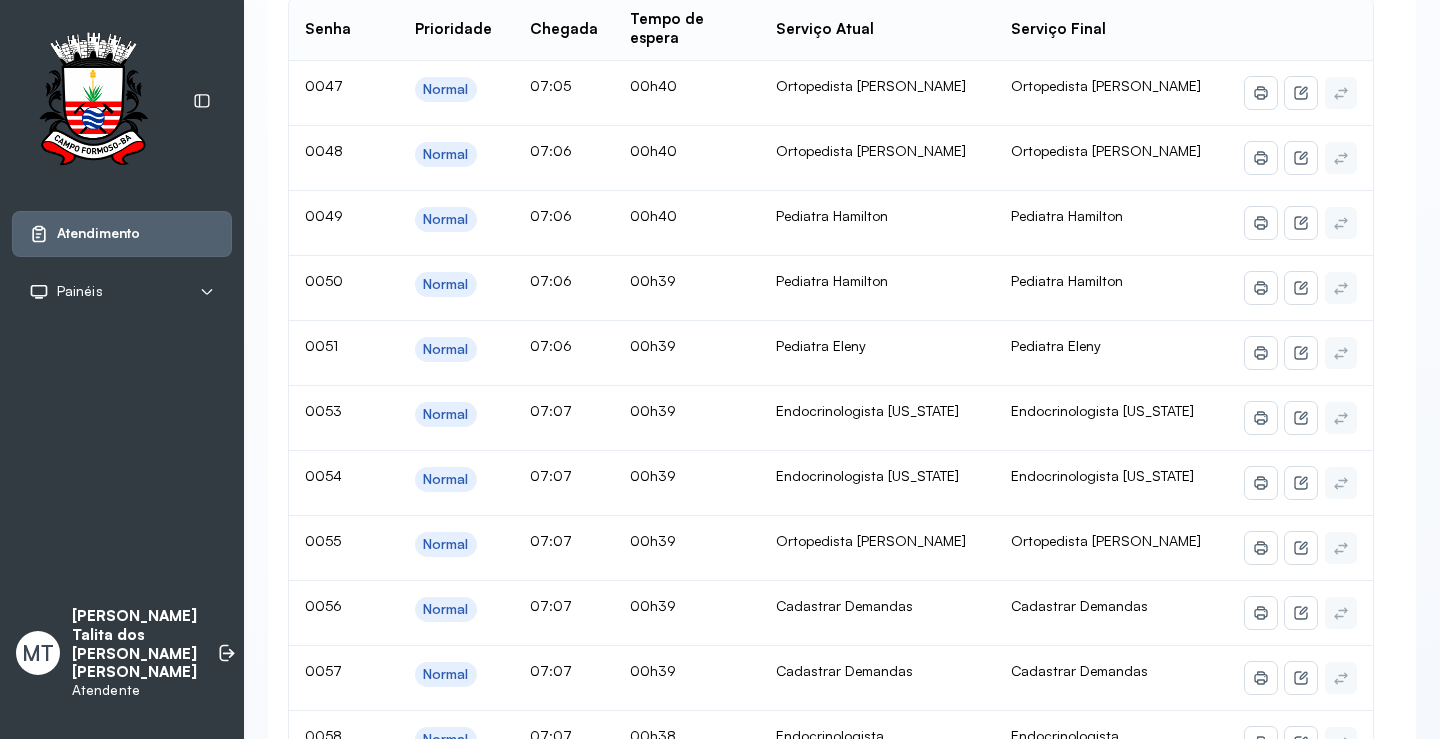 click on "Chamar próximo" at bounding box center (1142, -36) 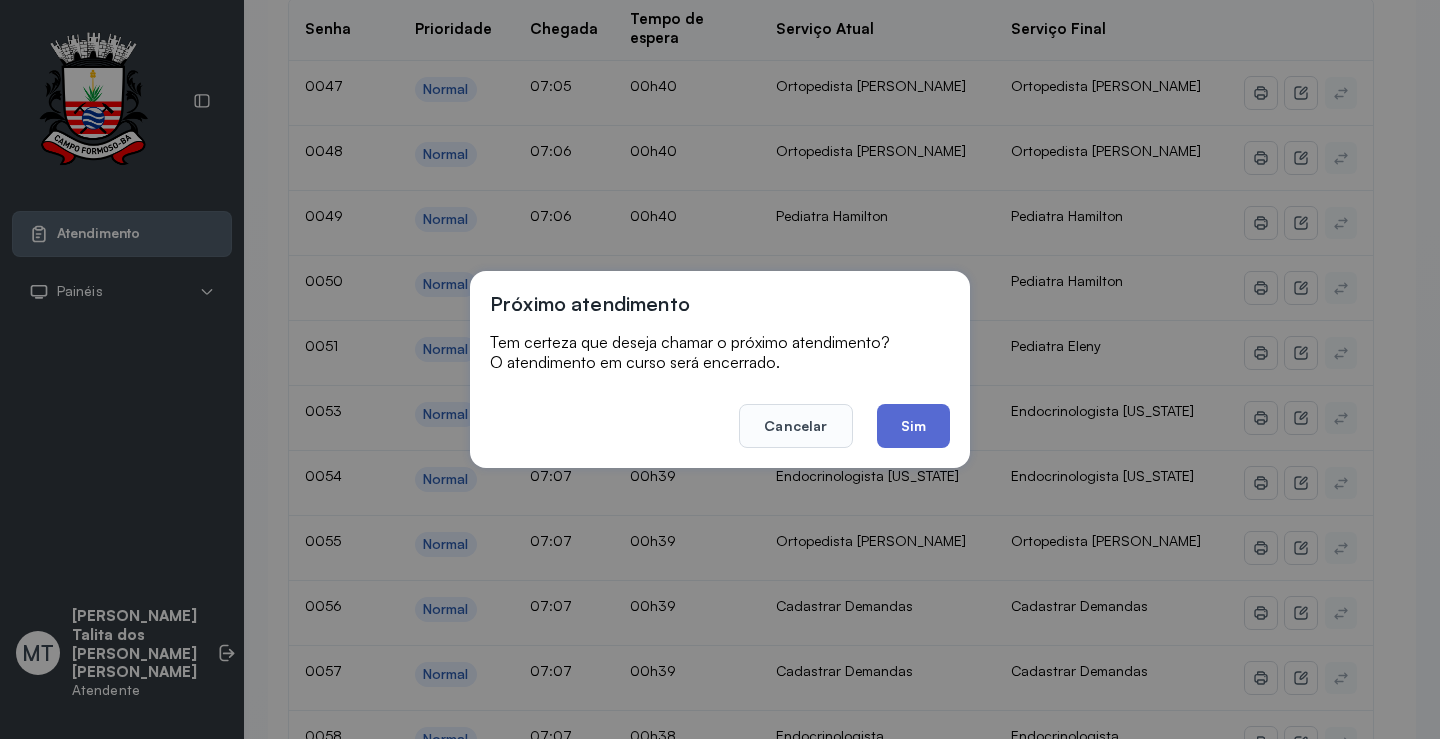 click on "Sim" 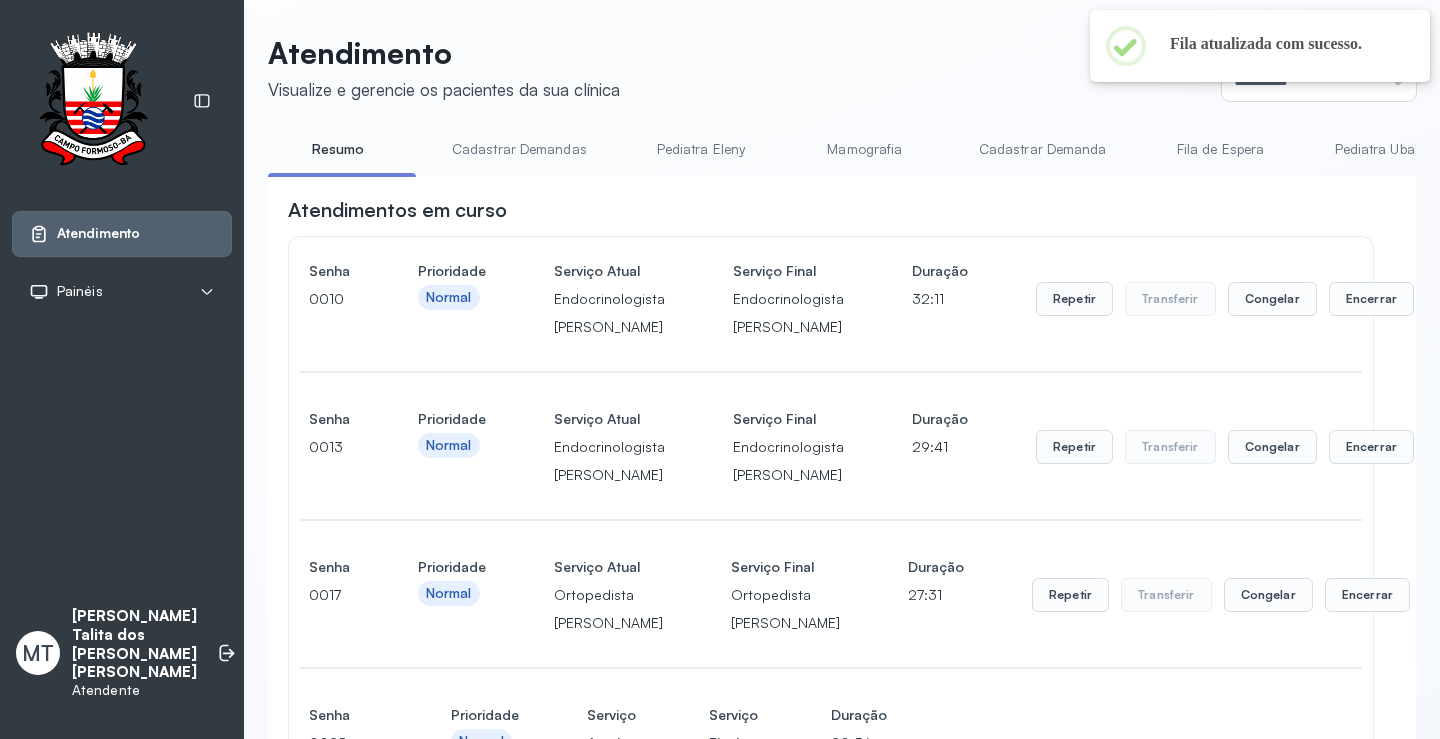 scroll, scrollTop: 1836, scrollLeft: 0, axis: vertical 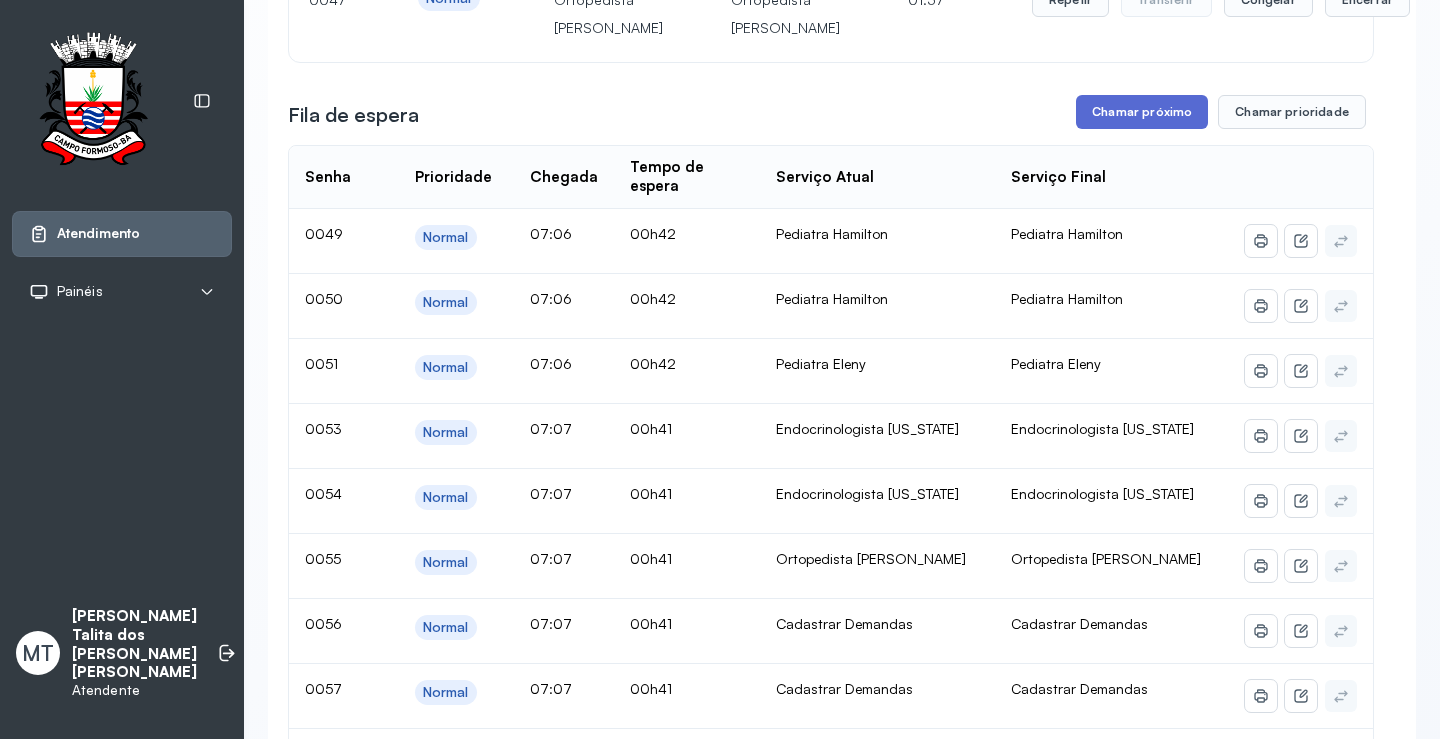 click on "Chamar próximo" at bounding box center (1142, 112) 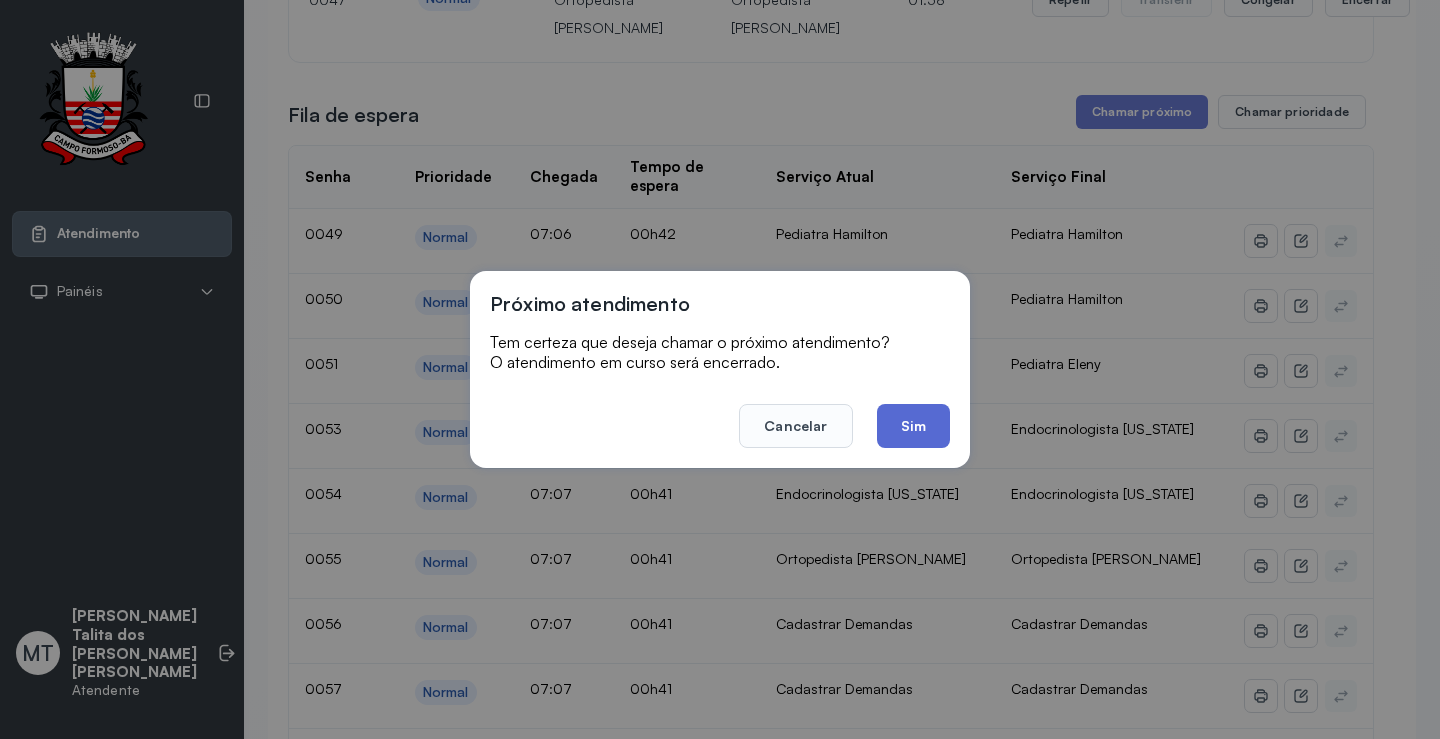 click on "Sim" 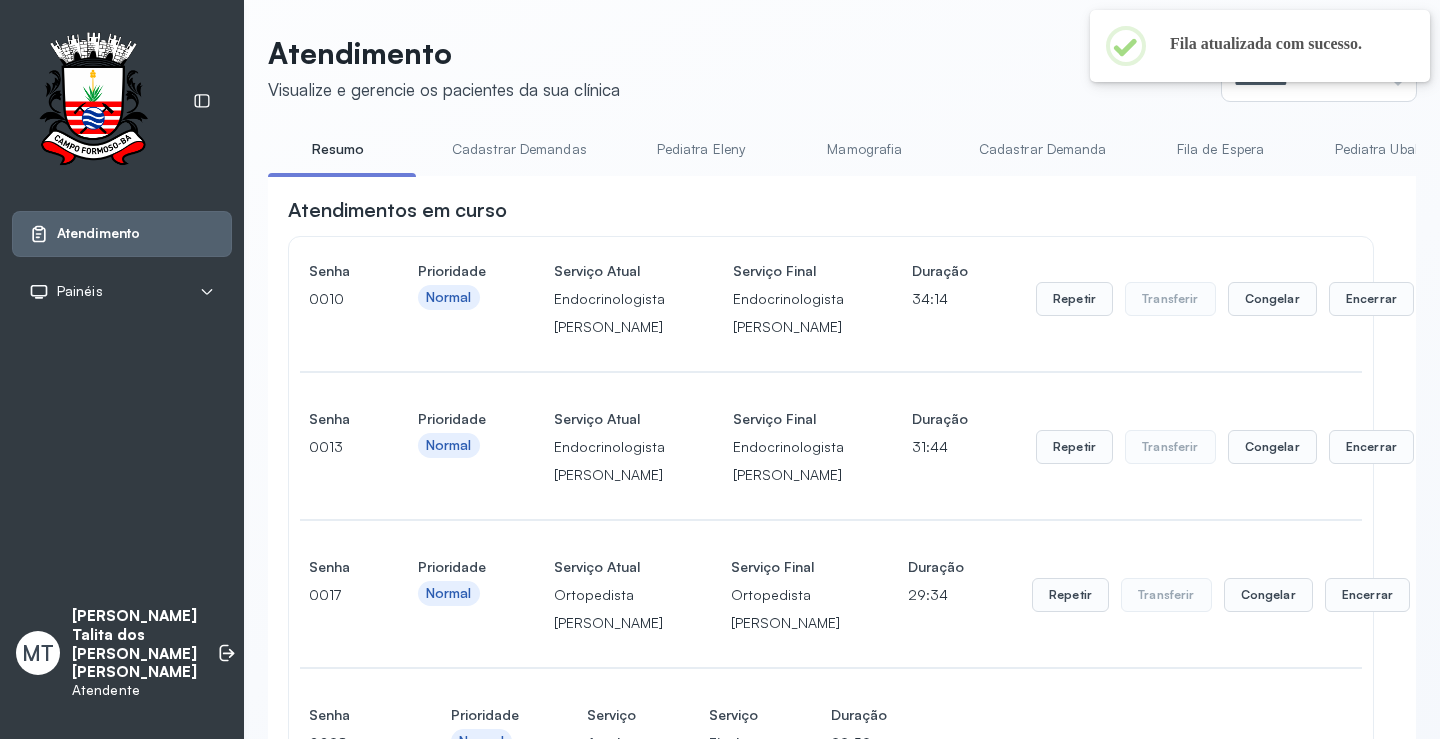 scroll, scrollTop: 1836, scrollLeft: 0, axis: vertical 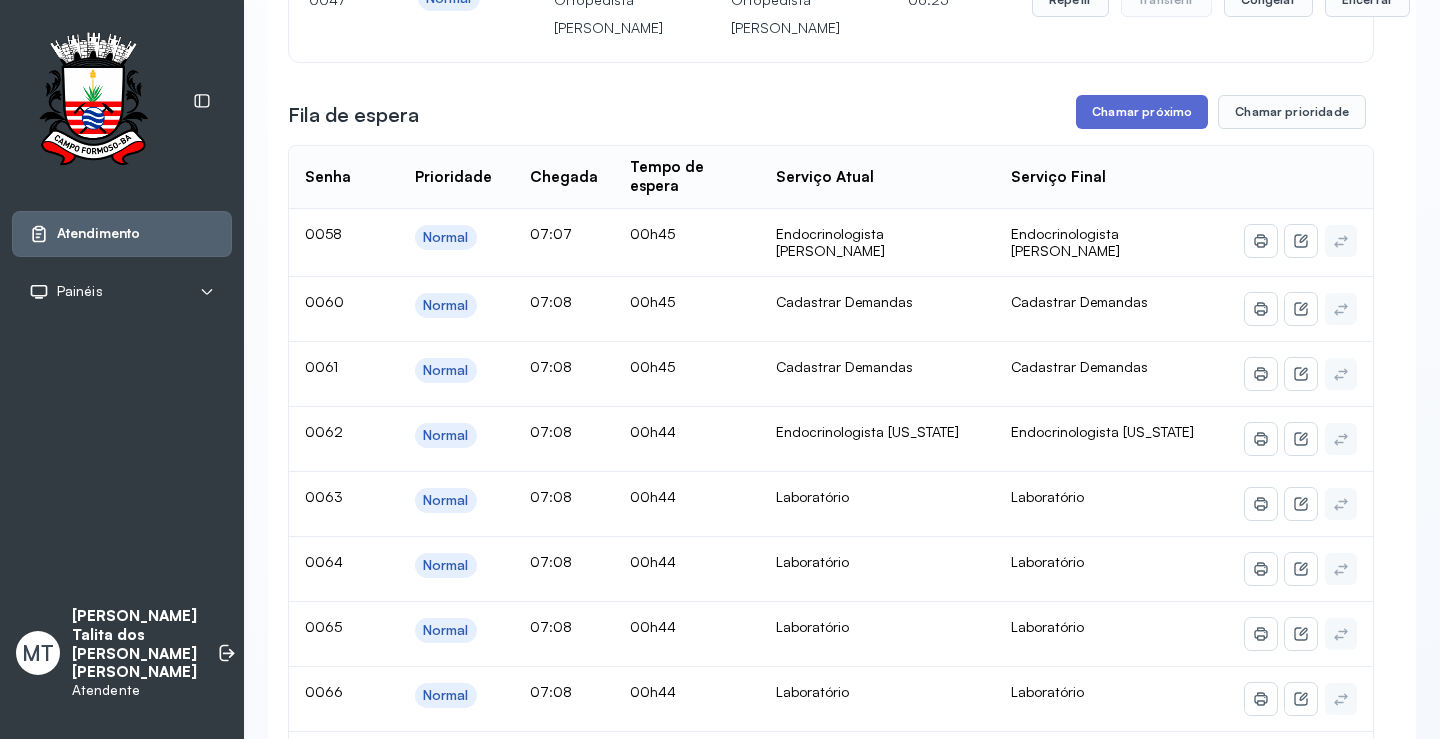 click on "Chamar próximo" at bounding box center (1142, 112) 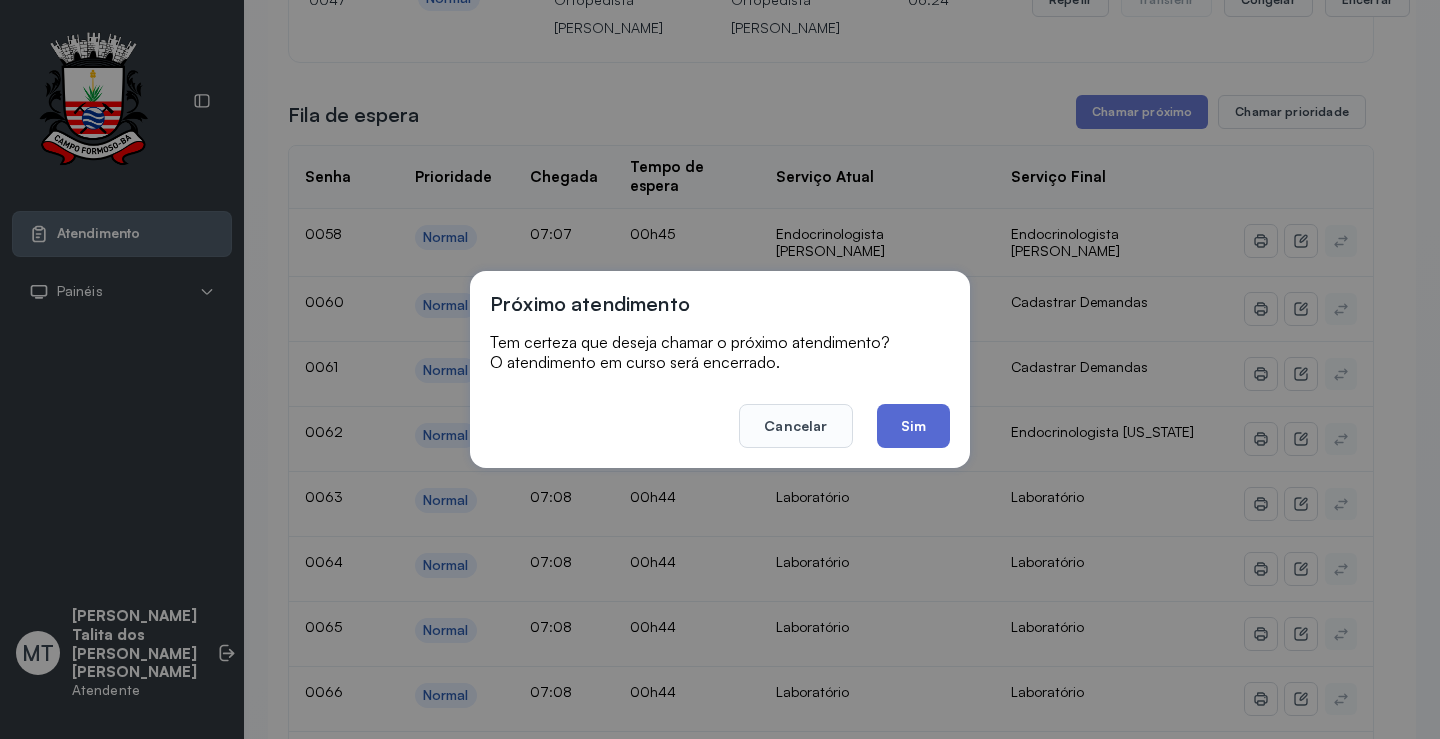 click on "Sim" 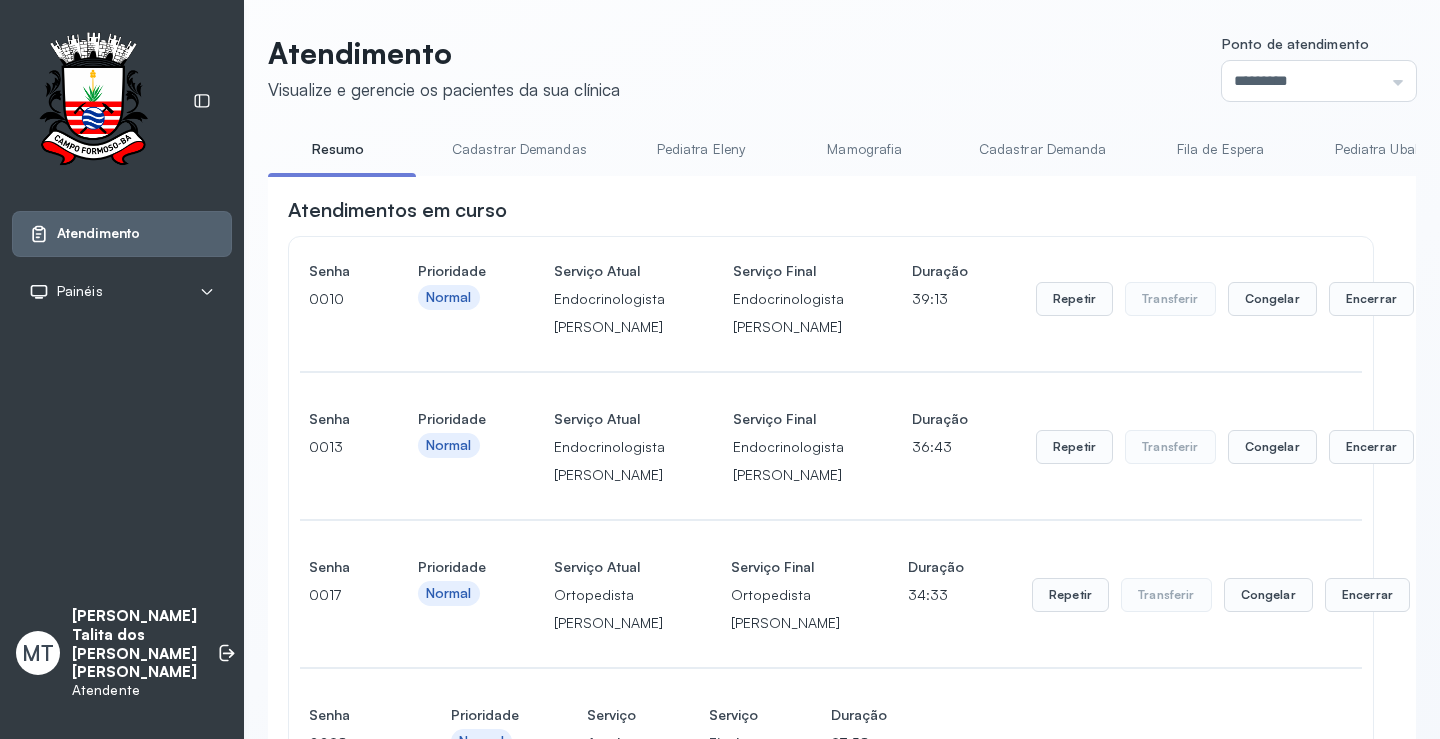 scroll, scrollTop: 1836, scrollLeft: 0, axis: vertical 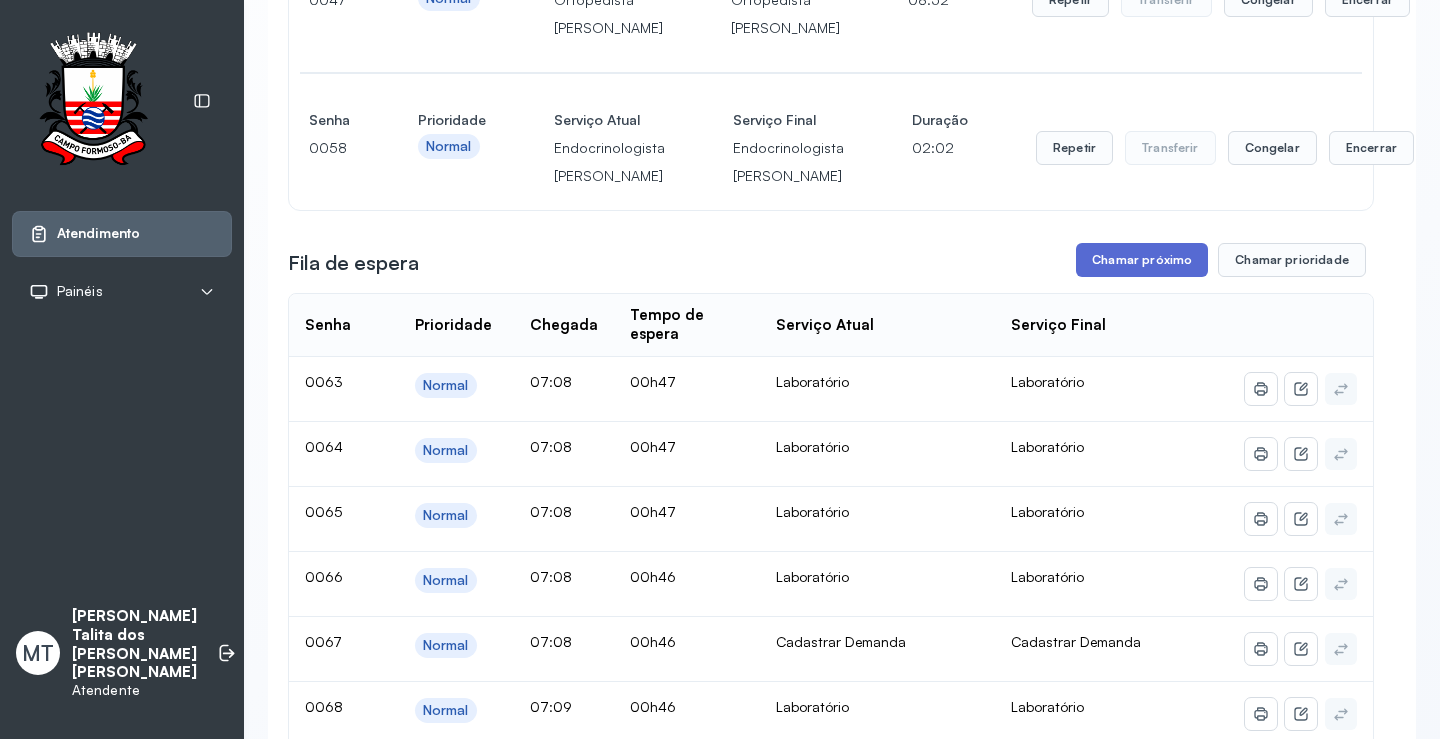 click on "Chamar próximo" at bounding box center [1142, 260] 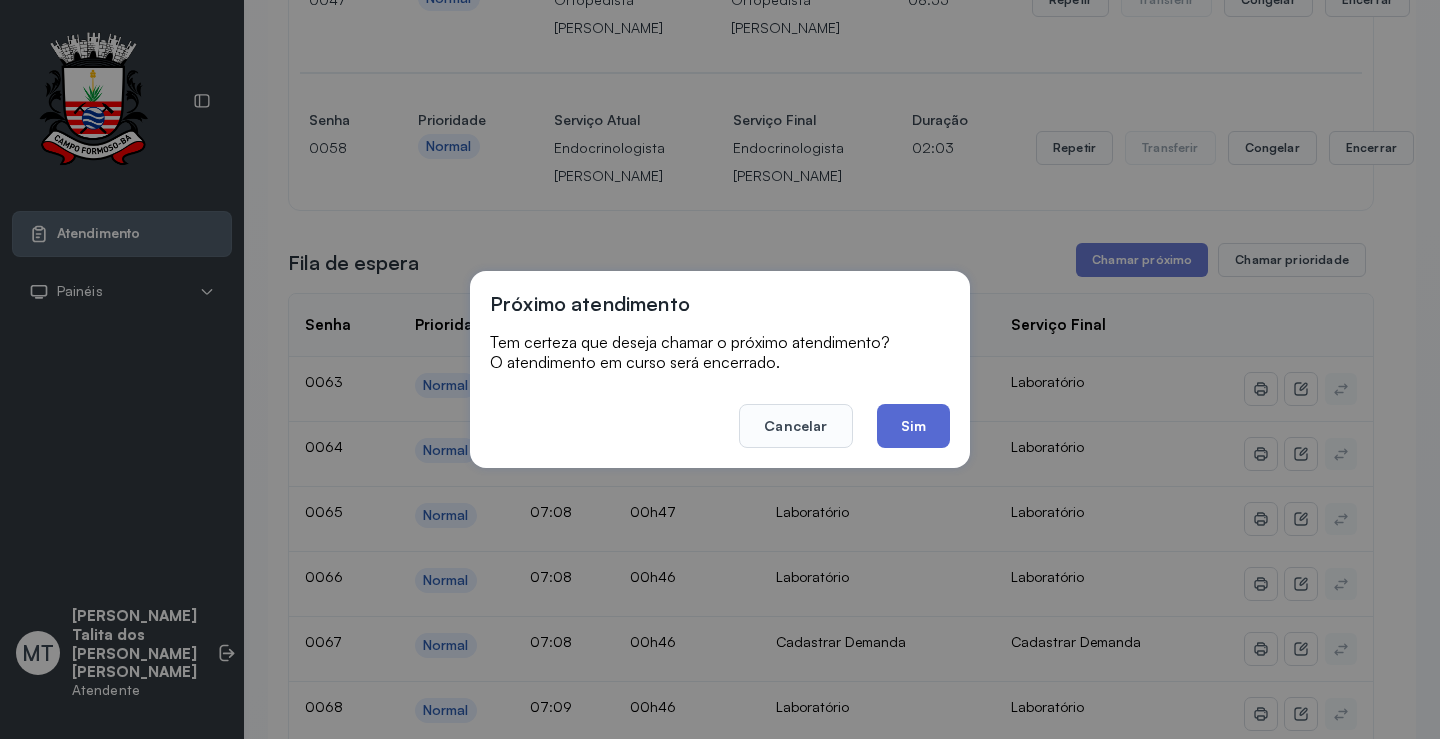 click on "Sim" 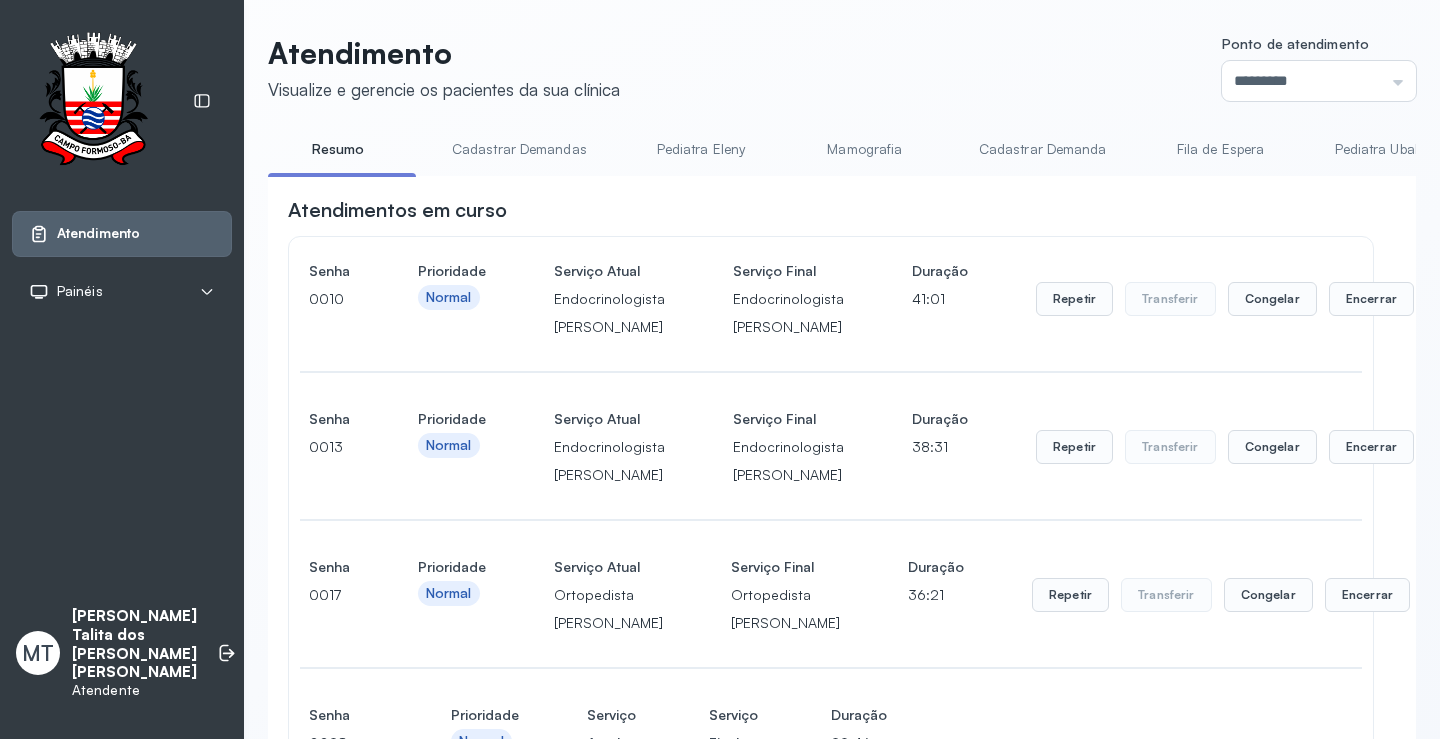 scroll, scrollTop: 1836, scrollLeft: 0, axis: vertical 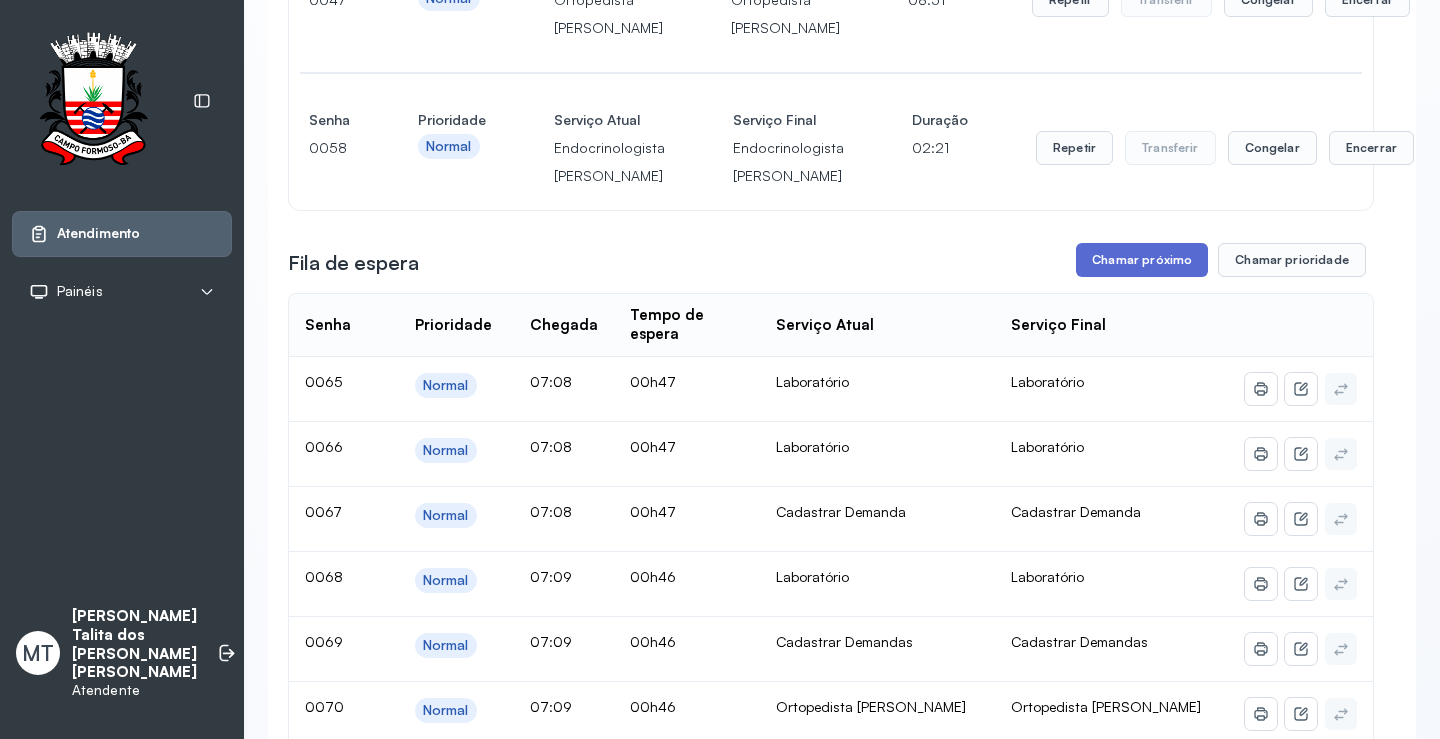click on "Chamar próximo" at bounding box center [1142, 260] 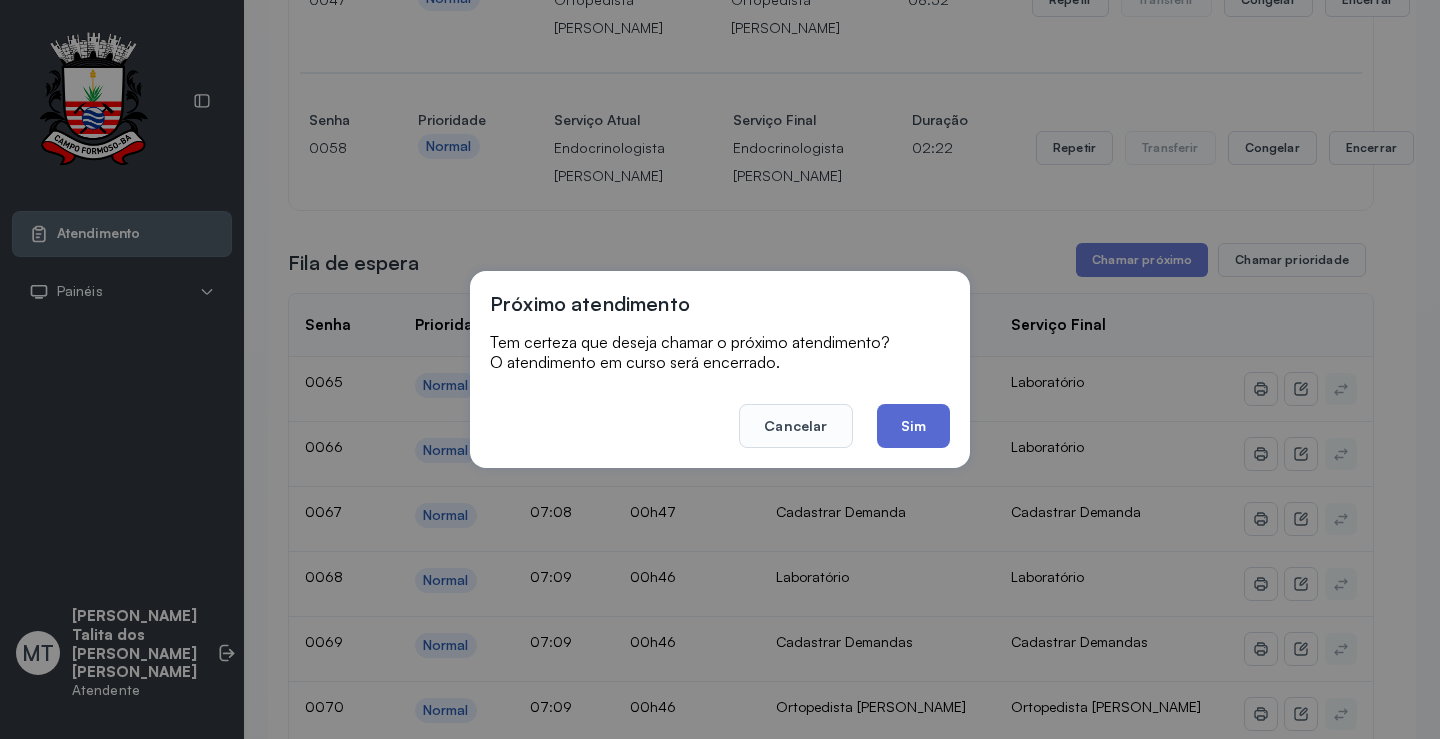 click on "Sim" 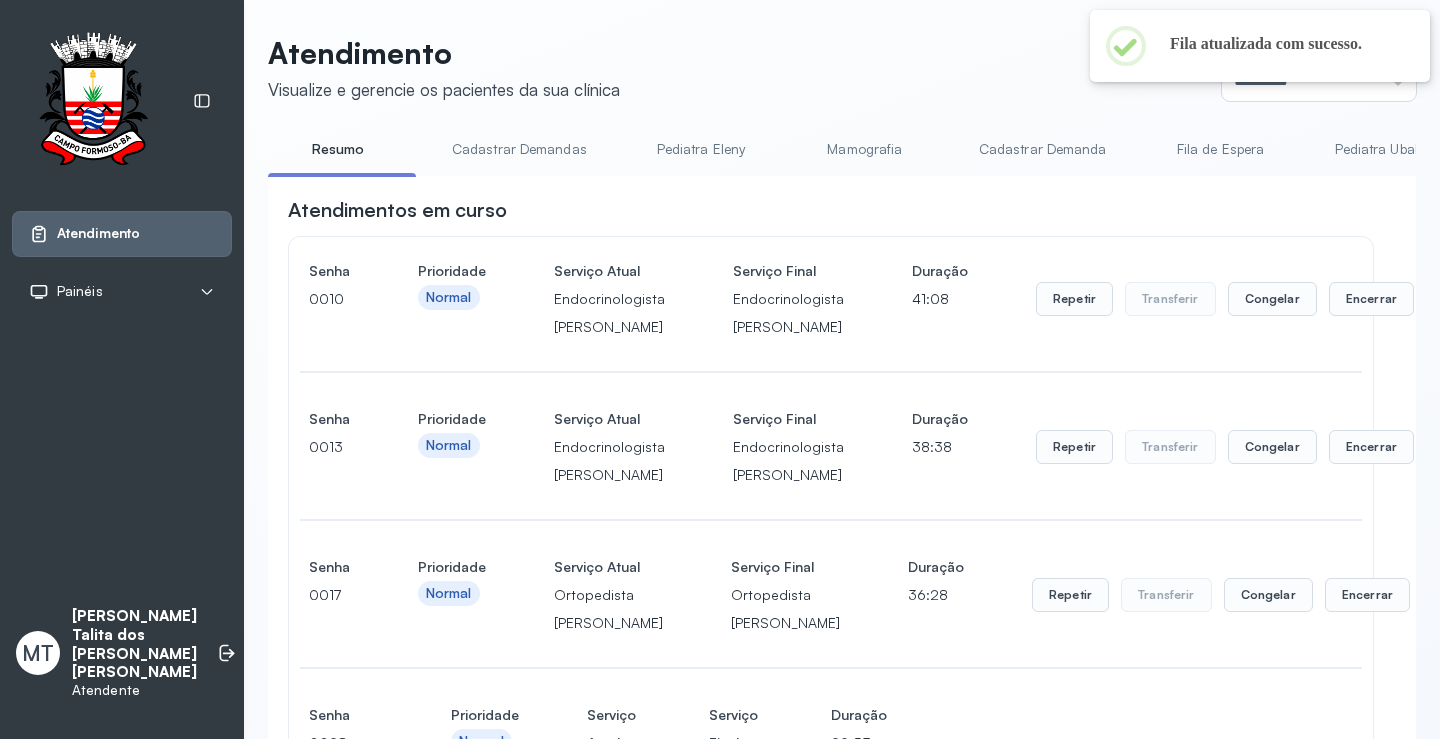 scroll, scrollTop: 1836, scrollLeft: 0, axis: vertical 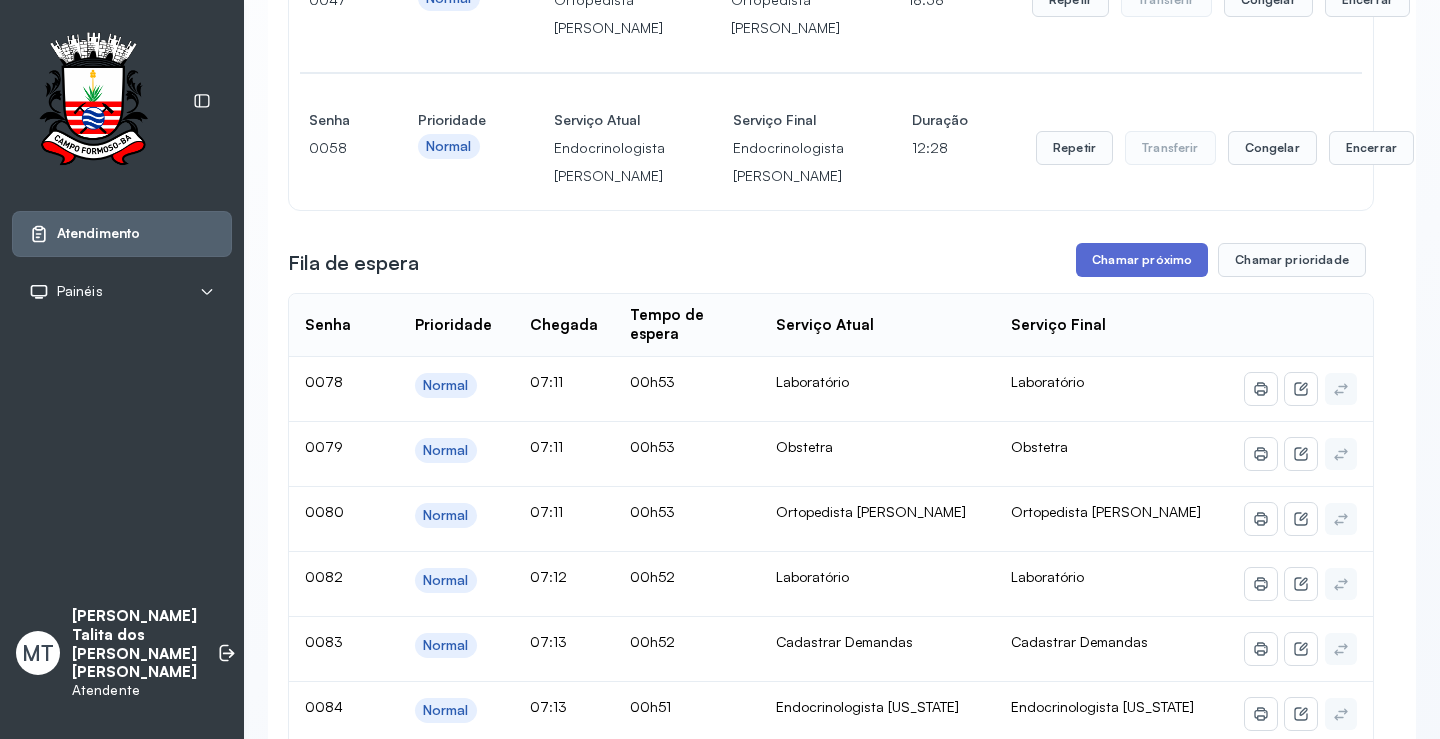 click on "Chamar próximo" at bounding box center (1142, 260) 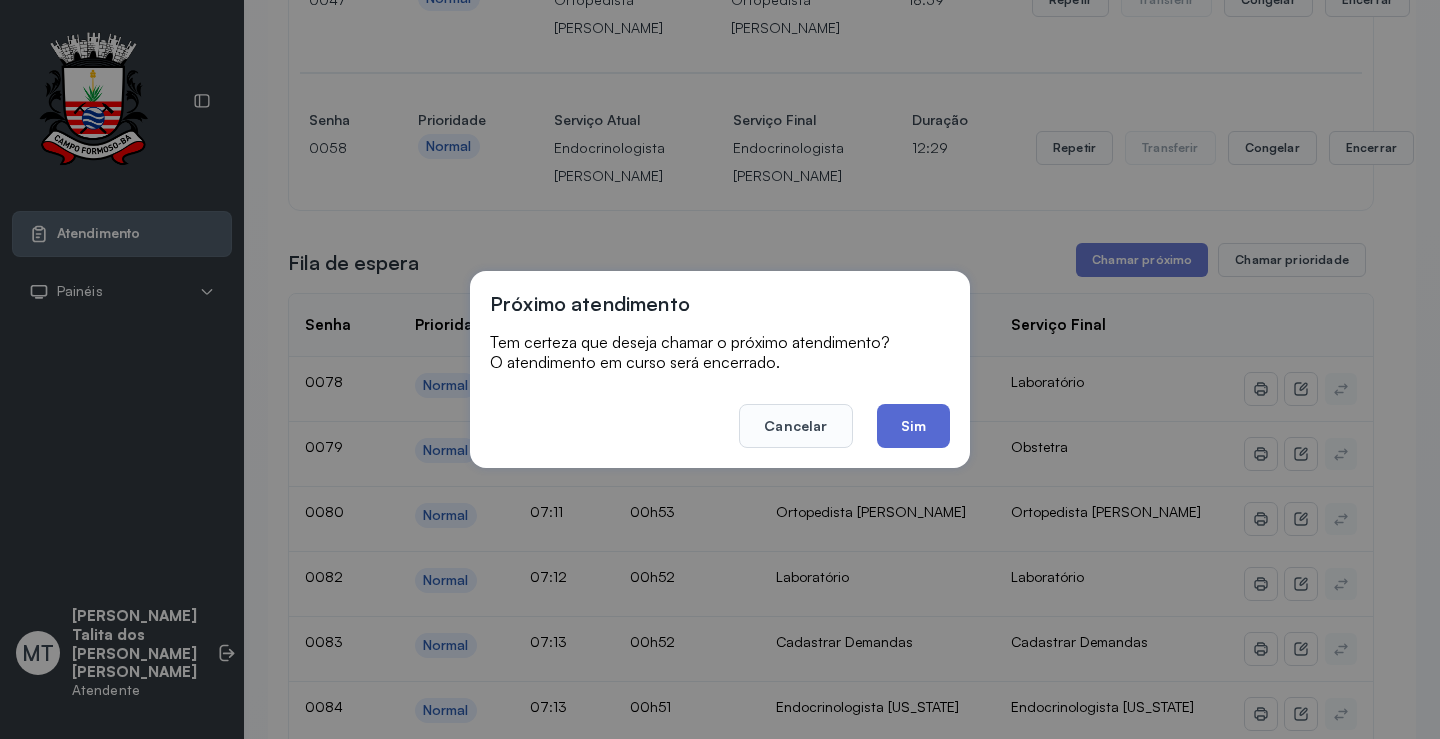 click on "Sim" 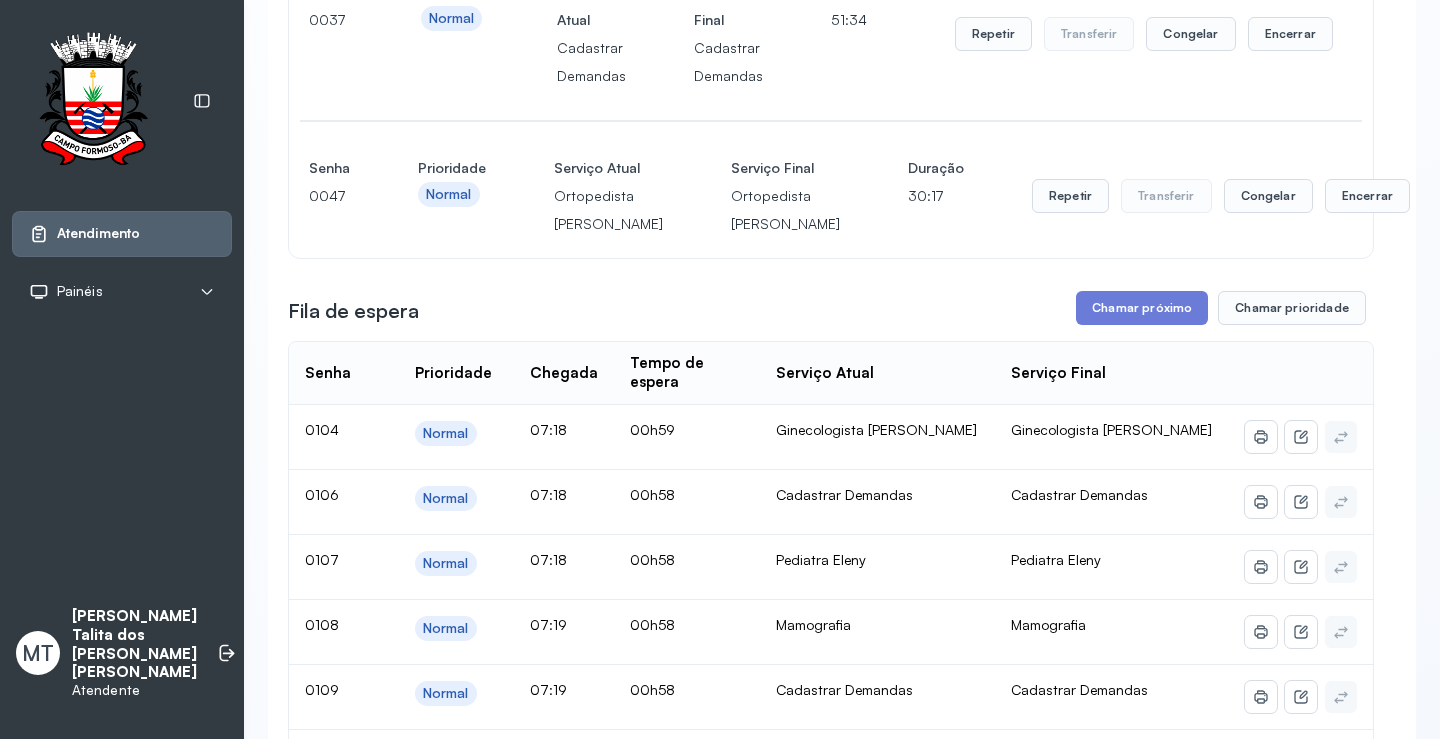 scroll, scrollTop: 1200, scrollLeft: 0, axis: vertical 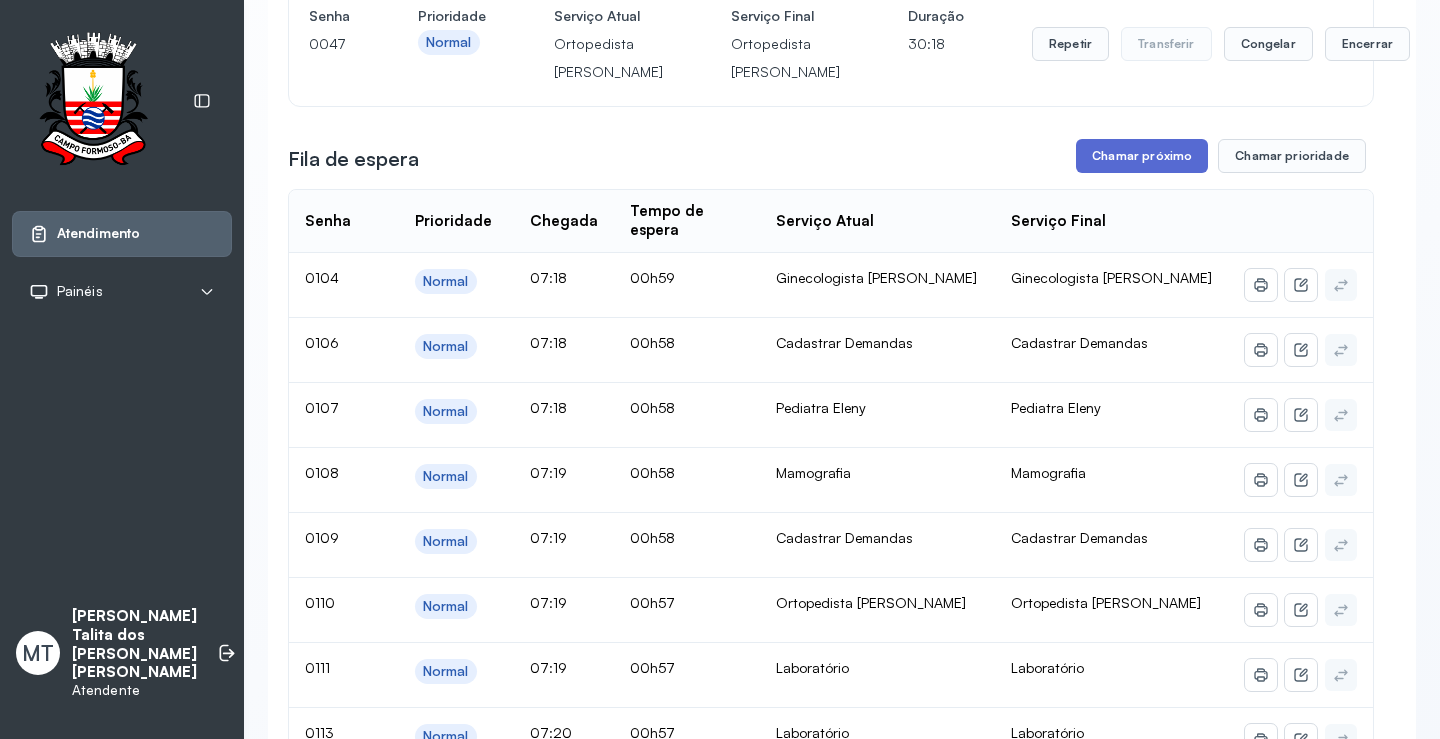 click on "Chamar próximo" at bounding box center [1142, 156] 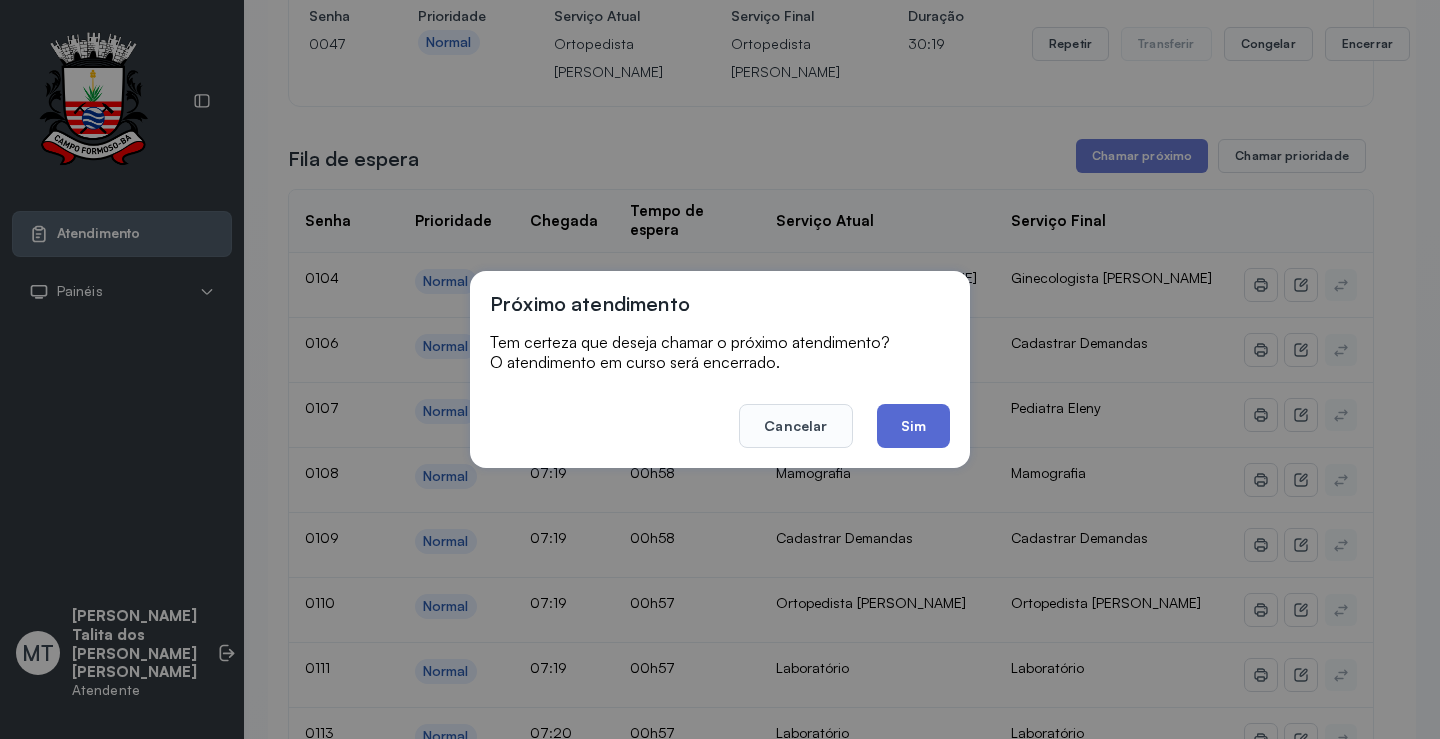 click on "Sim" 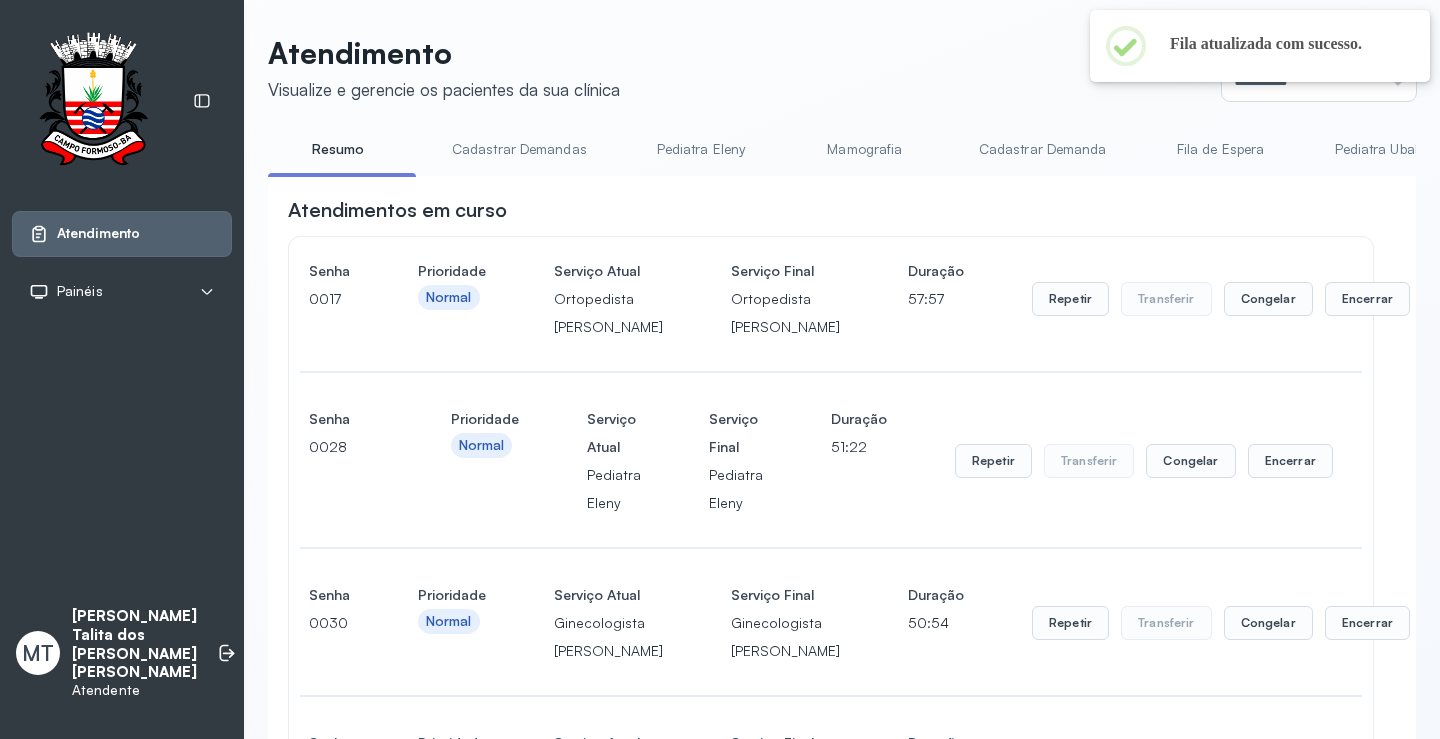 scroll, scrollTop: 1200, scrollLeft: 0, axis: vertical 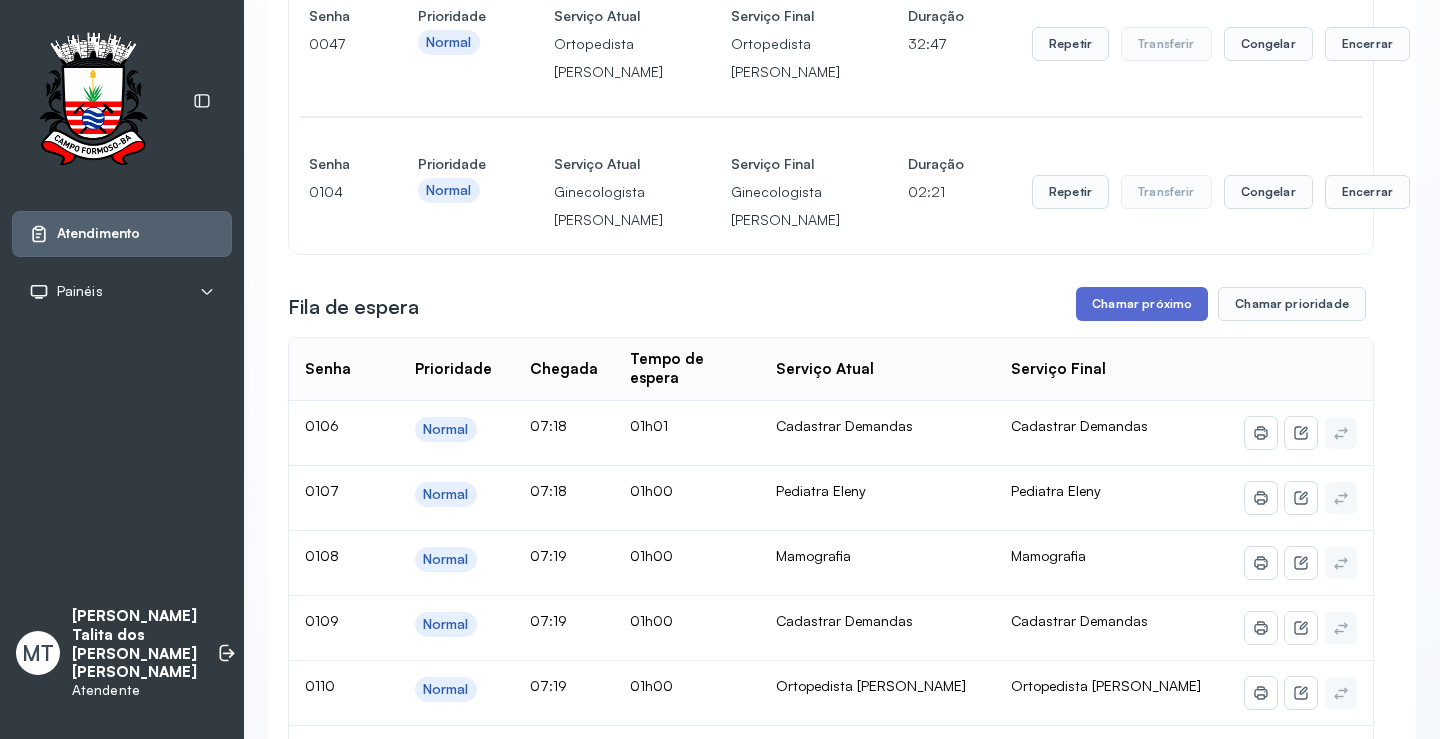 click on "Chamar próximo" at bounding box center [1142, 304] 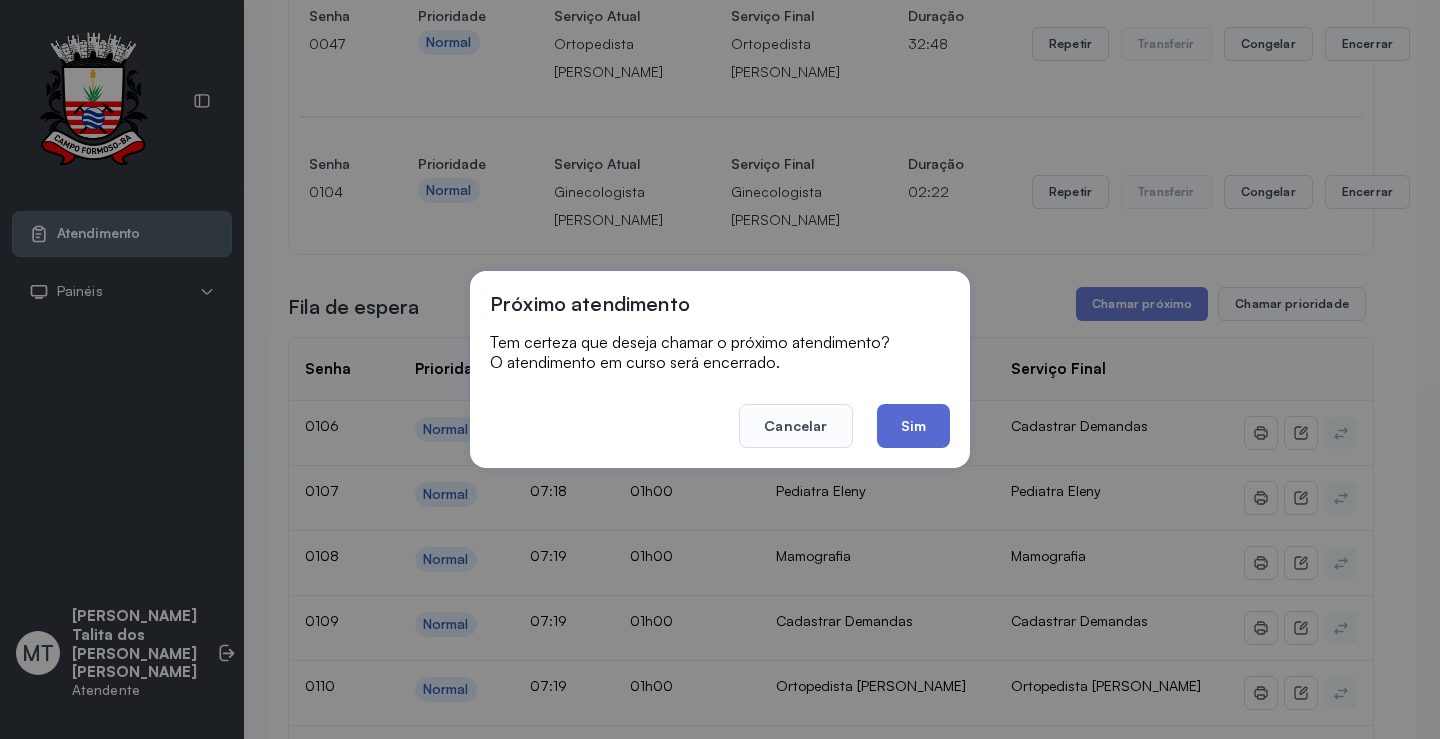 click on "Sim" 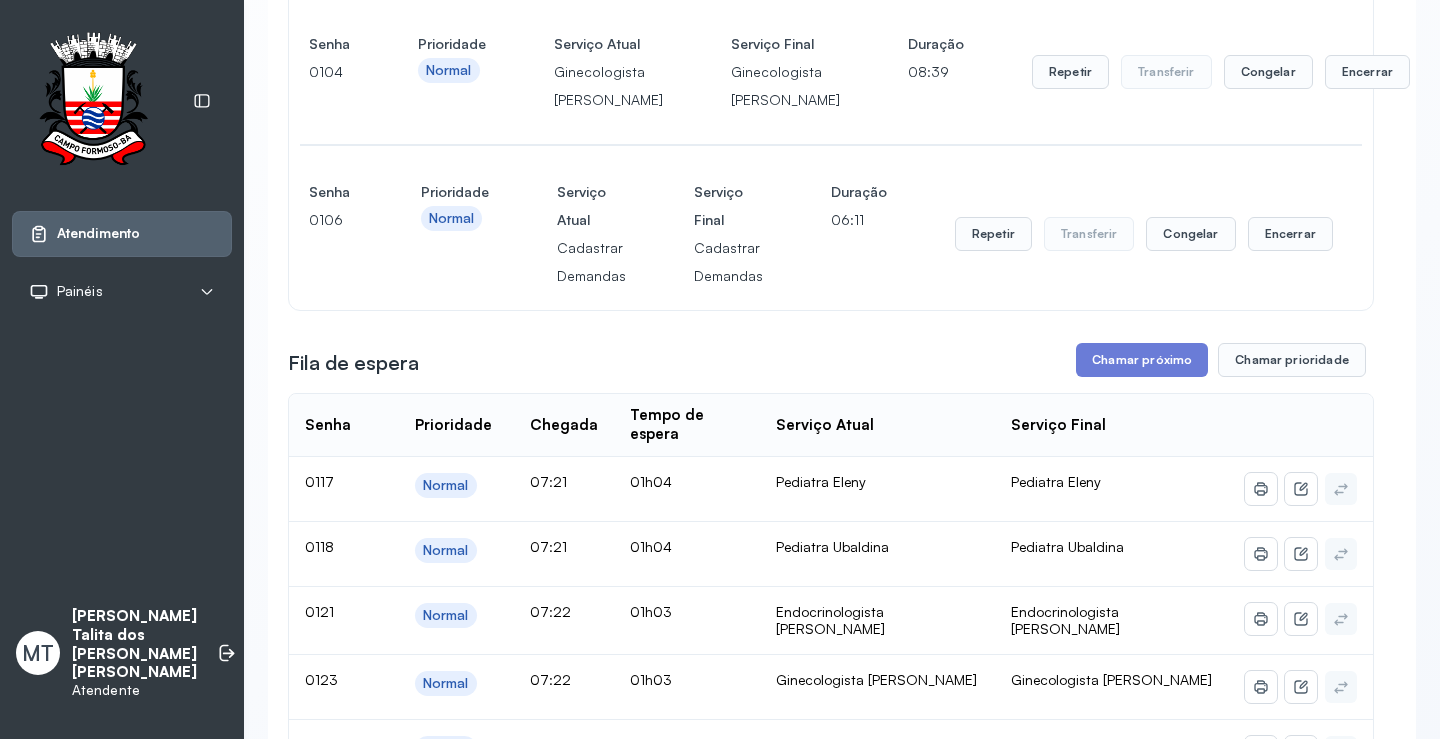 scroll, scrollTop: 1600, scrollLeft: 0, axis: vertical 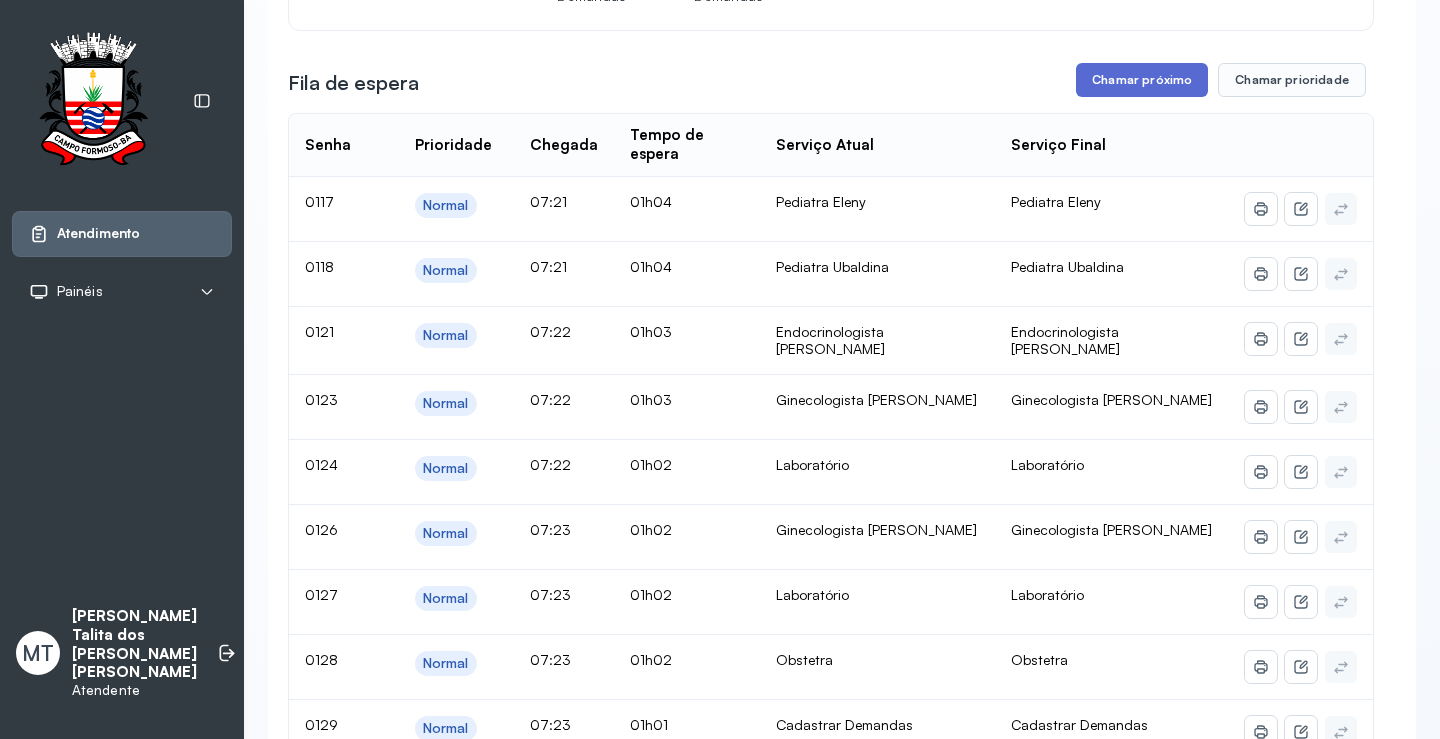click on "Chamar próximo" at bounding box center [1142, 80] 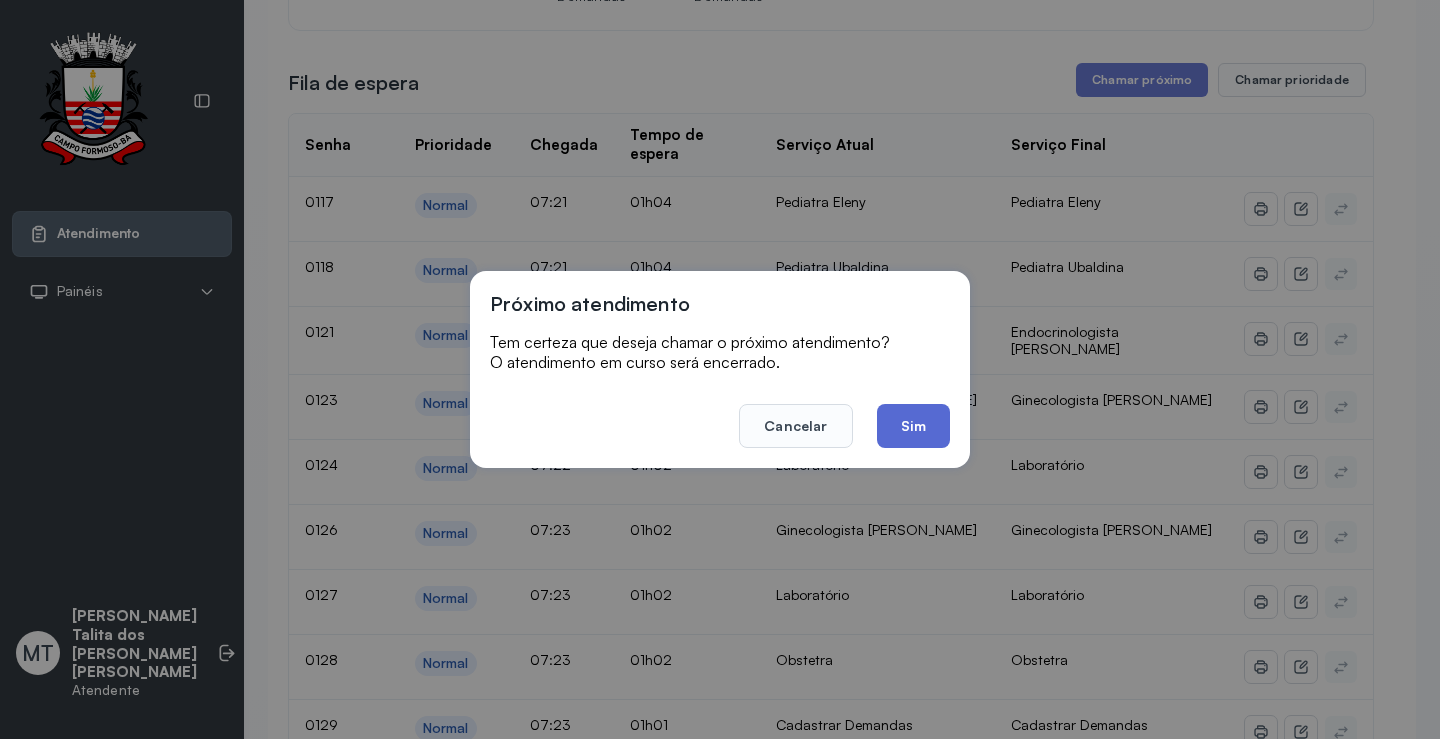 click on "Sim" 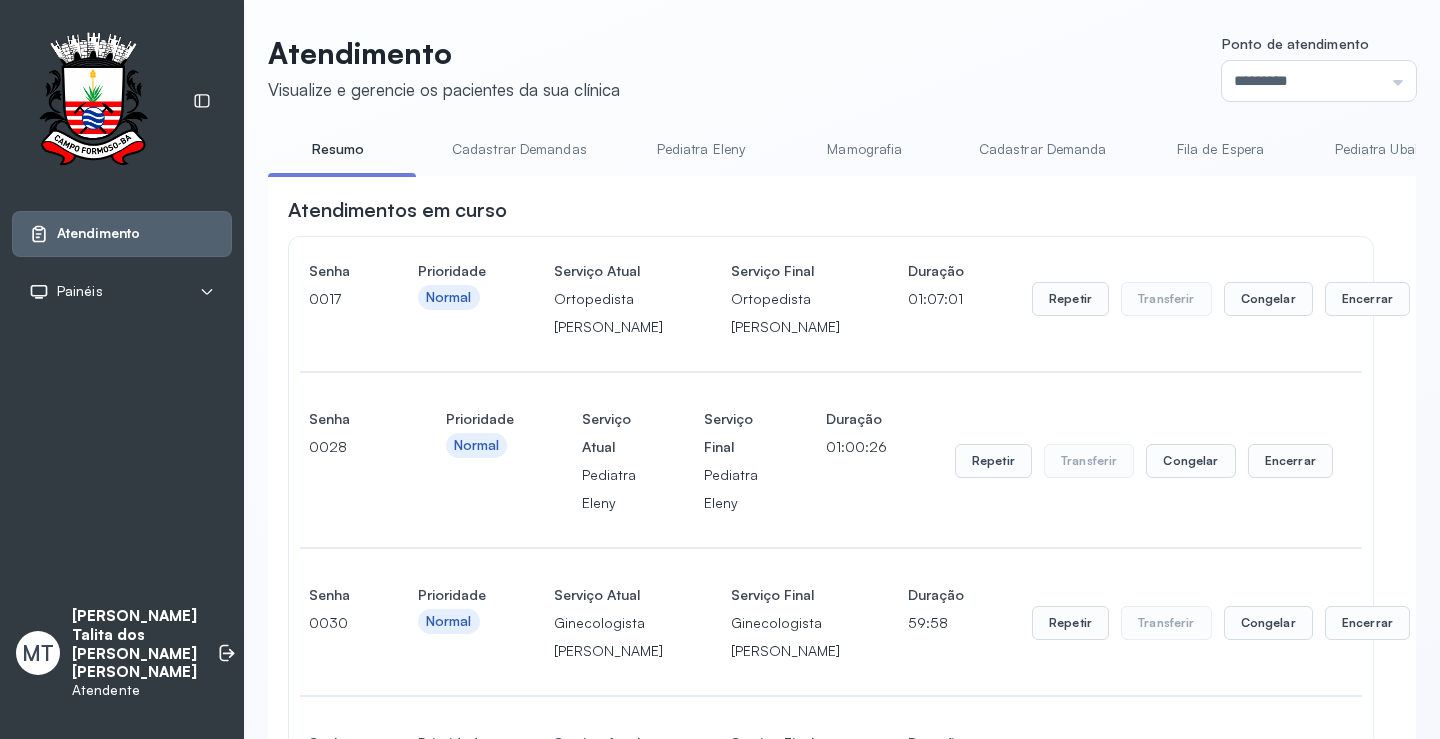 scroll, scrollTop: 1600, scrollLeft: 0, axis: vertical 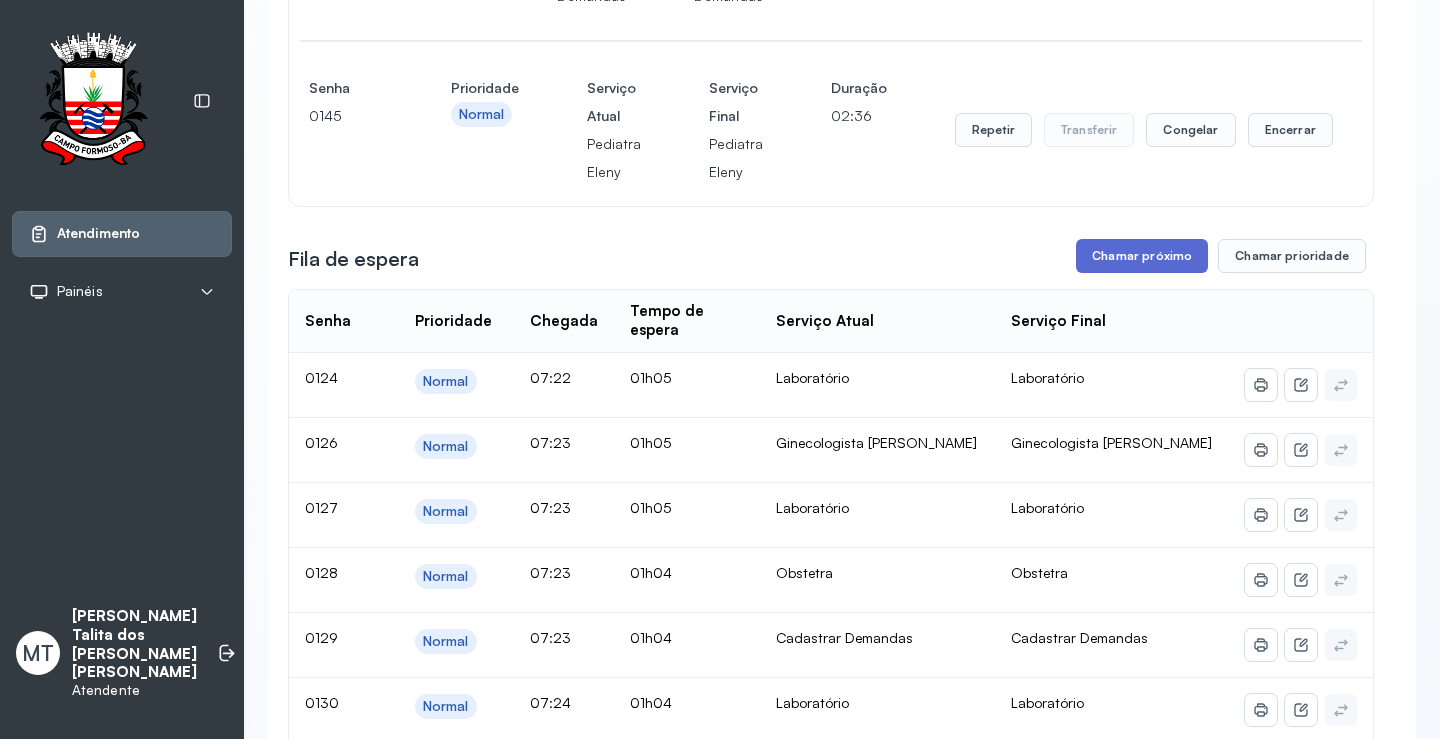 click on "Chamar próximo" at bounding box center (1142, 256) 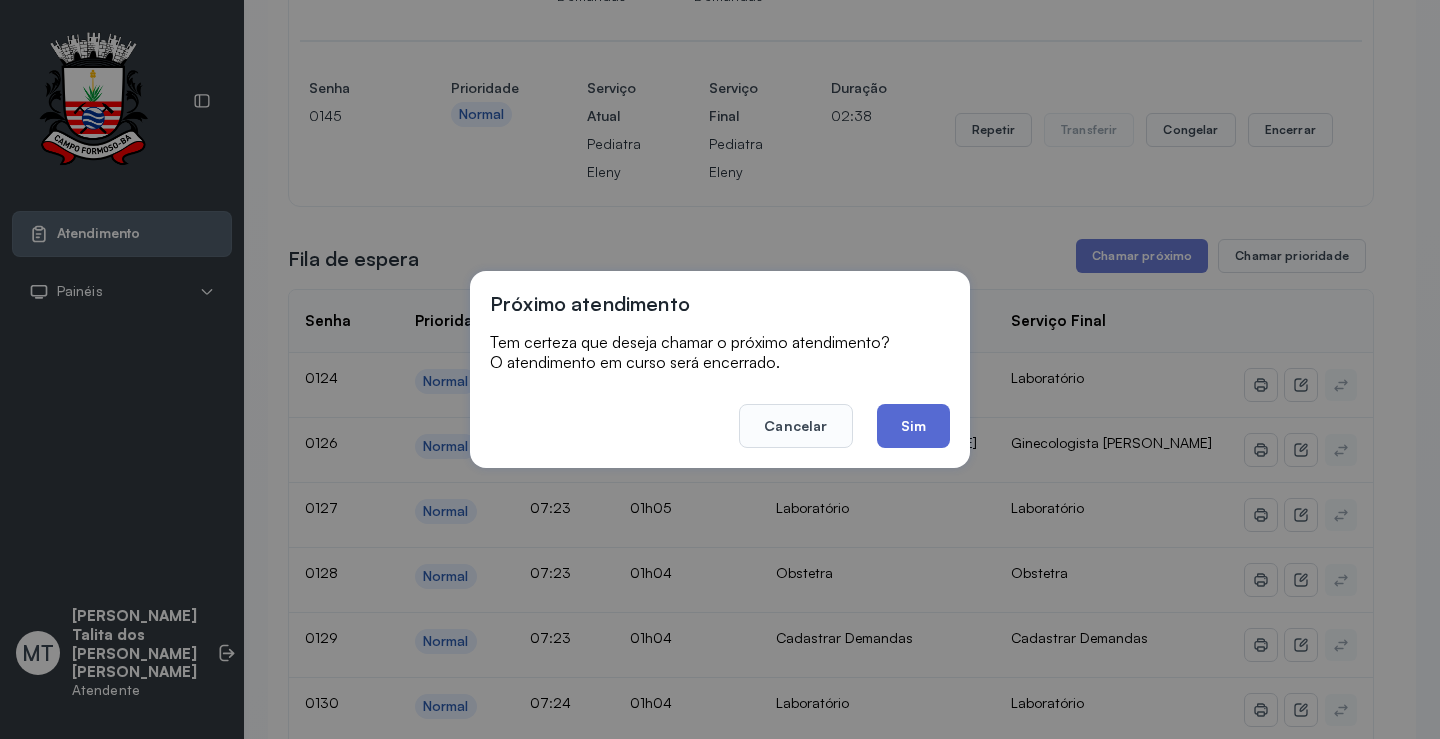 click on "Sim" 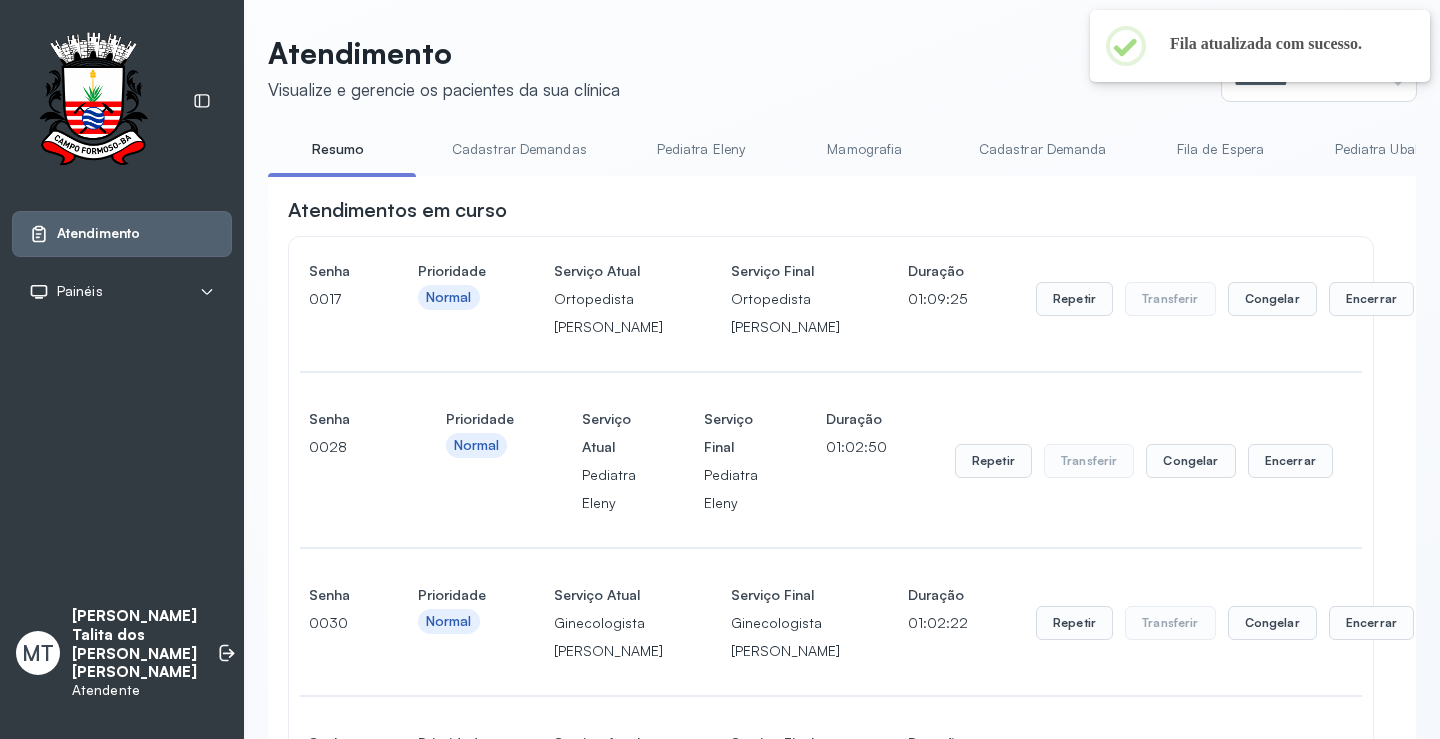 scroll, scrollTop: 1600, scrollLeft: 0, axis: vertical 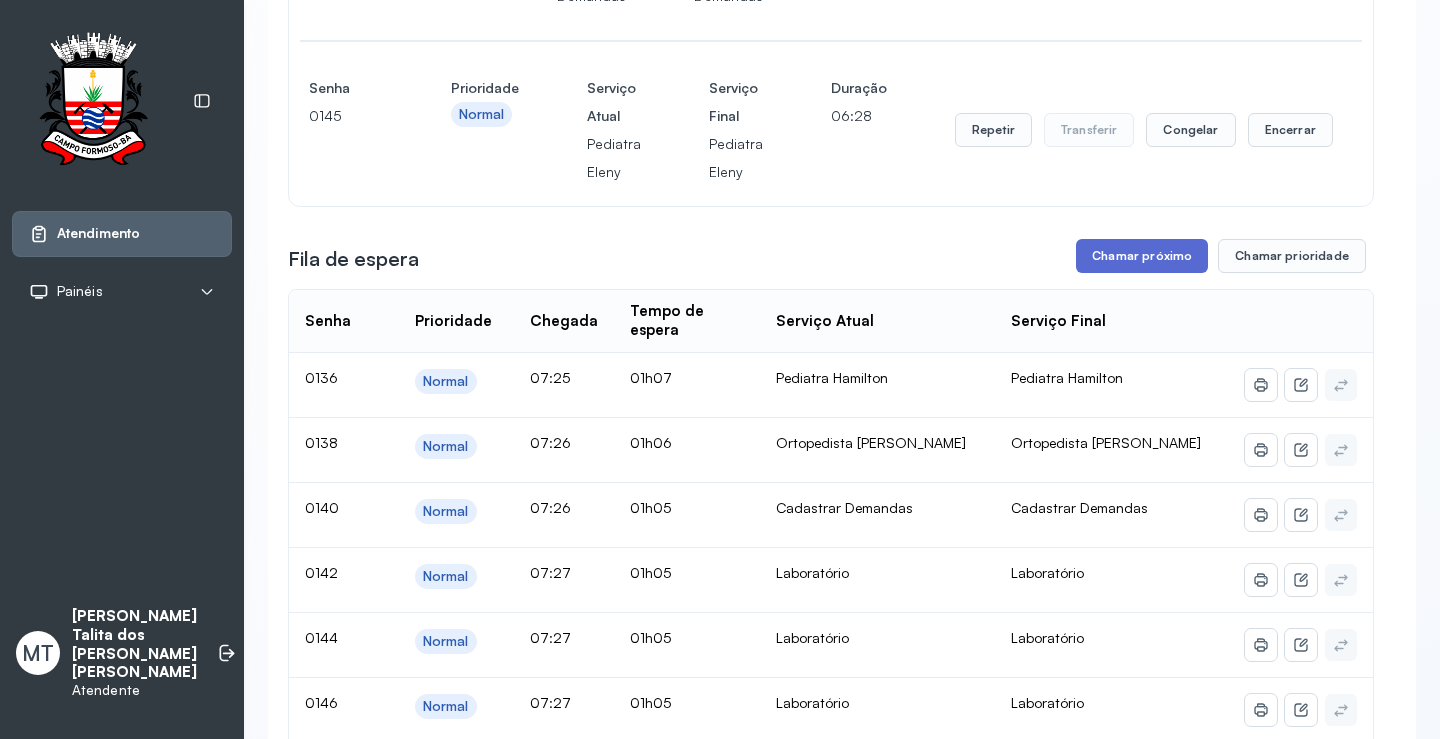 click on "Chamar próximo" at bounding box center [1142, 256] 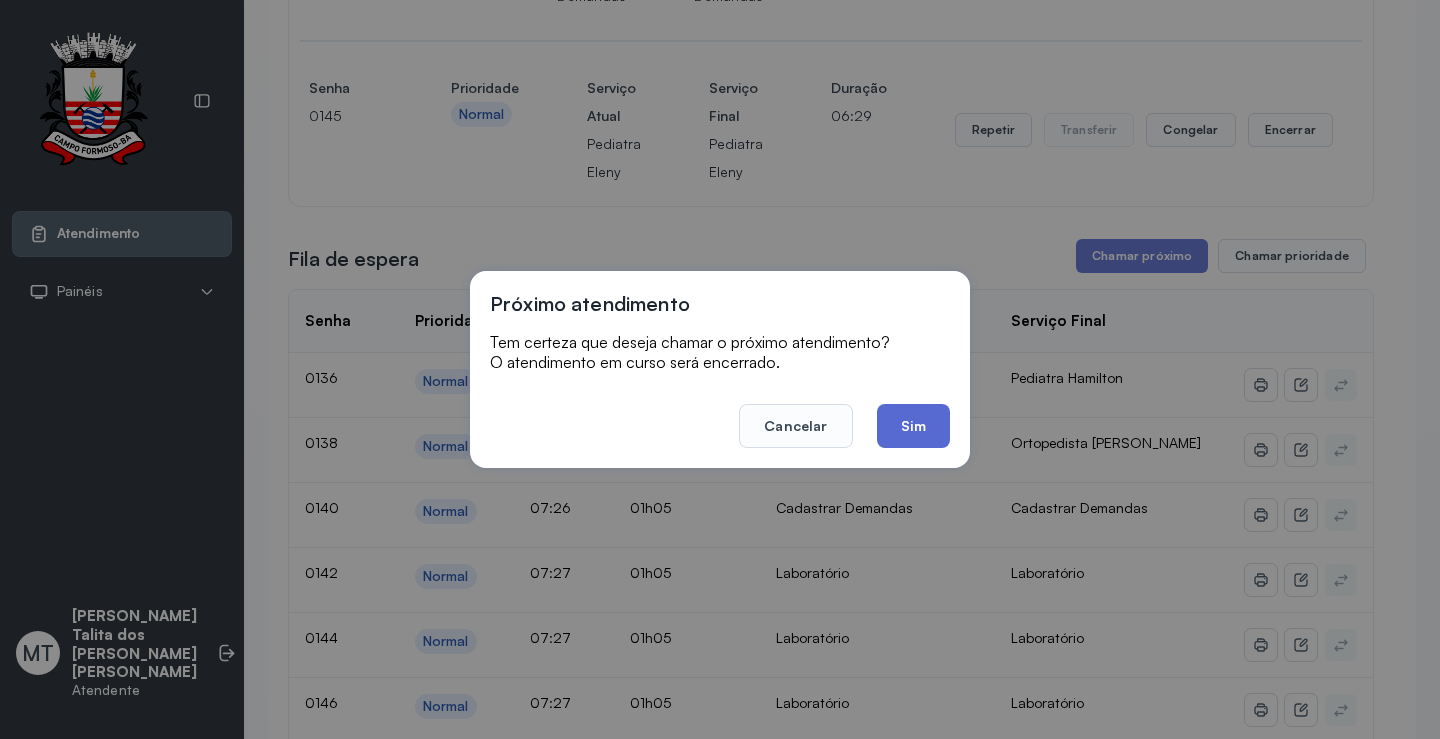 click on "Sim" 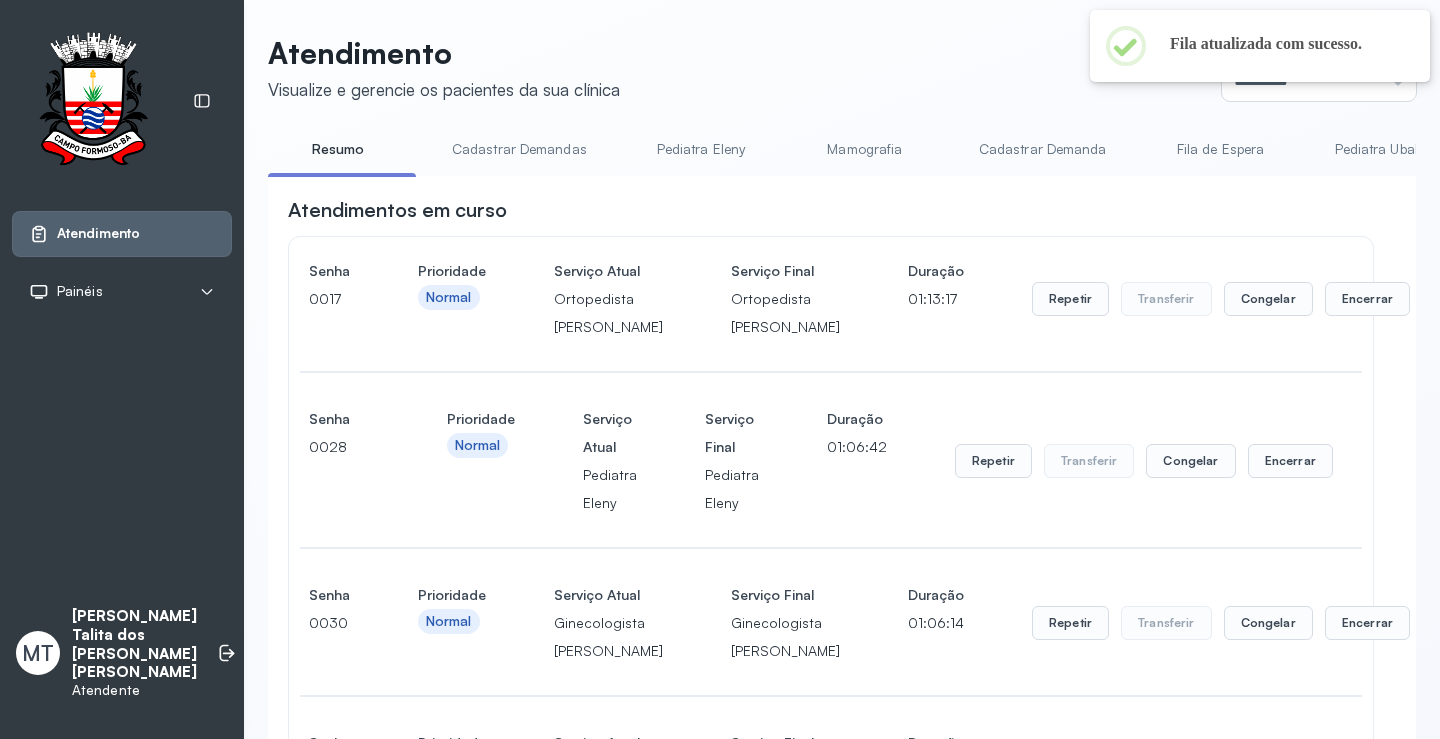 scroll, scrollTop: 1600, scrollLeft: 0, axis: vertical 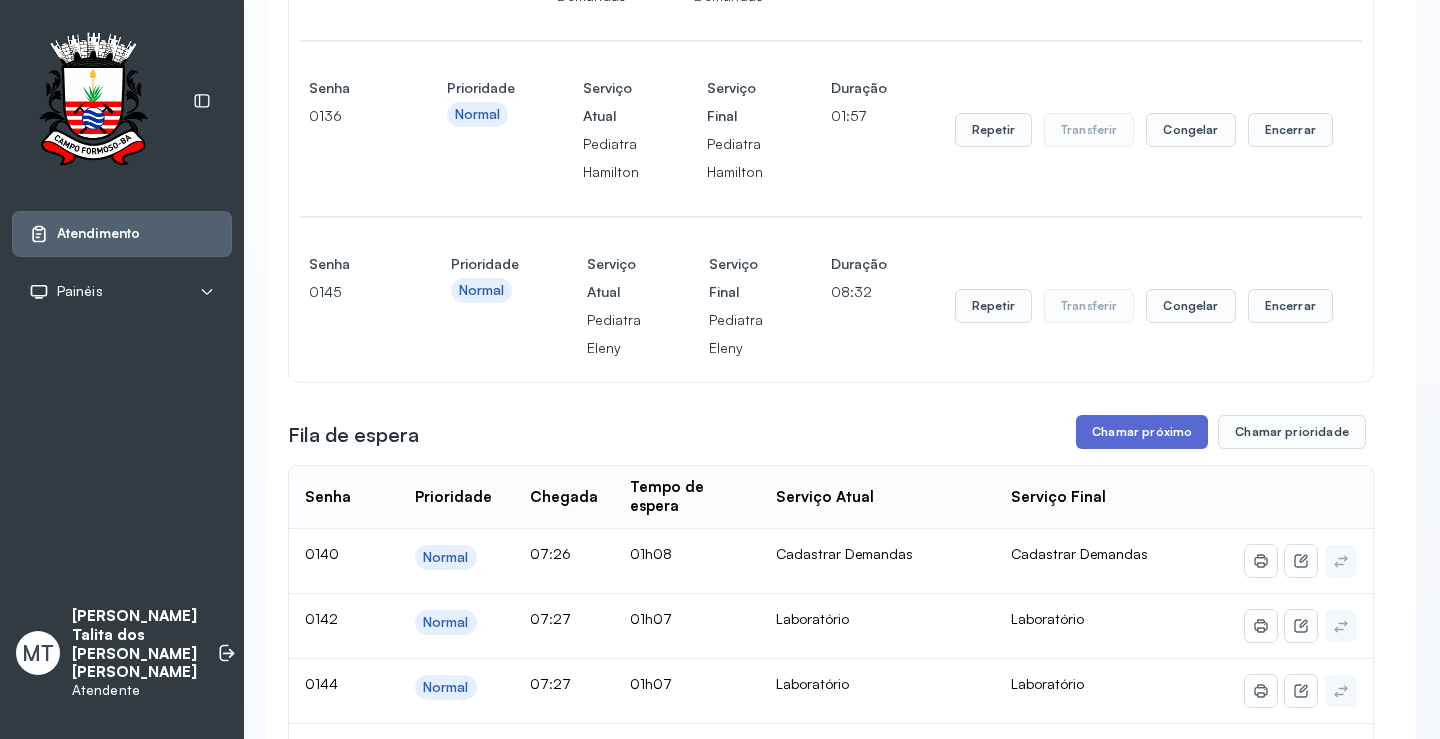 click on "Chamar próximo" at bounding box center (1142, 432) 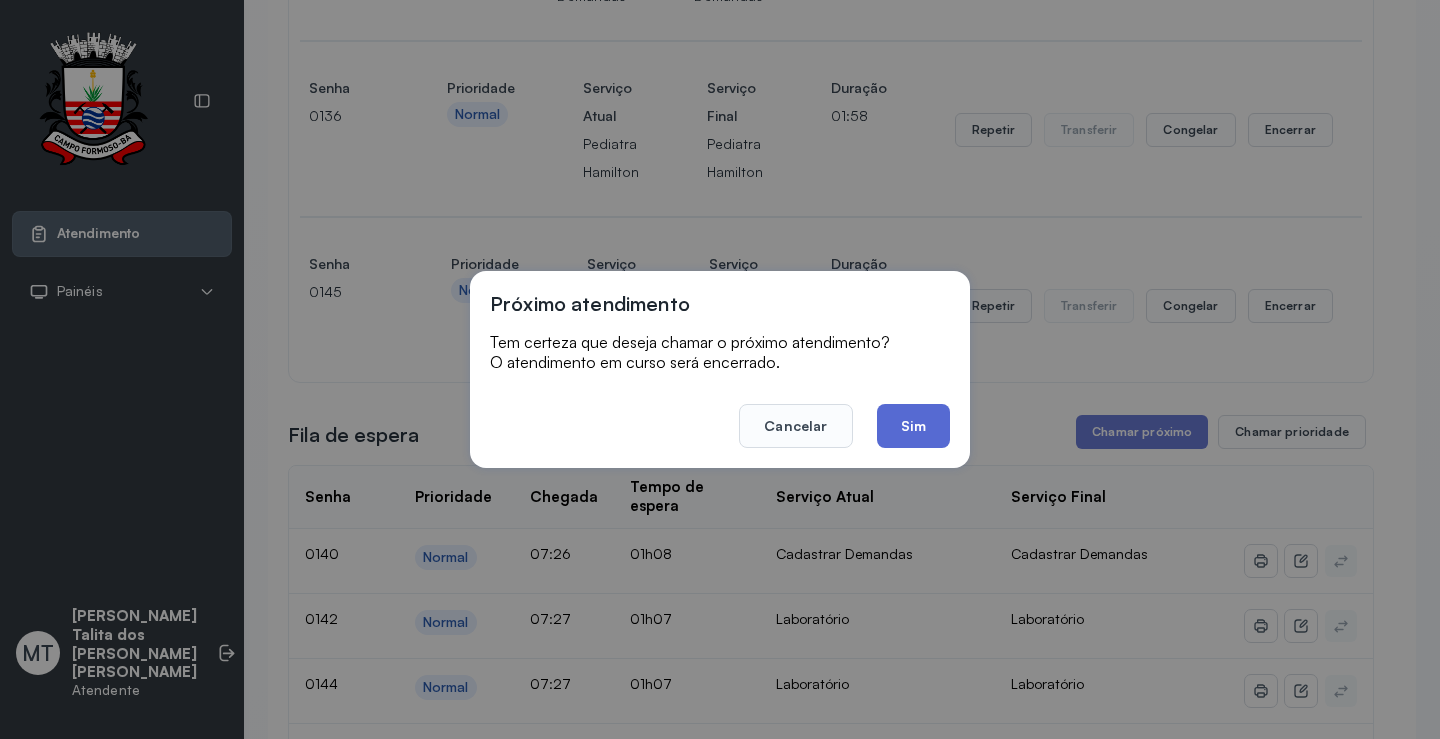 click on "Sim" 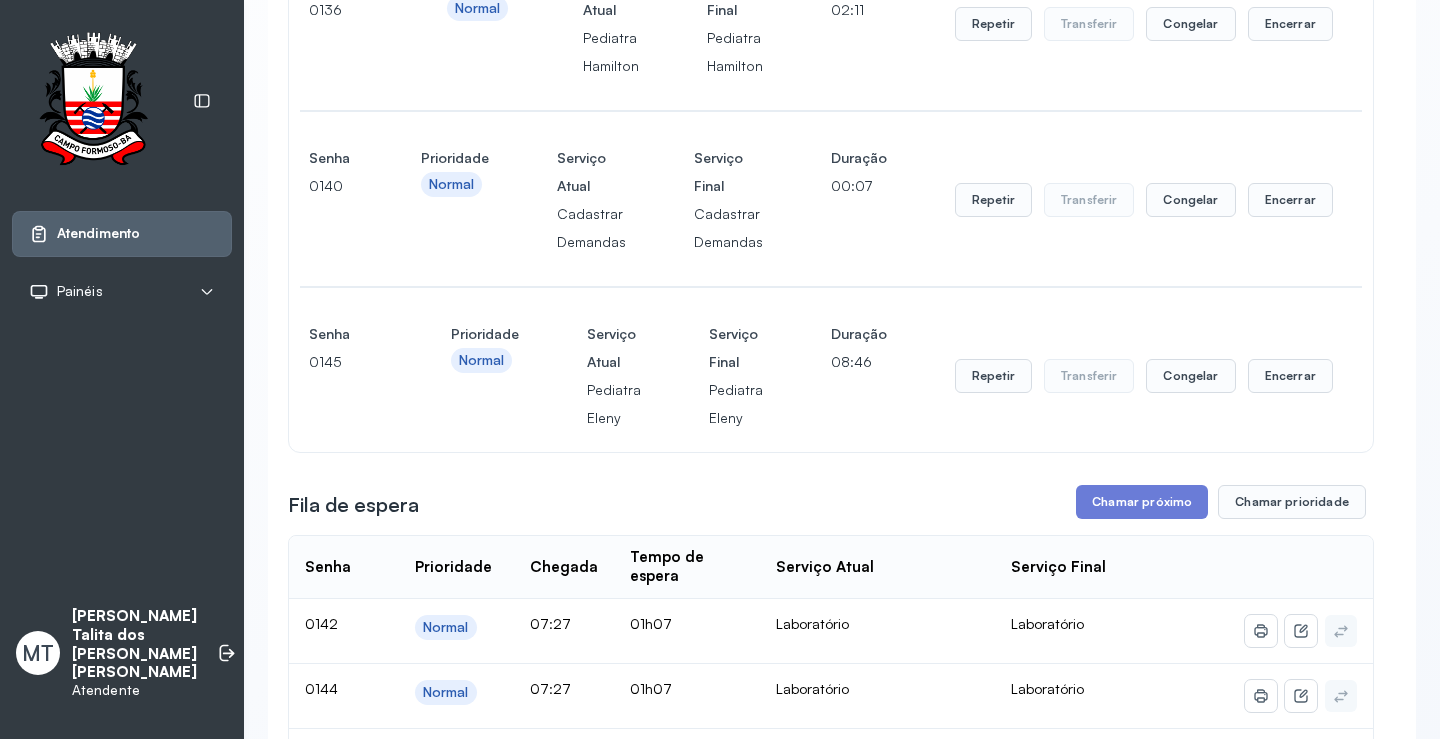 scroll, scrollTop: 2000, scrollLeft: 0, axis: vertical 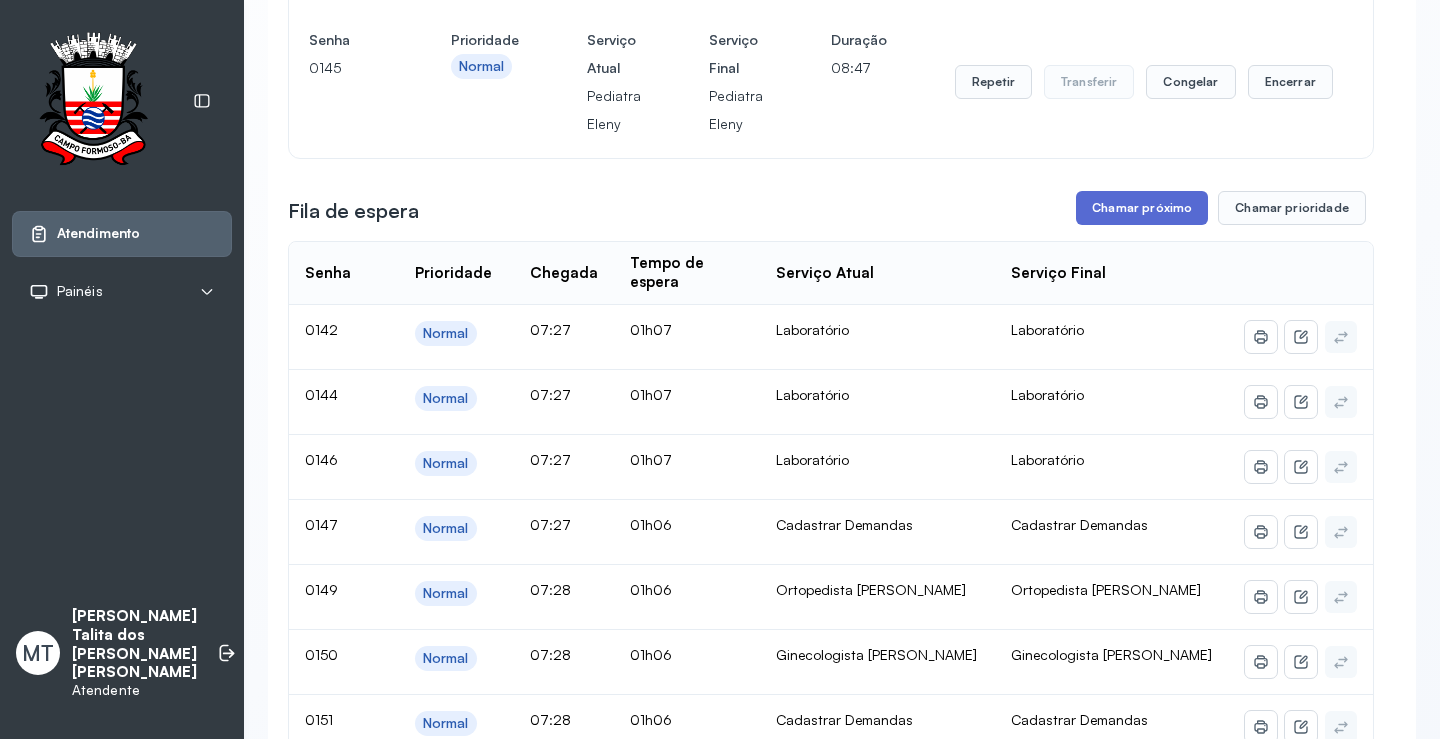 click on "Chamar próximo" at bounding box center [1142, 208] 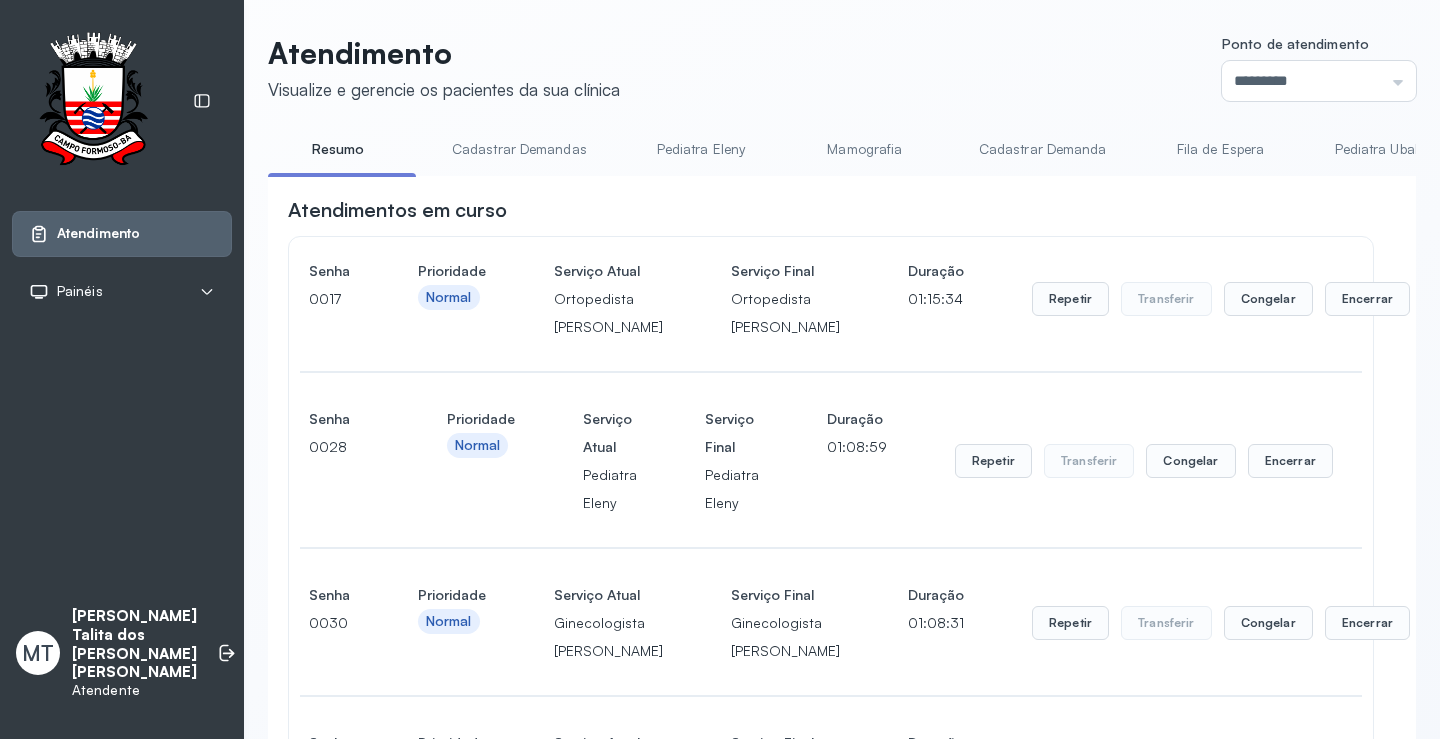 scroll, scrollTop: 2000, scrollLeft: 0, axis: vertical 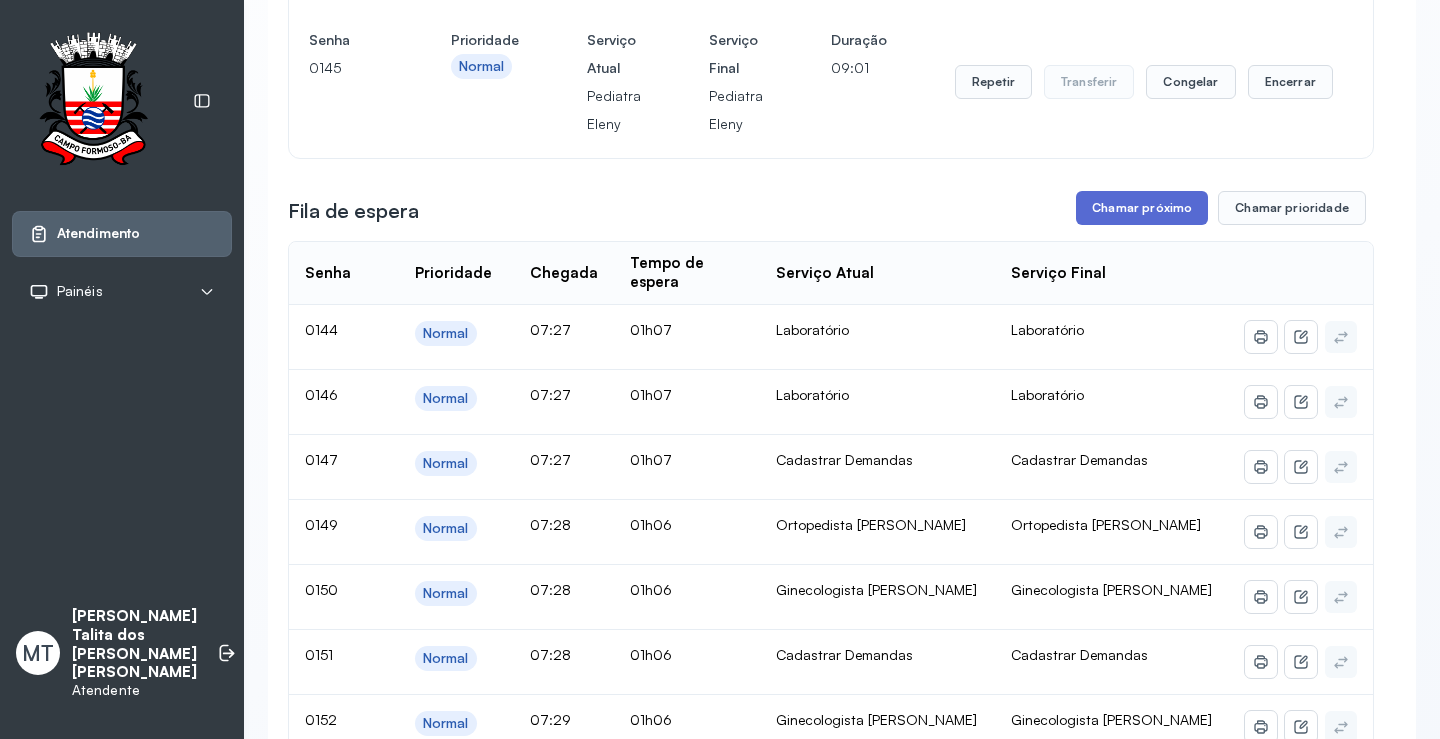 click on "Chamar próximo" at bounding box center [1142, 208] 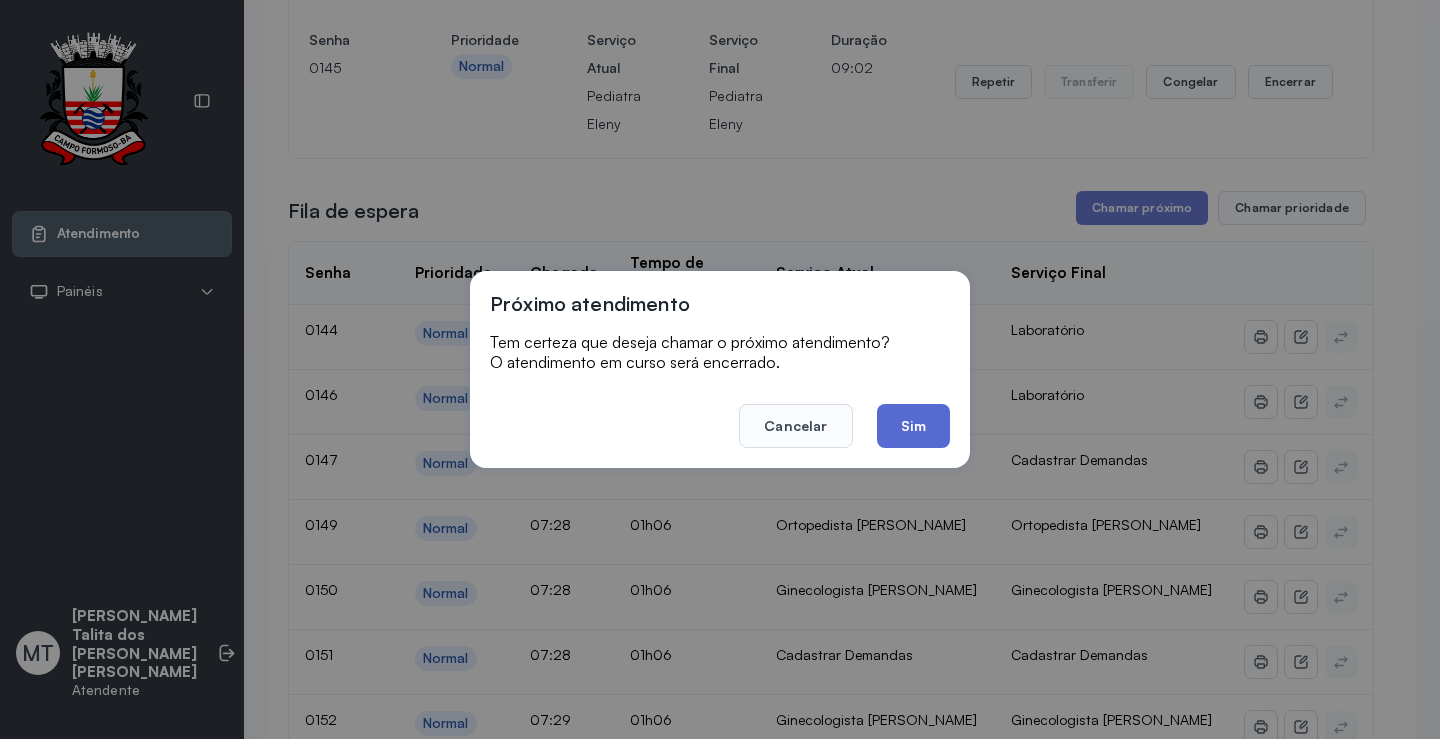 click on "Sim" 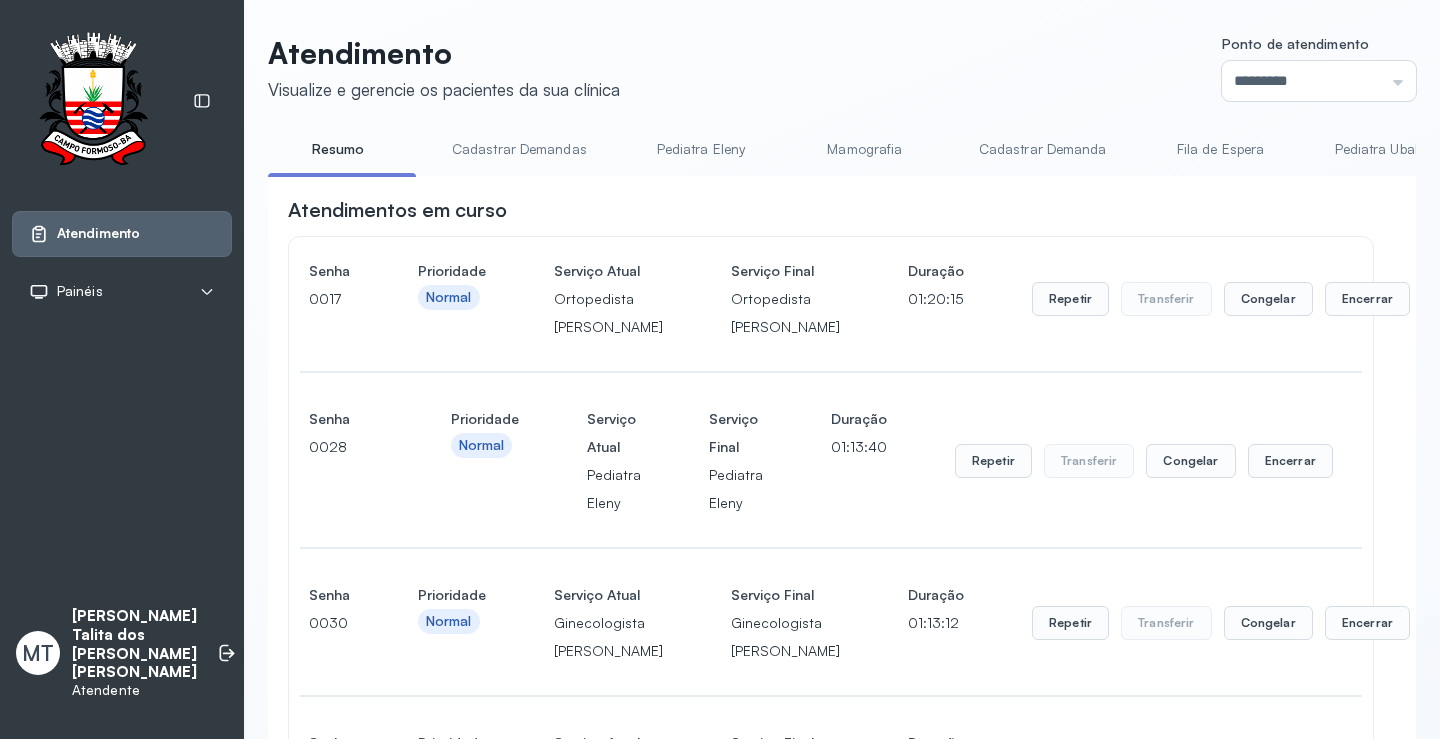scroll, scrollTop: 2000, scrollLeft: 0, axis: vertical 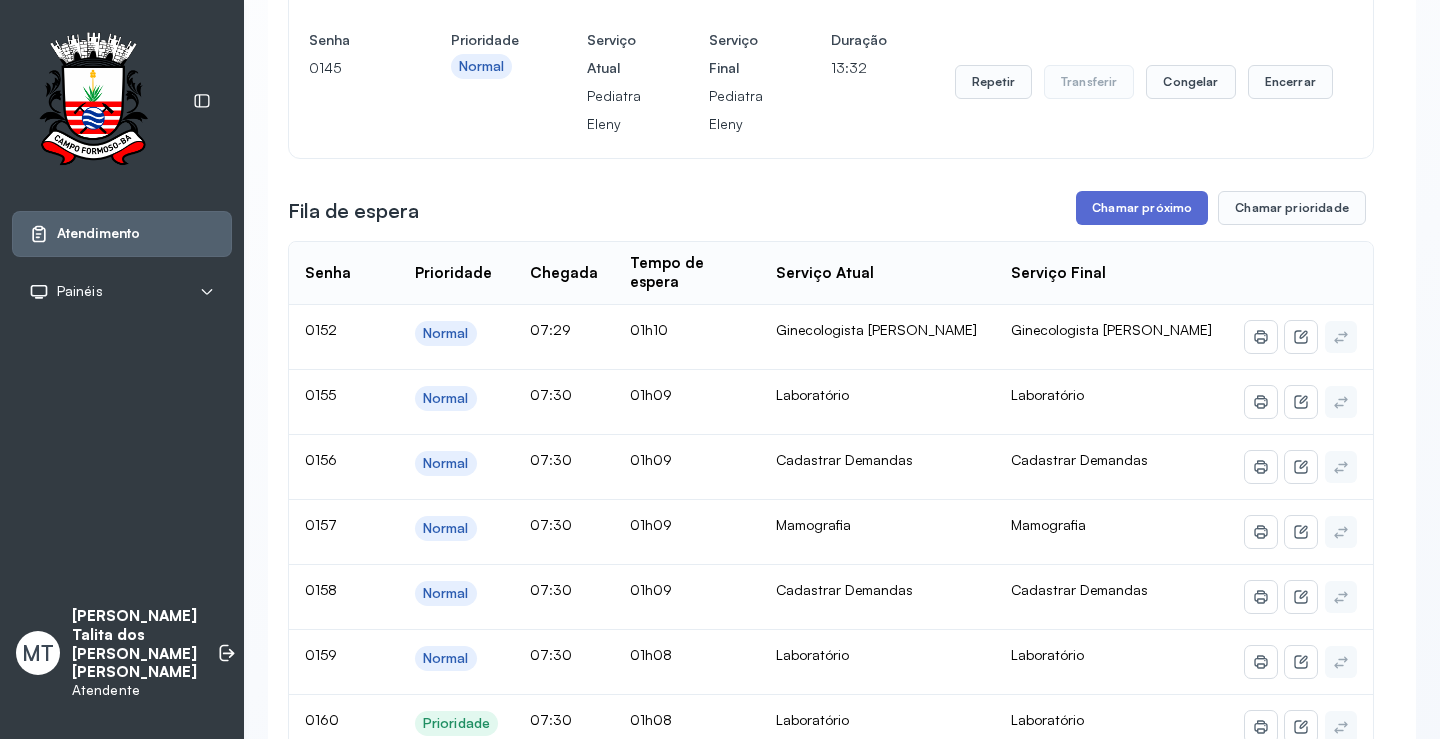 click on "Chamar próximo" at bounding box center (1142, 208) 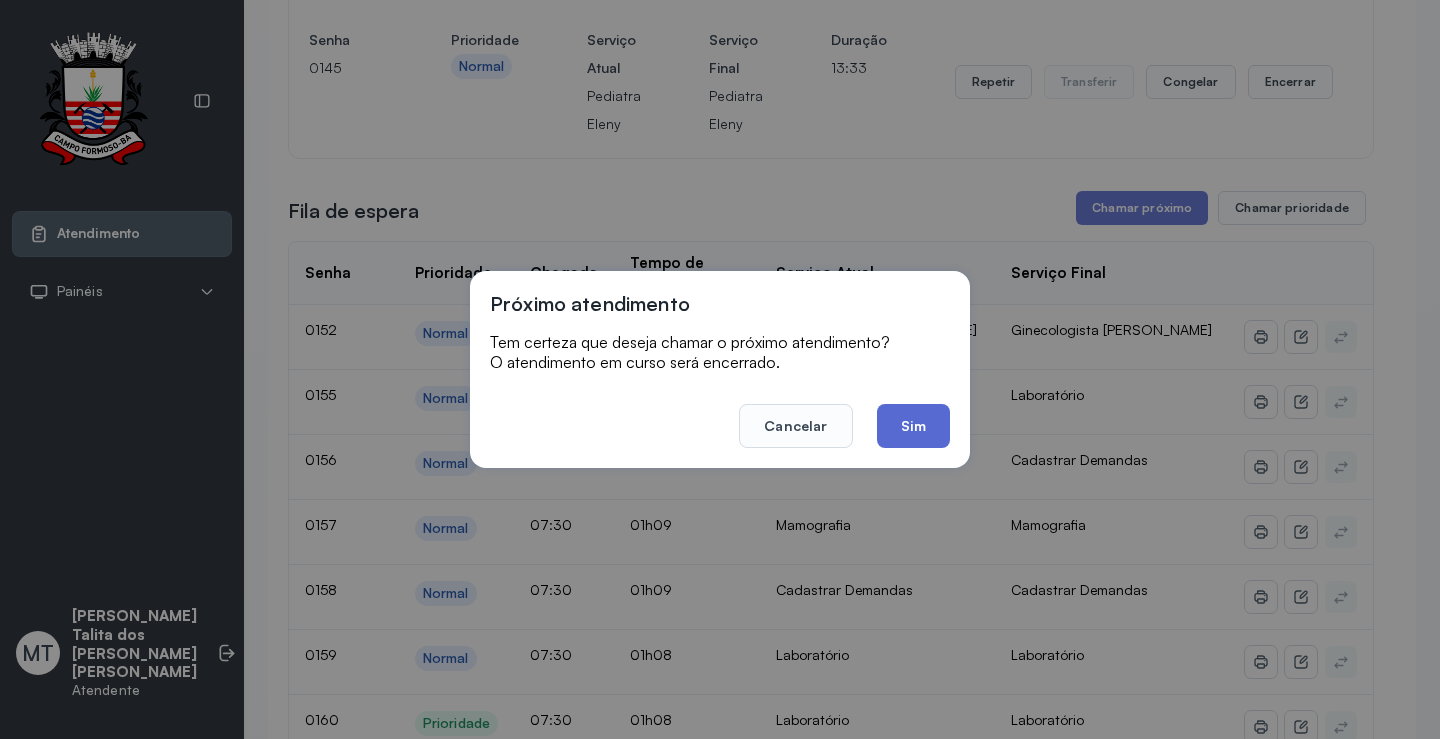 click on "Sim" 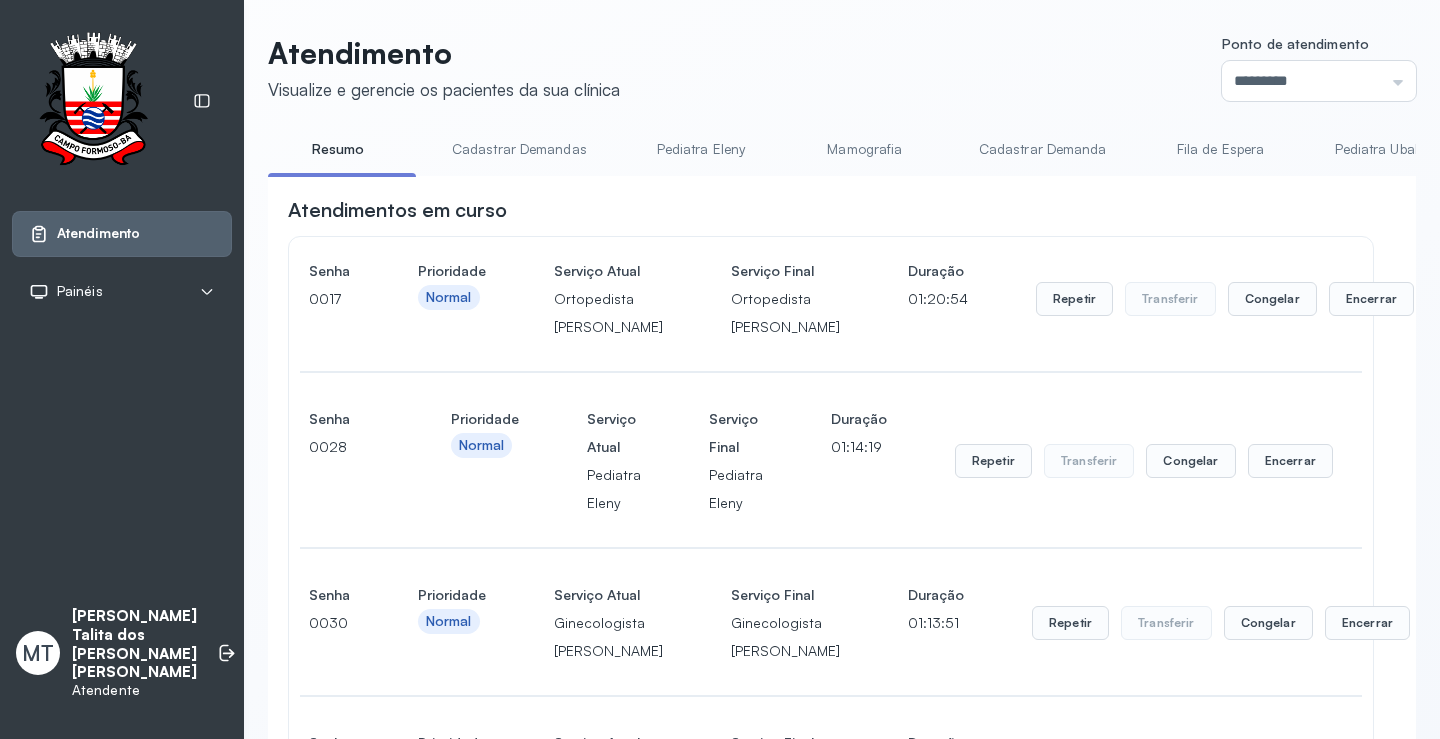 scroll, scrollTop: 2000, scrollLeft: 0, axis: vertical 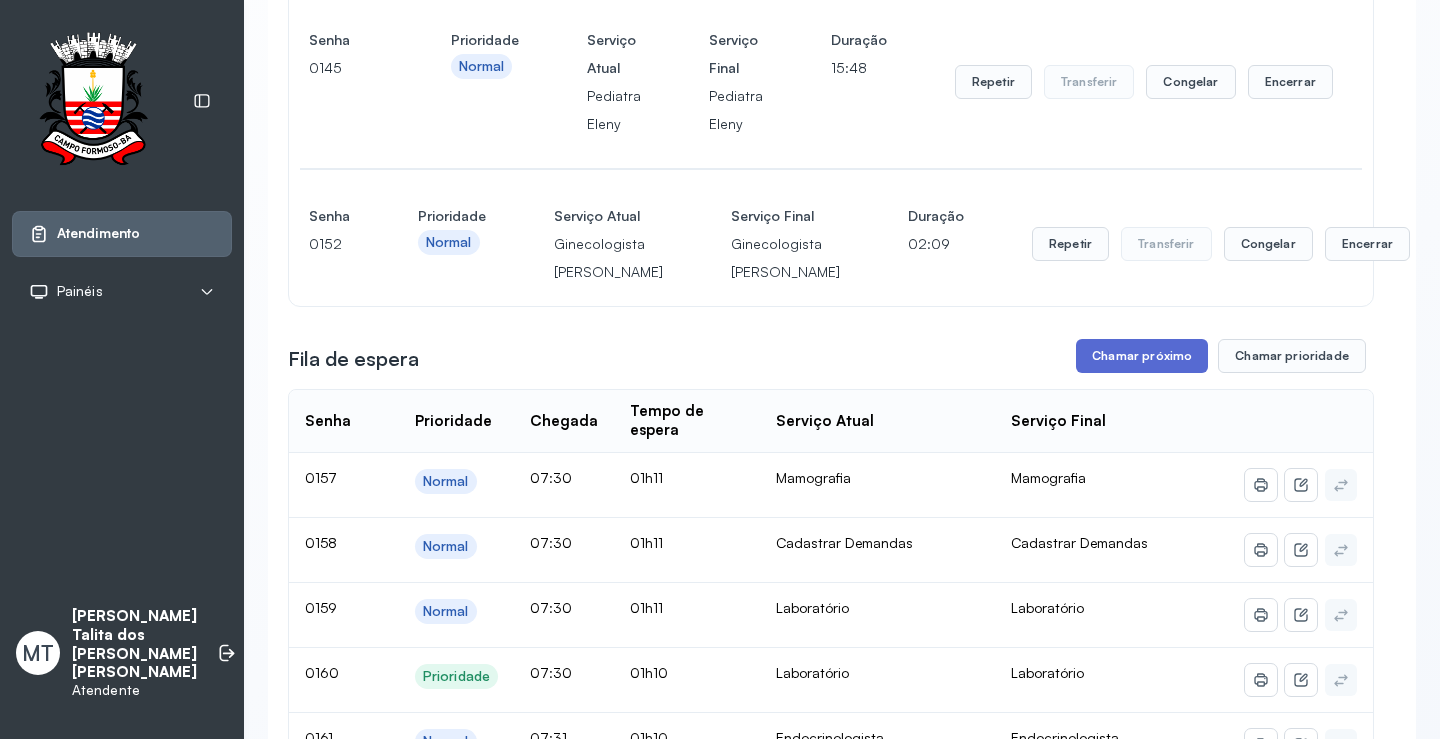 click on "Chamar próximo" at bounding box center [1142, 356] 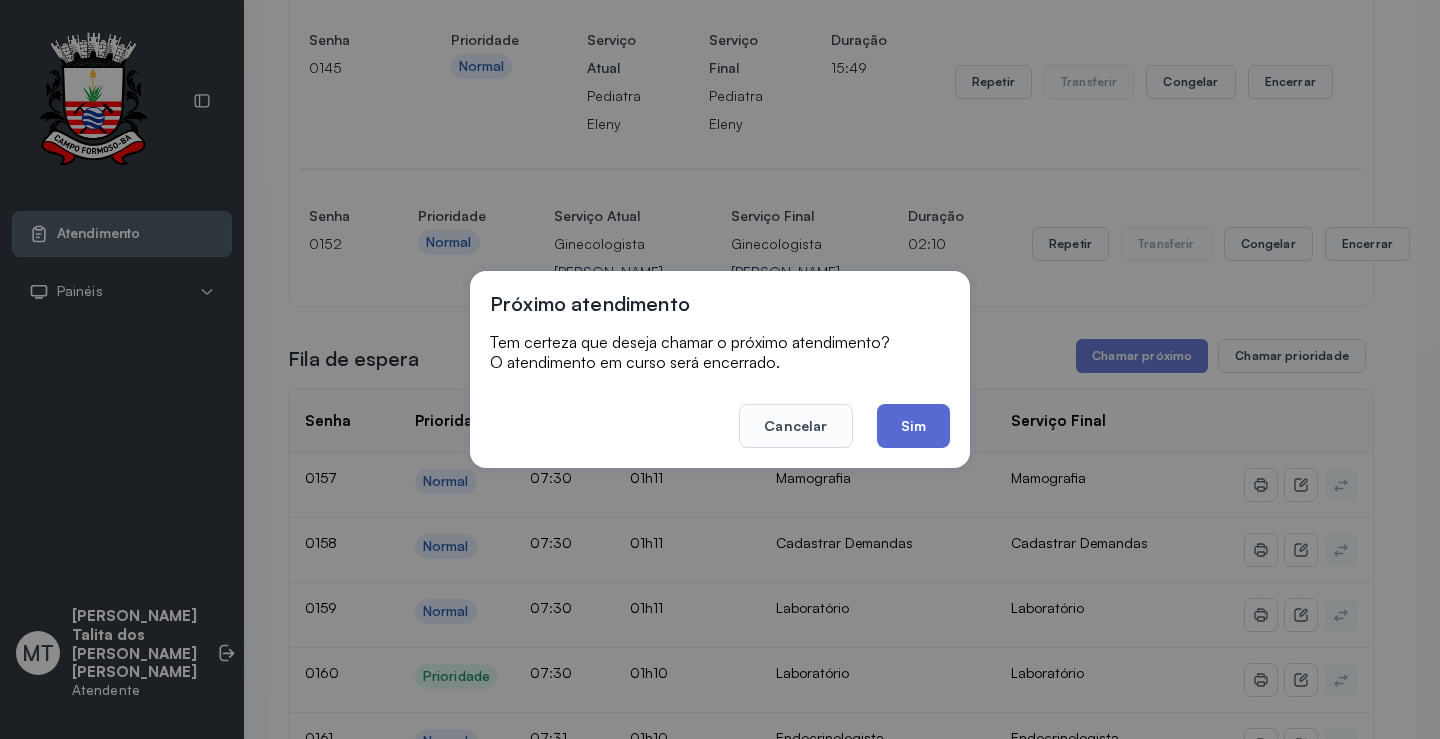 click on "Sim" 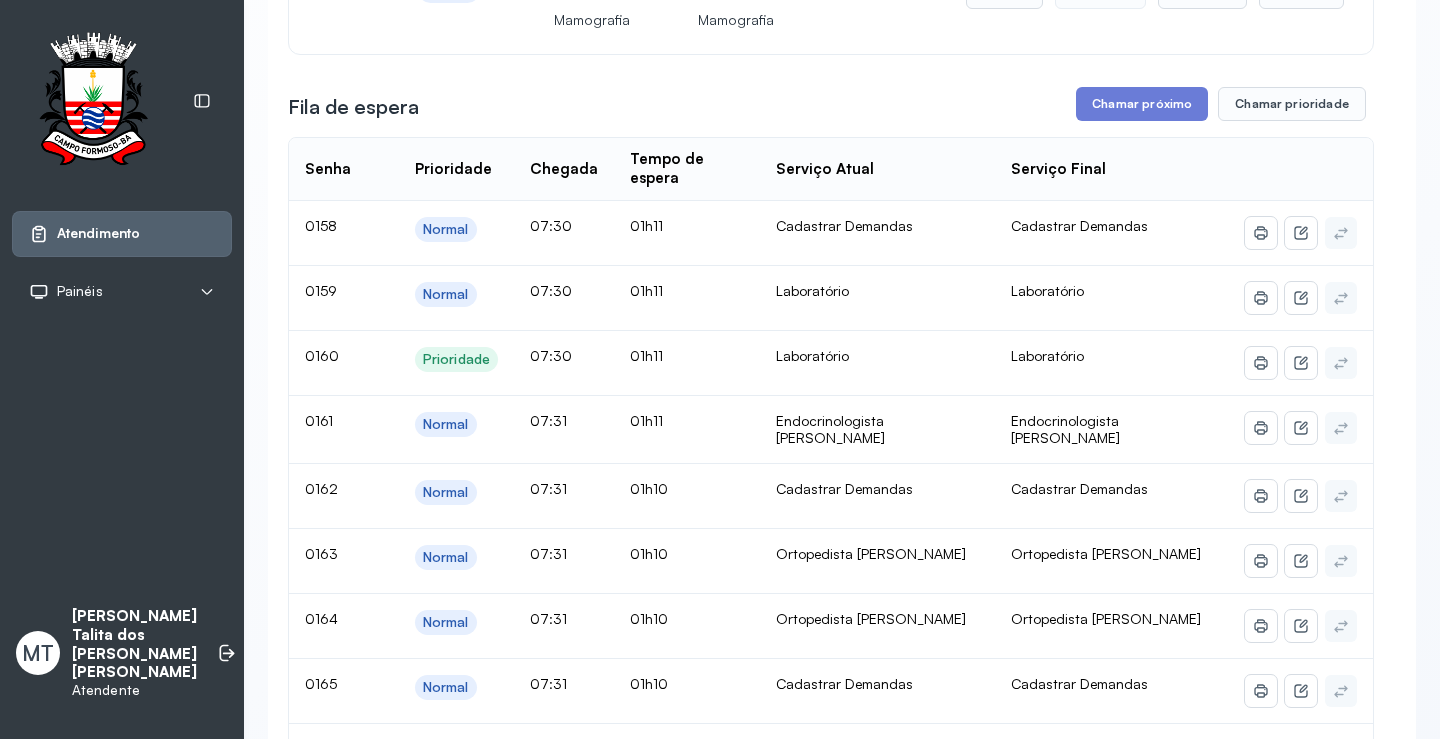scroll, scrollTop: 2600, scrollLeft: 0, axis: vertical 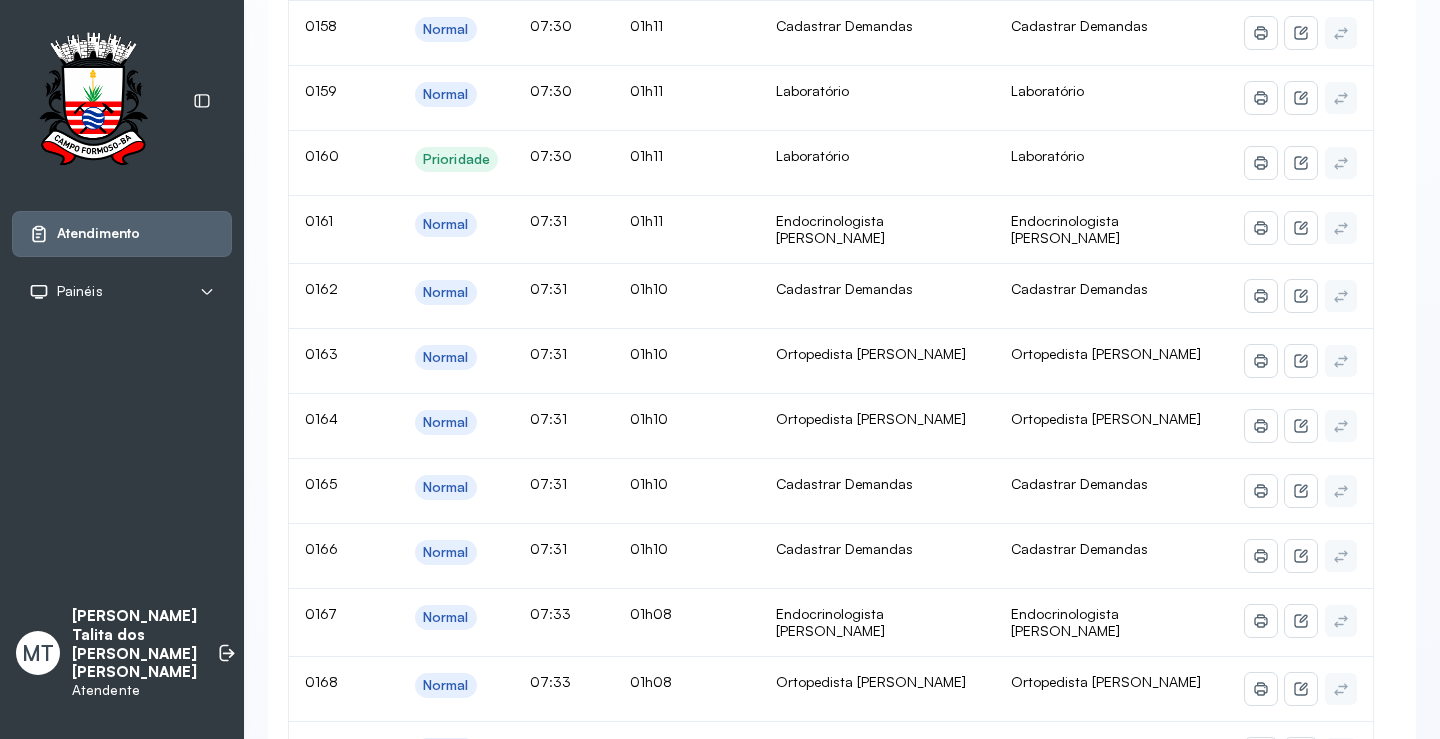 click on "Chamar próximo" at bounding box center (1142, -96) 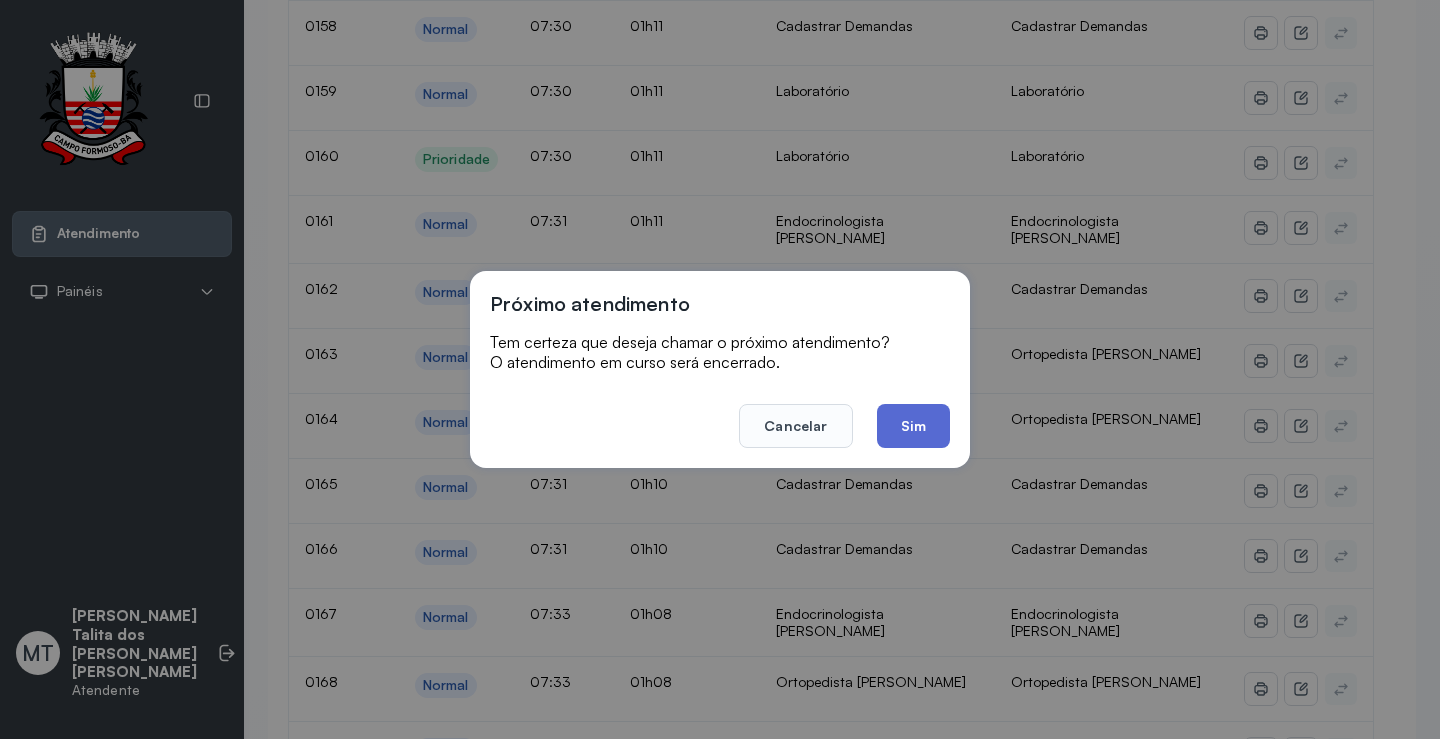 click on "Sim" 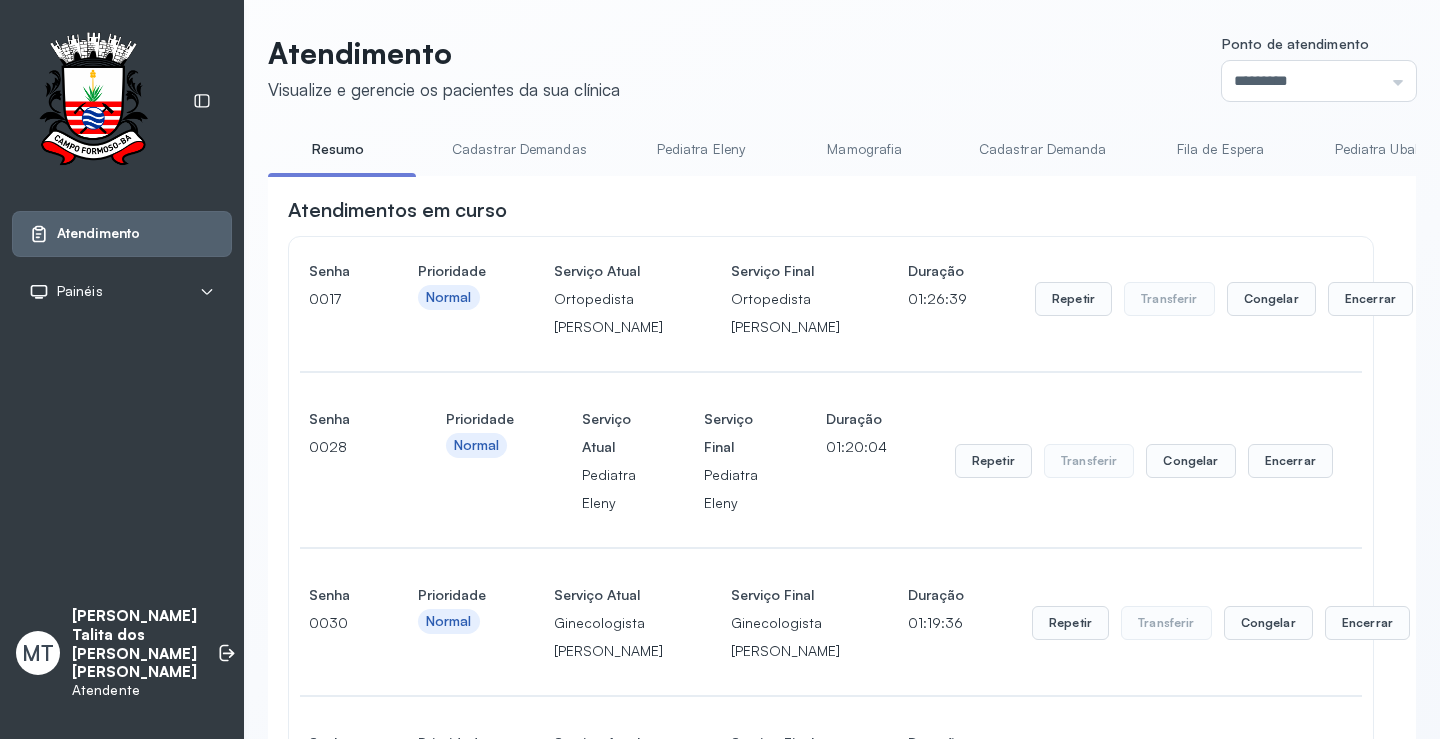scroll, scrollTop: 2600, scrollLeft: 0, axis: vertical 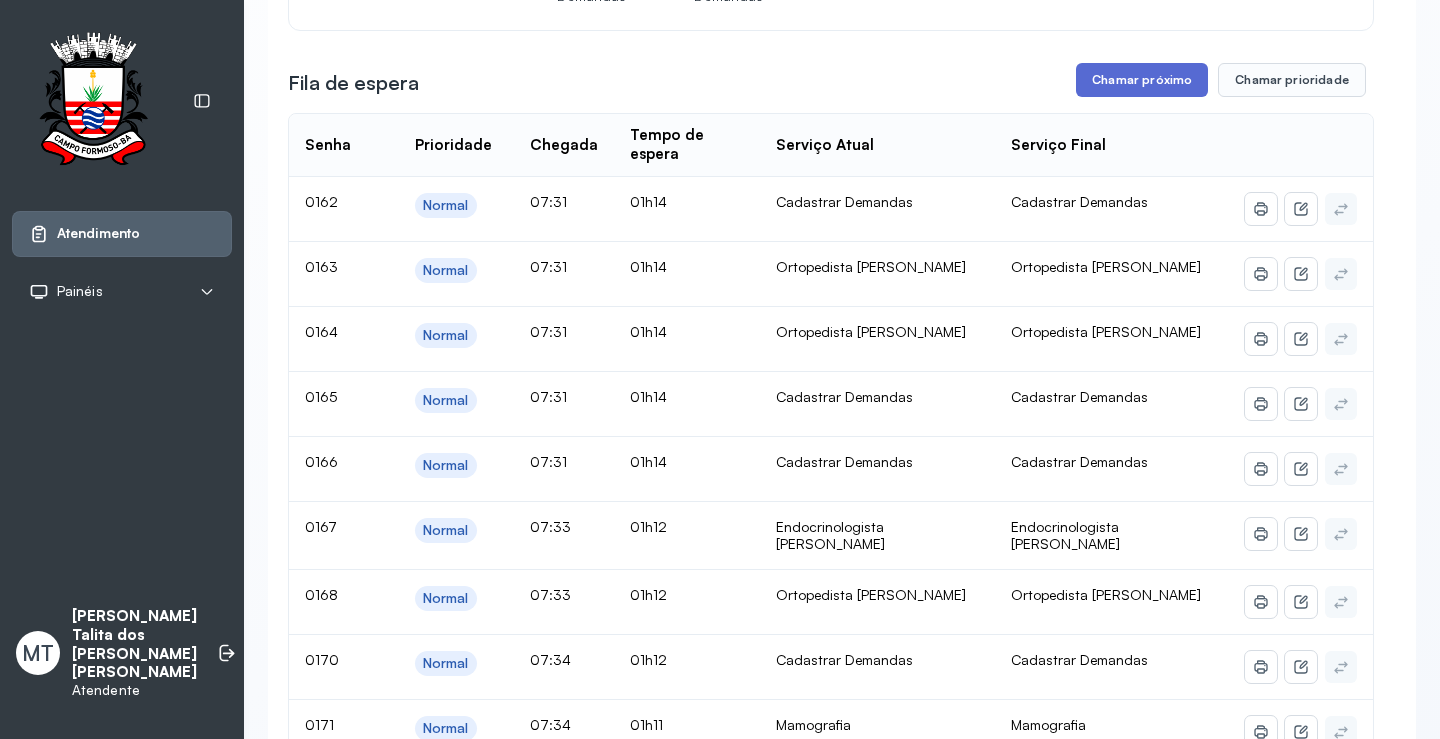 click on "Chamar próximo" at bounding box center (1142, 80) 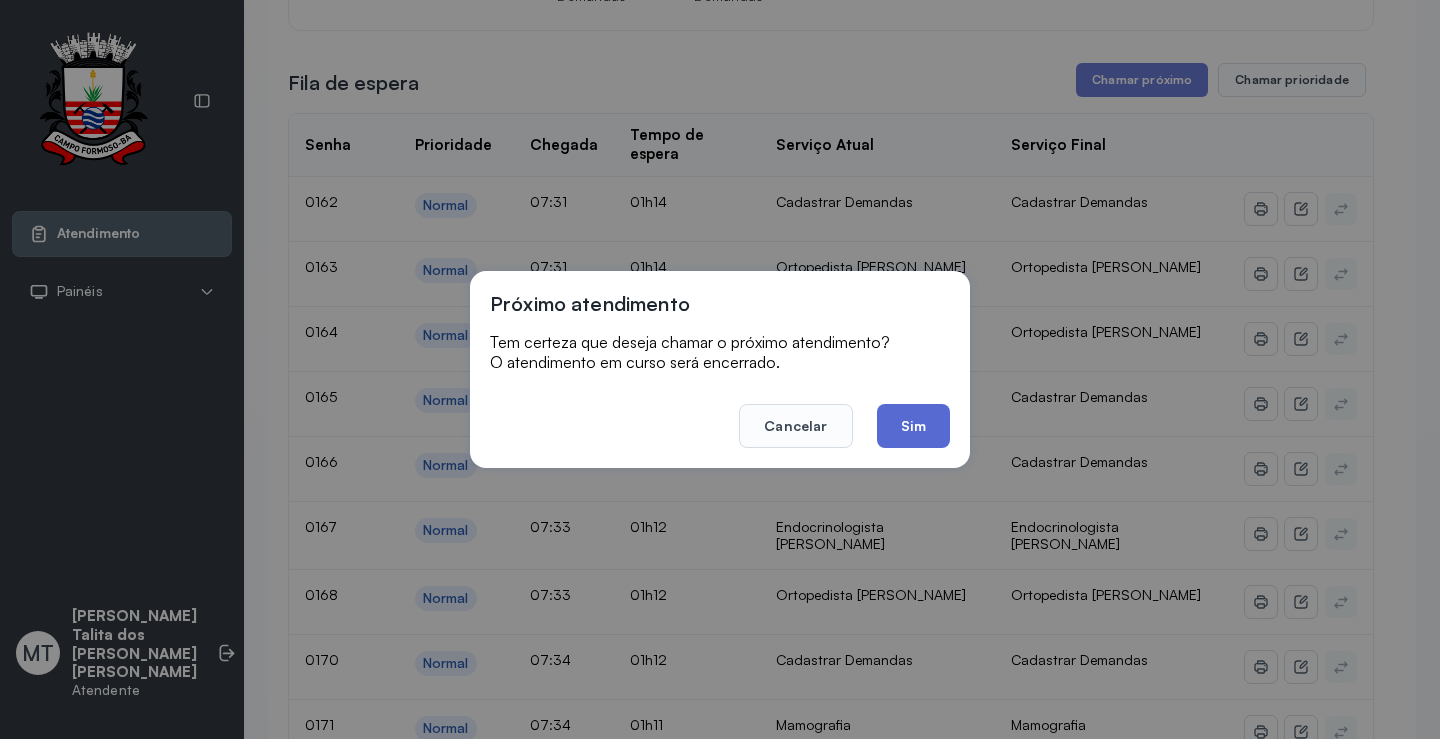 click on "Sim" 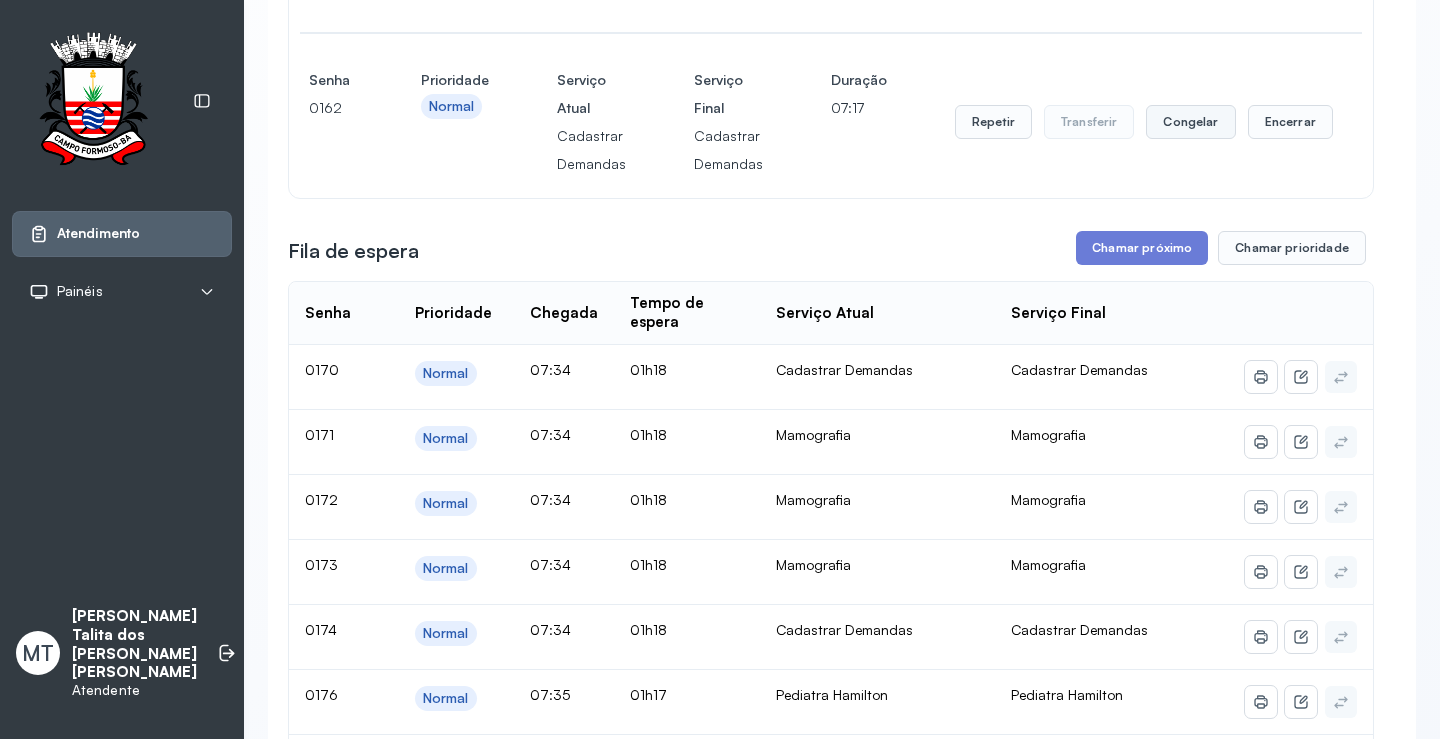 scroll, scrollTop: 2600, scrollLeft: 0, axis: vertical 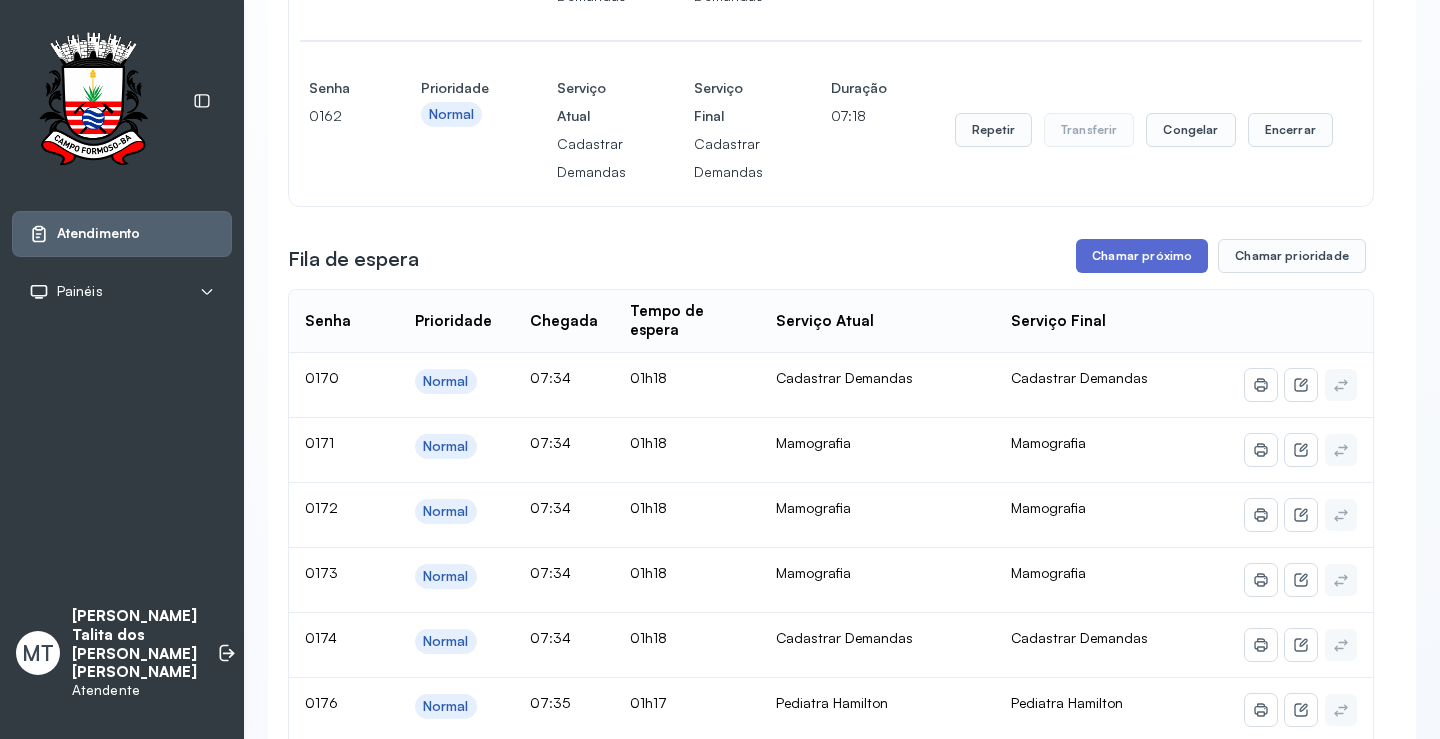 click on "Chamar próximo" at bounding box center (1142, 256) 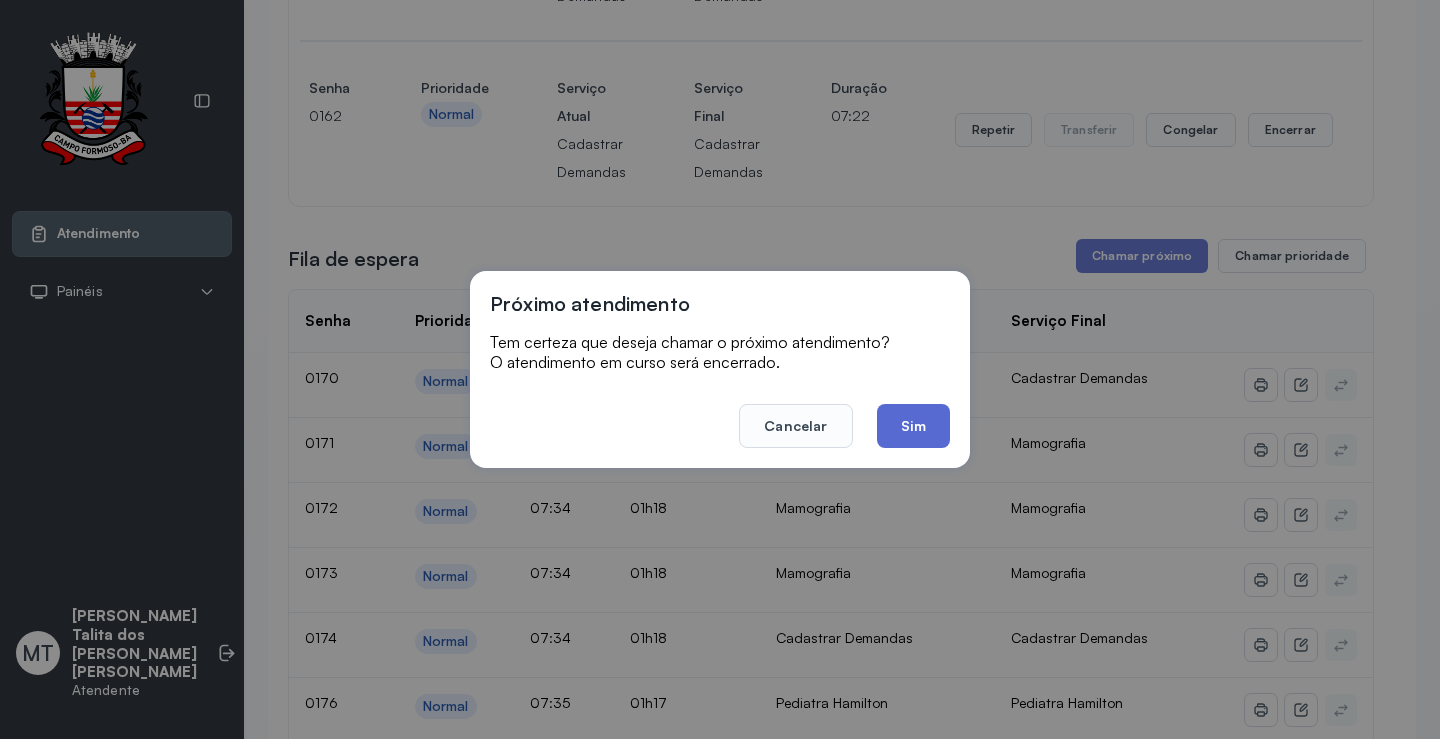 click on "Sim" 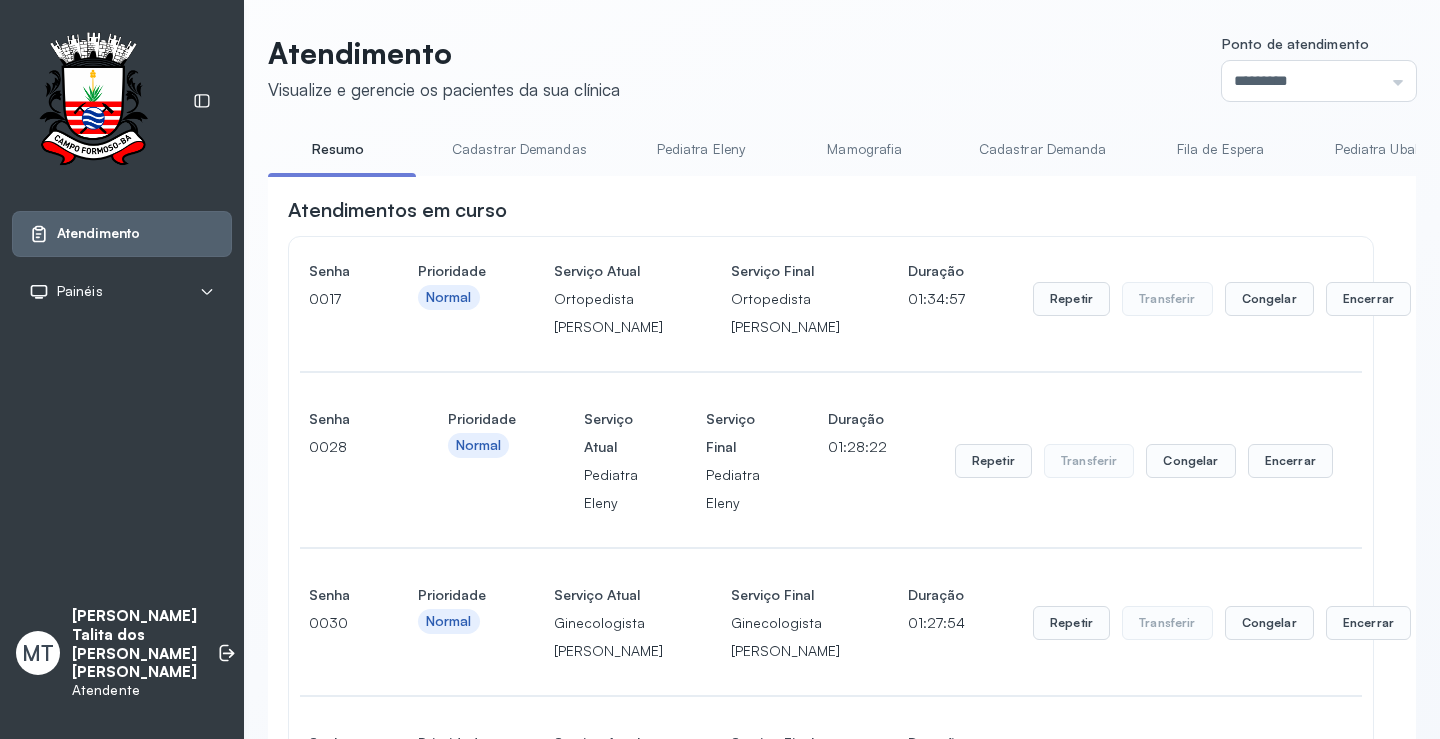 scroll, scrollTop: 2800, scrollLeft: 0, axis: vertical 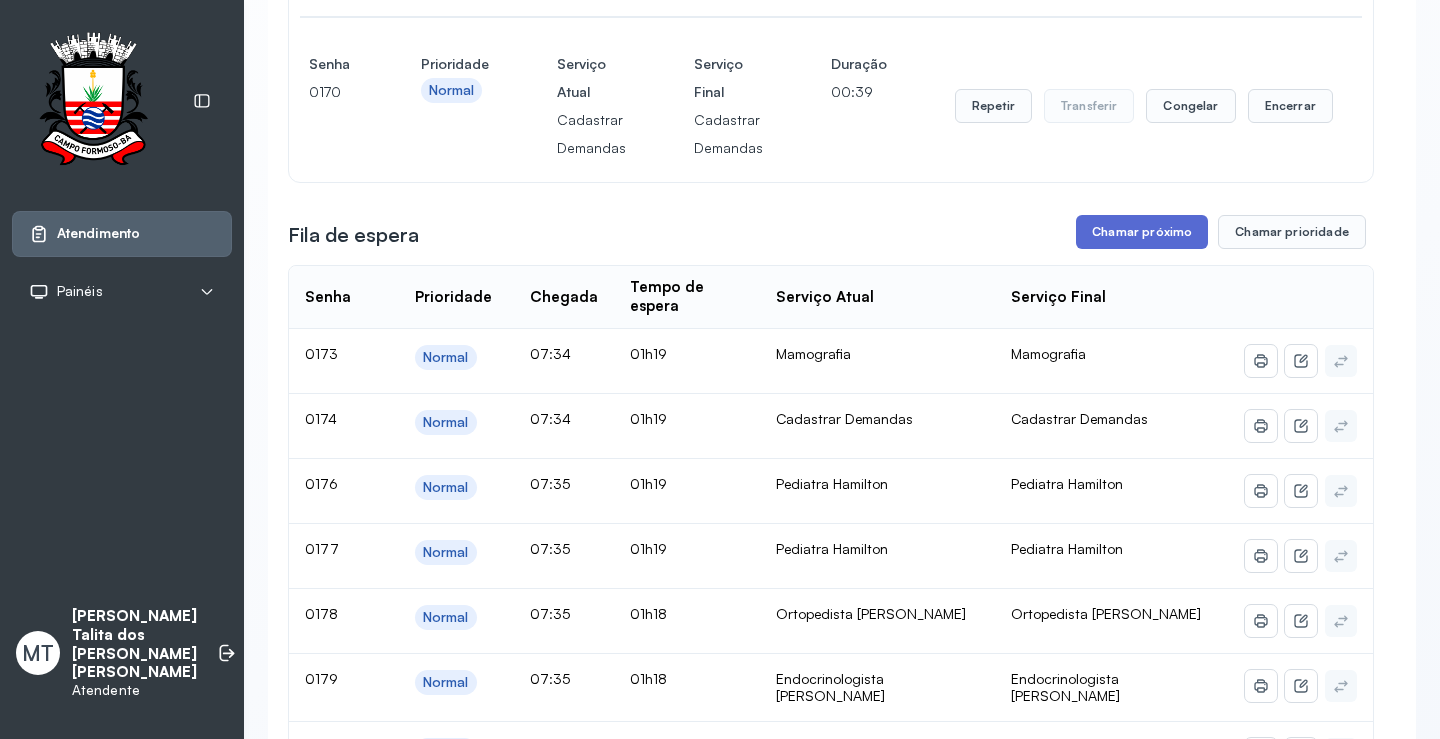 click on "Chamar próximo" at bounding box center [1142, 232] 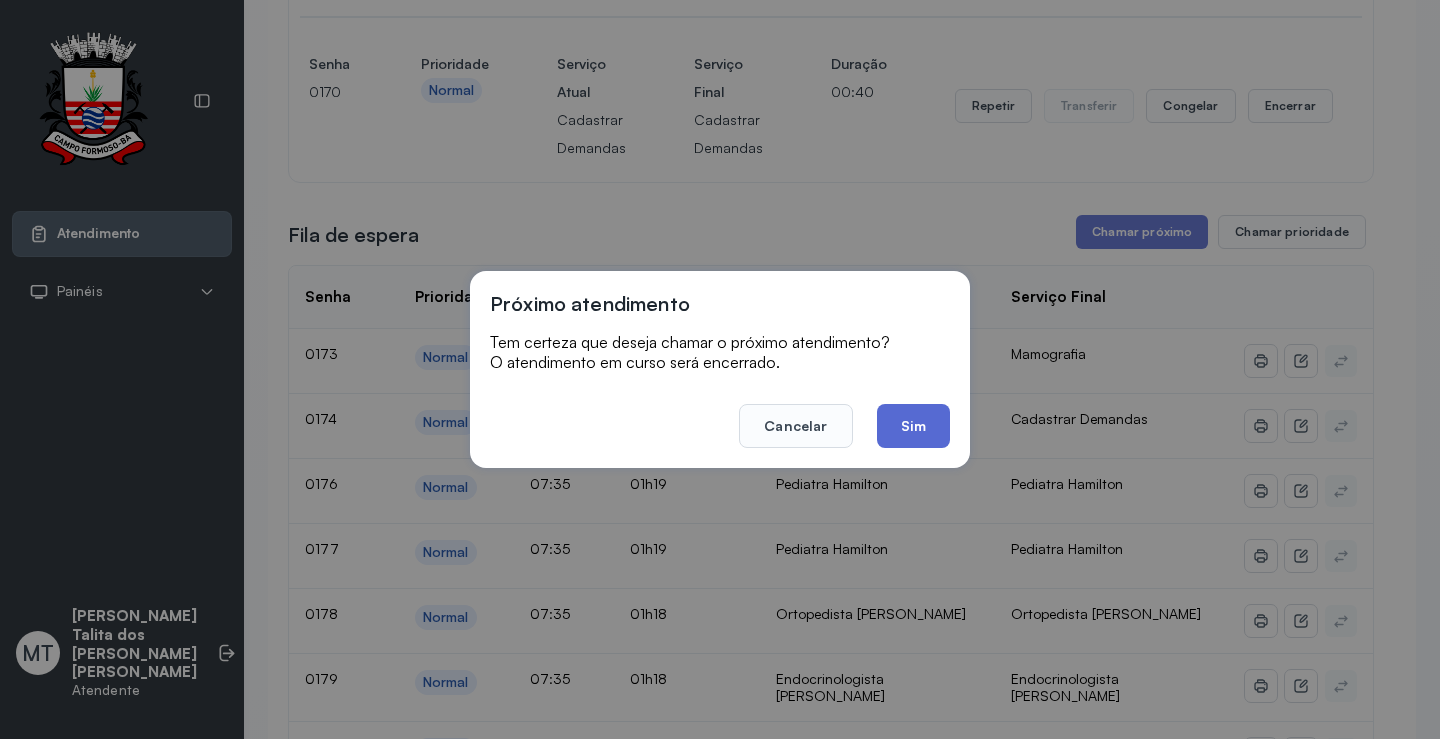 click on "Sim" 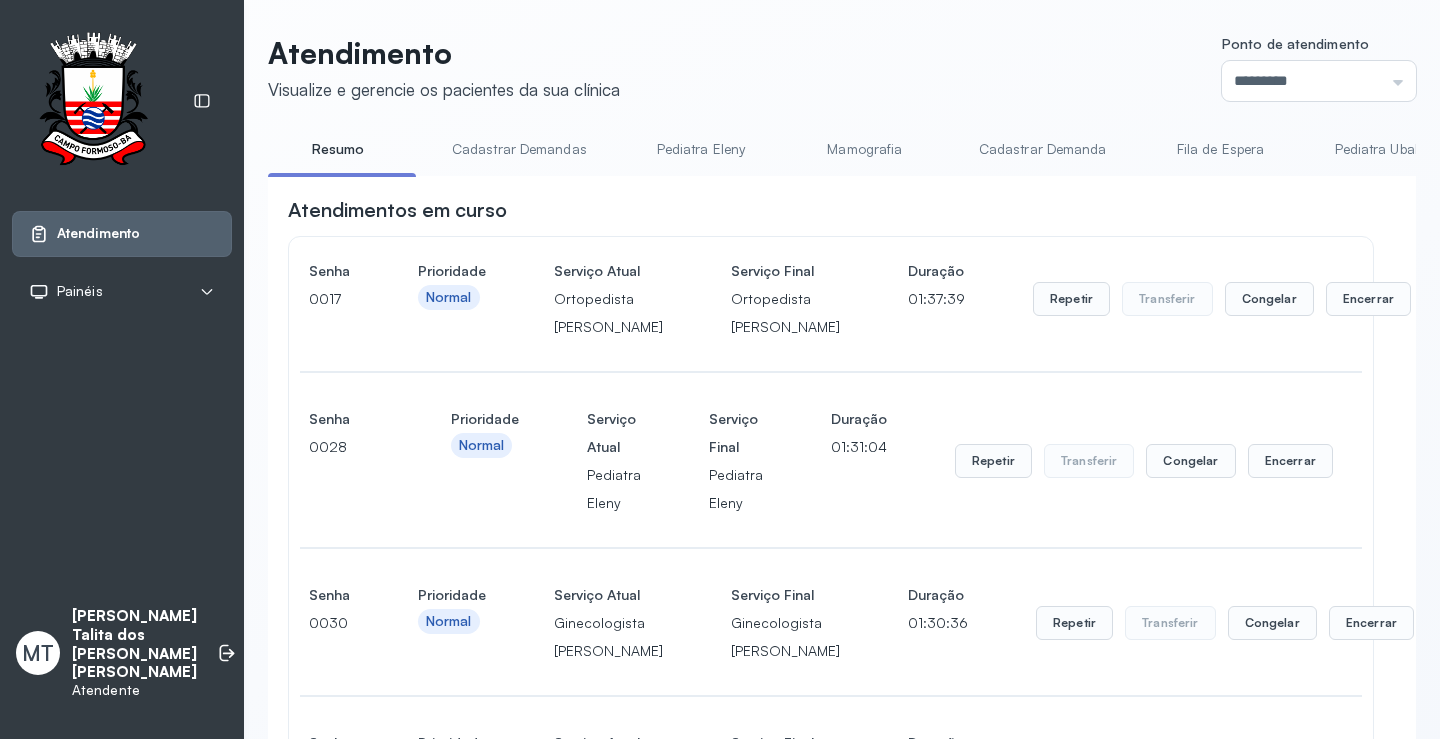scroll, scrollTop: 2768, scrollLeft: 0, axis: vertical 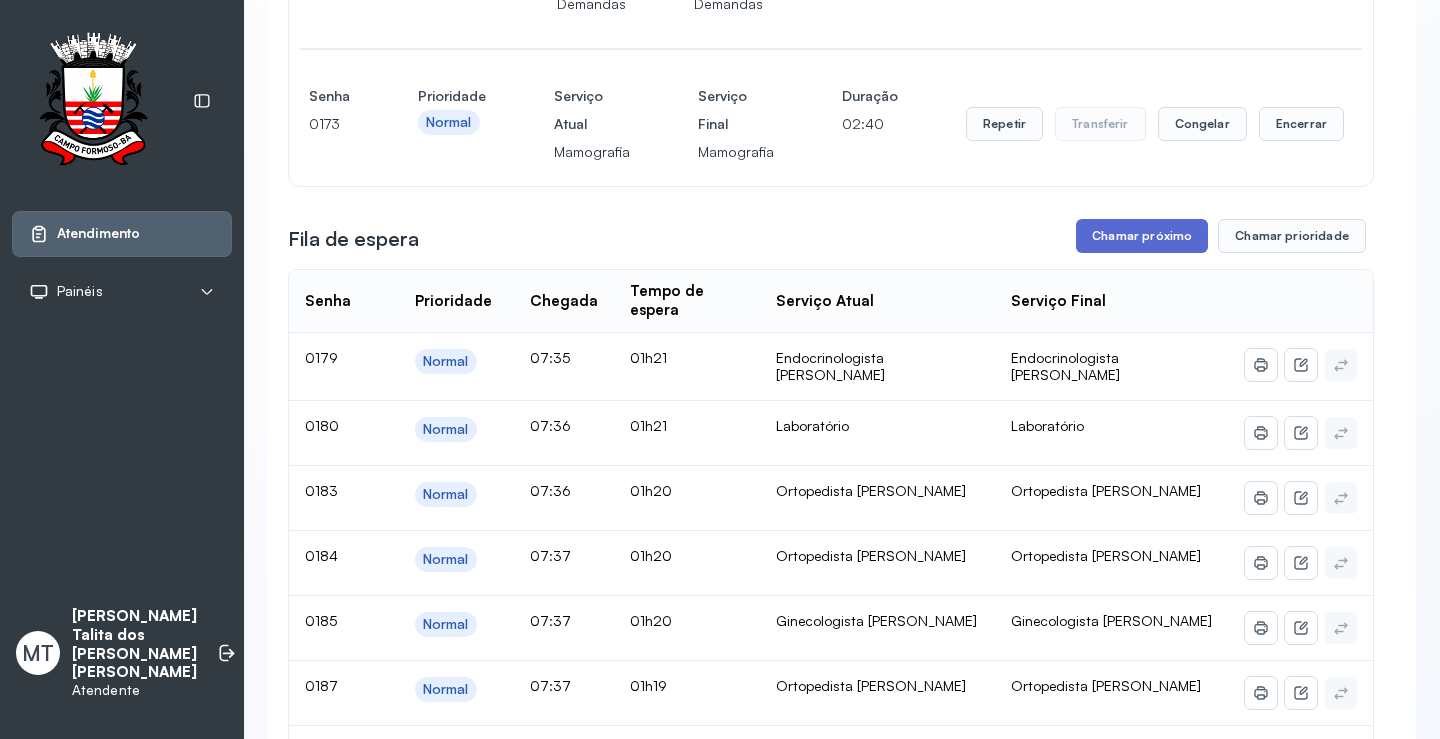 click on "Chamar próximo" at bounding box center [1142, 236] 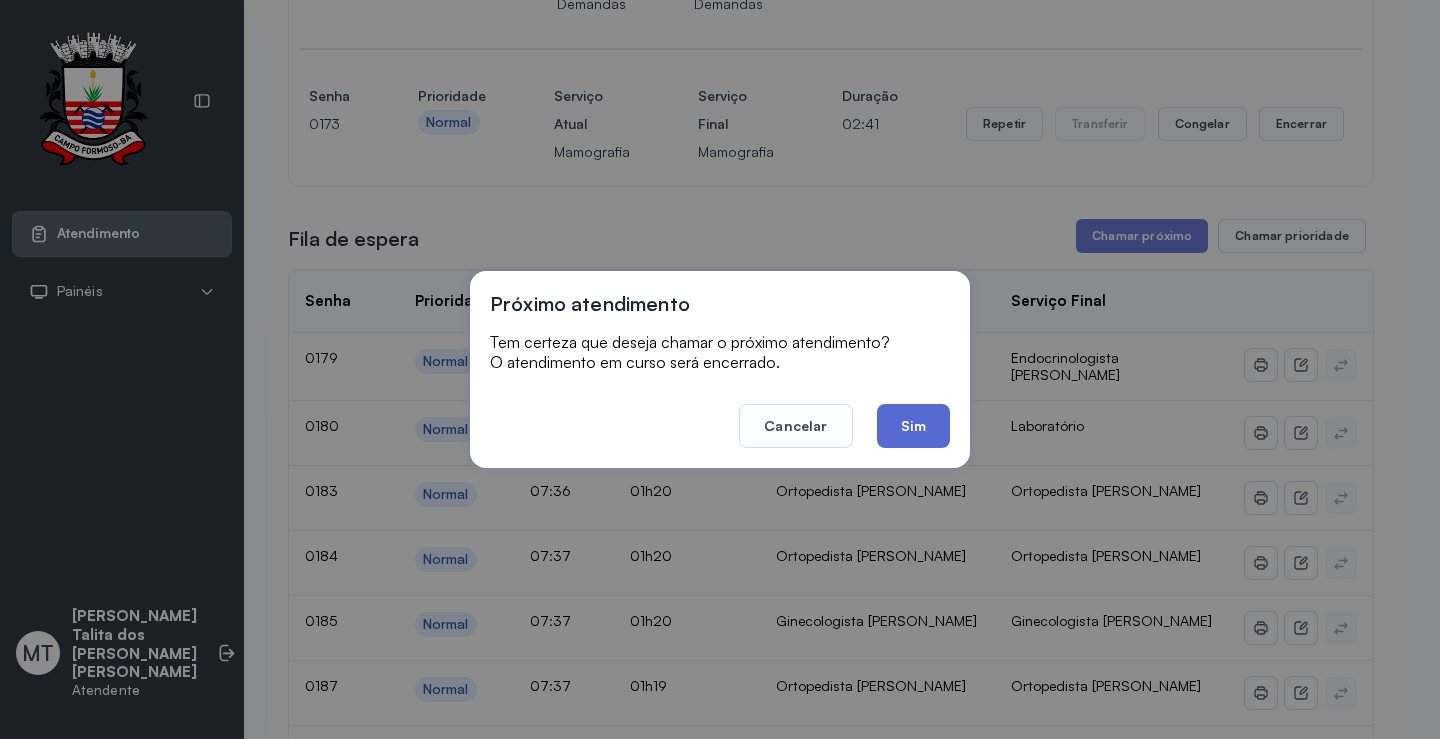 click on "Sim" 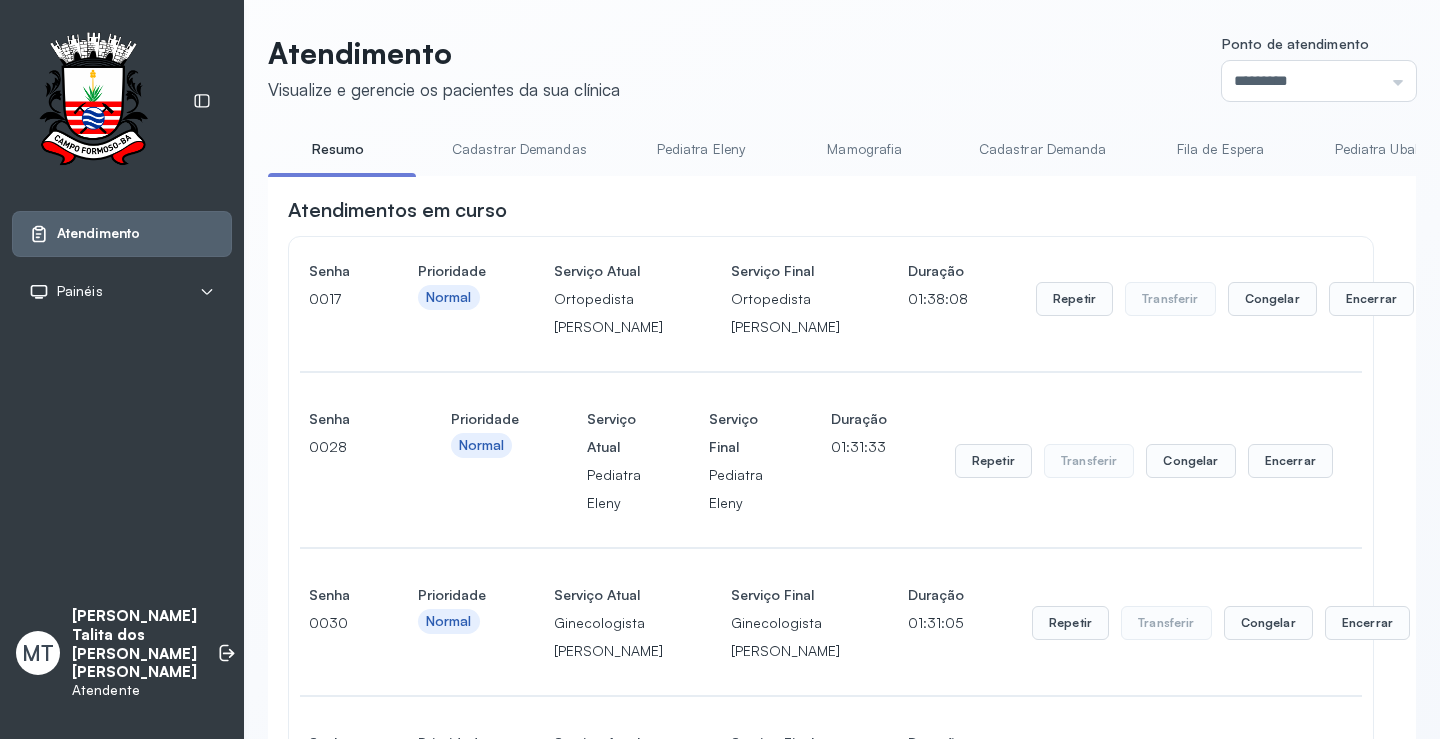 scroll, scrollTop: 2768, scrollLeft: 0, axis: vertical 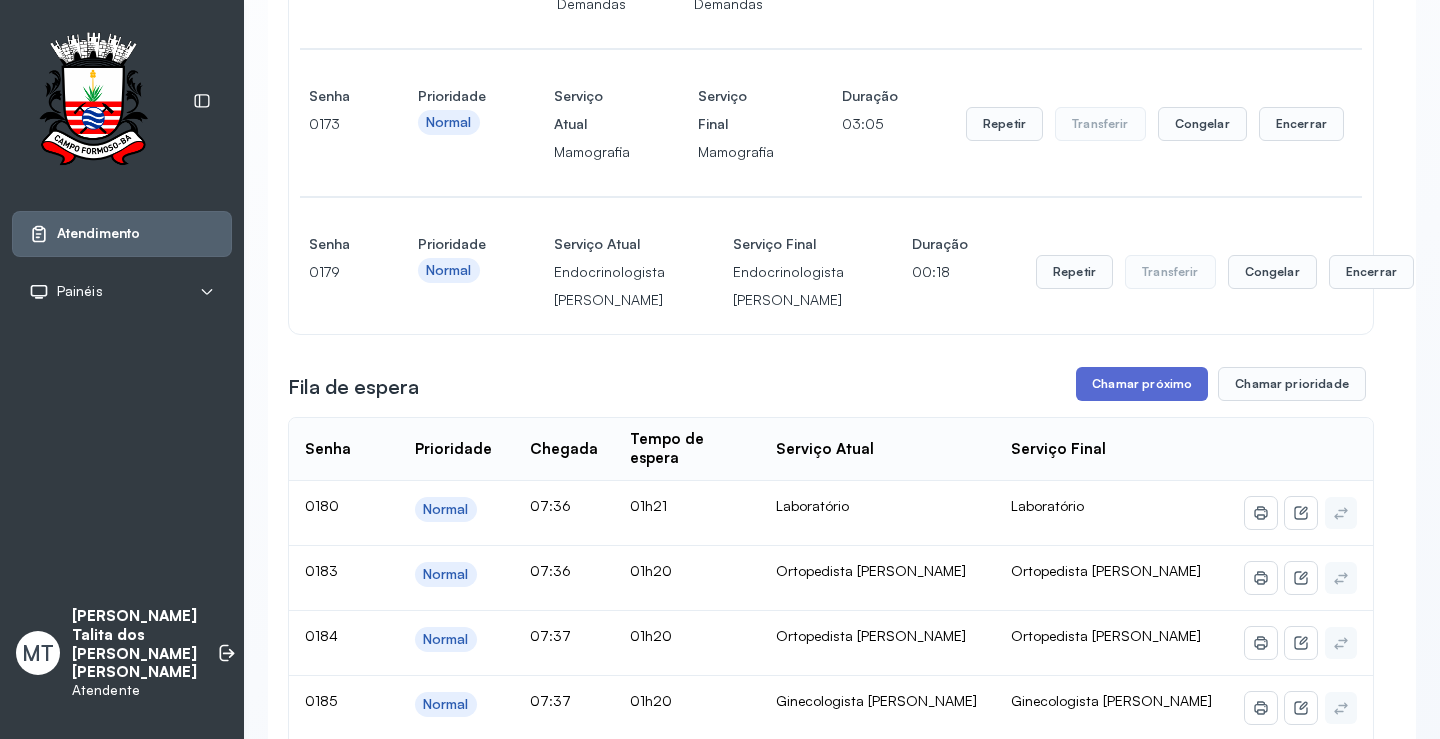 click on "Chamar próximo" at bounding box center [1142, 384] 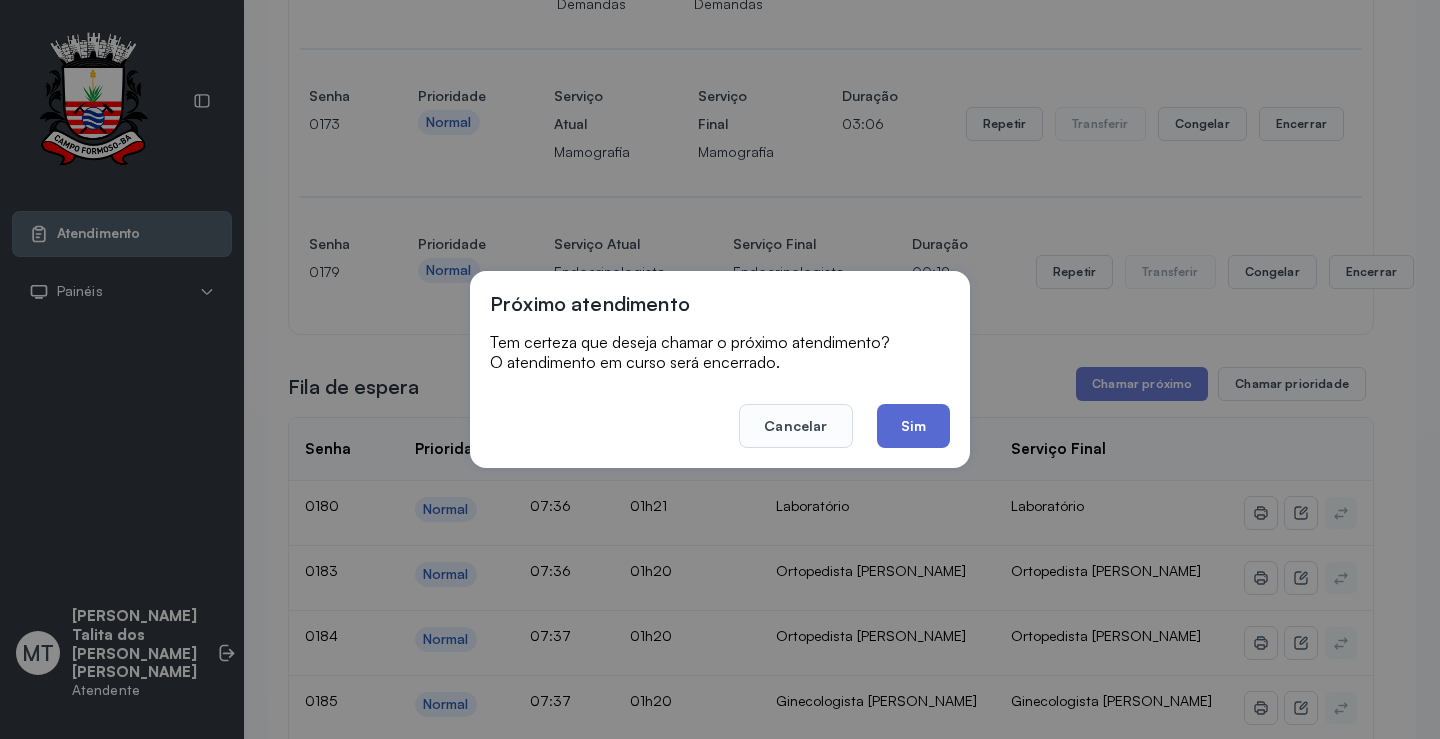 click on "Sim" 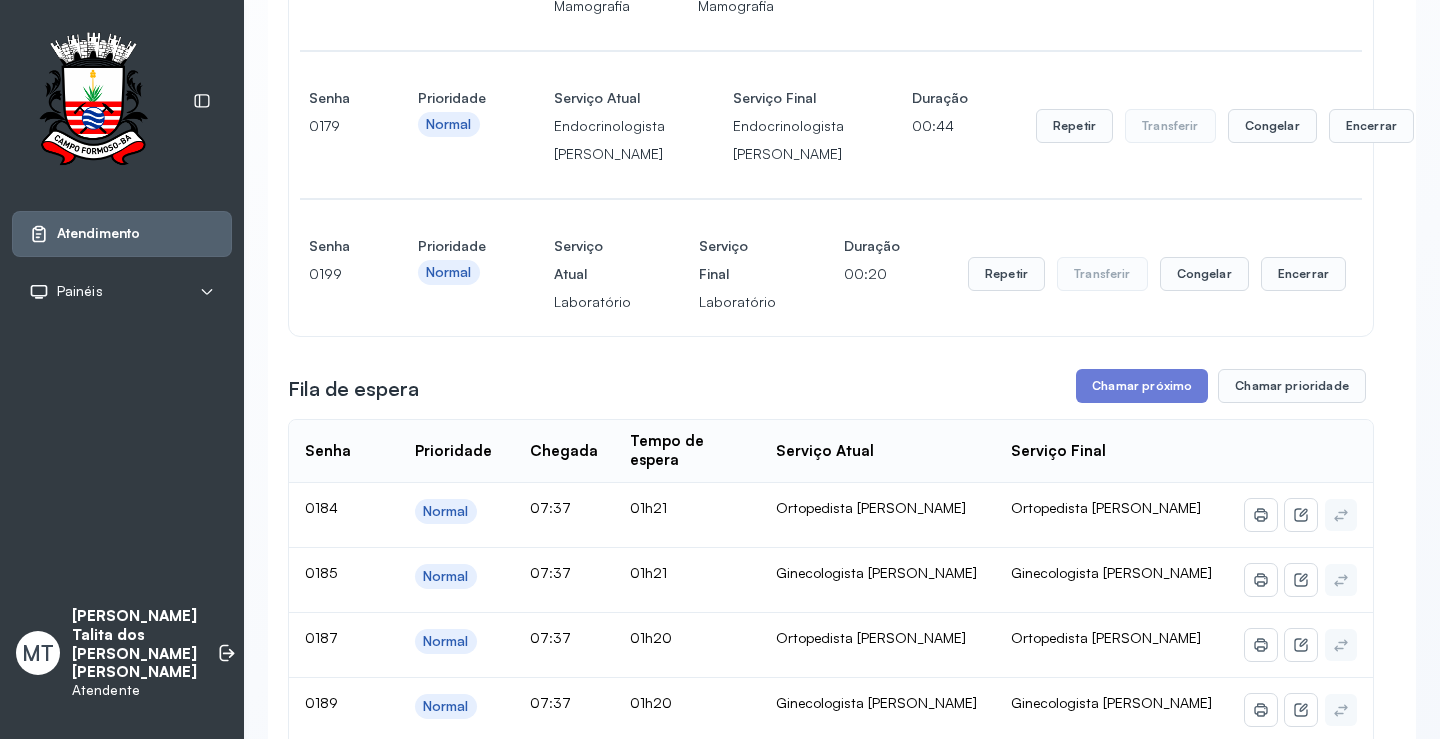scroll, scrollTop: 3068, scrollLeft: 0, axis: vertical 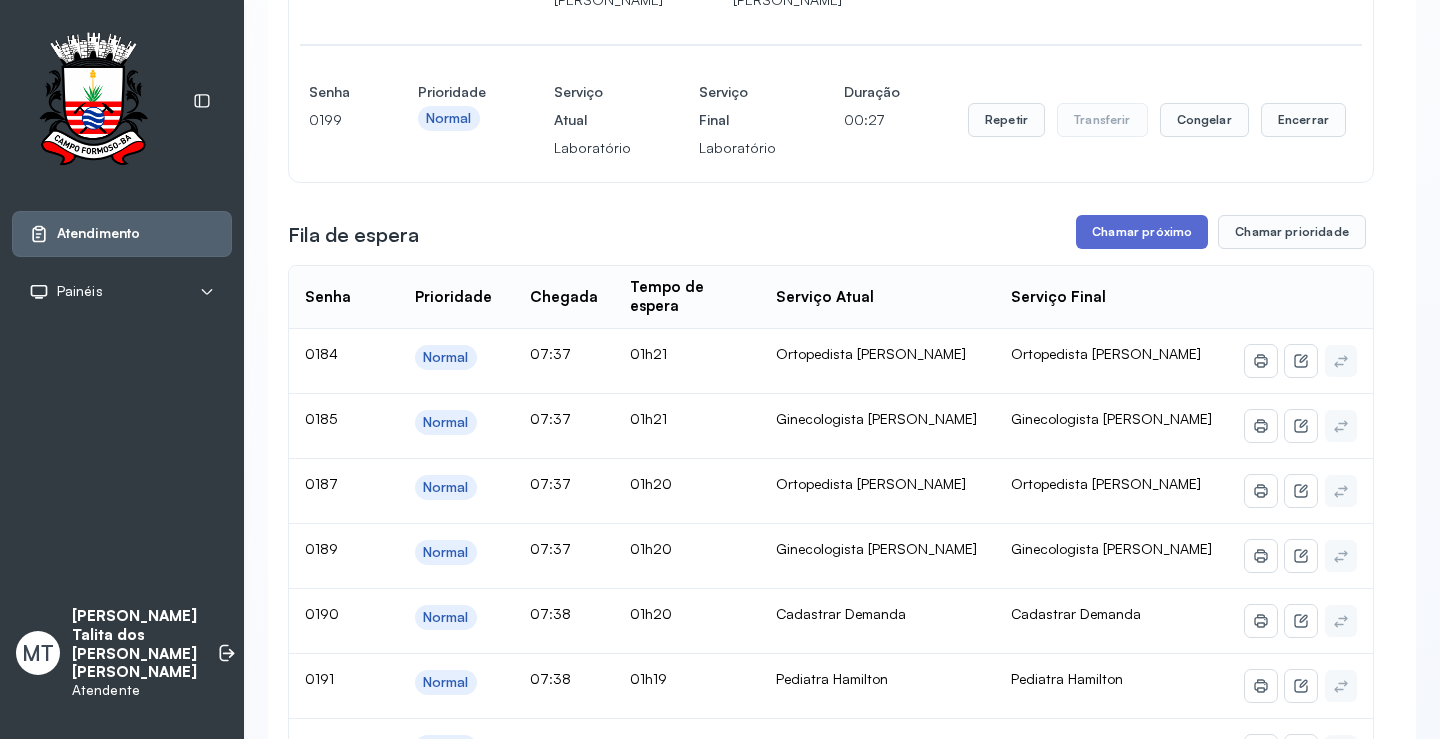 click on "Chamar próximo" at bounding box center [1142, 232] 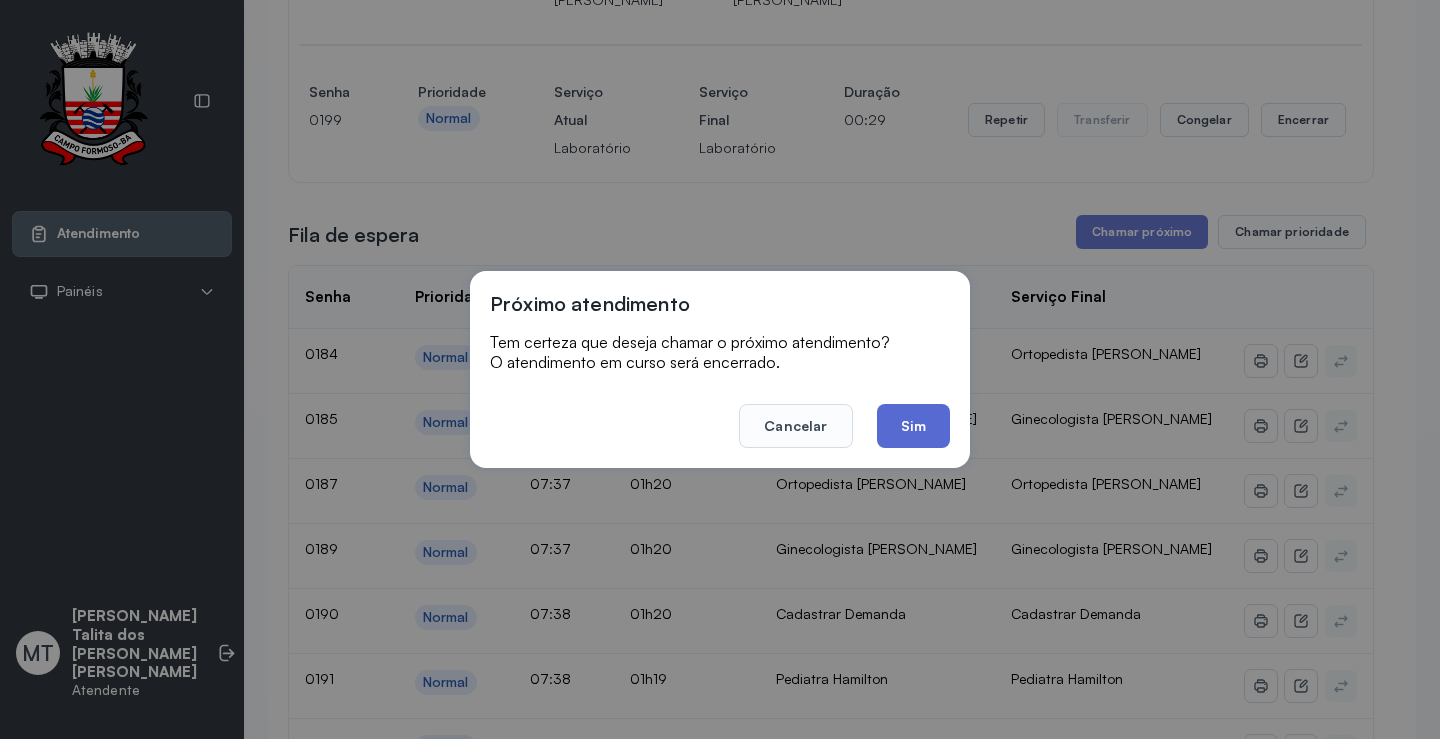 click on "Sim" 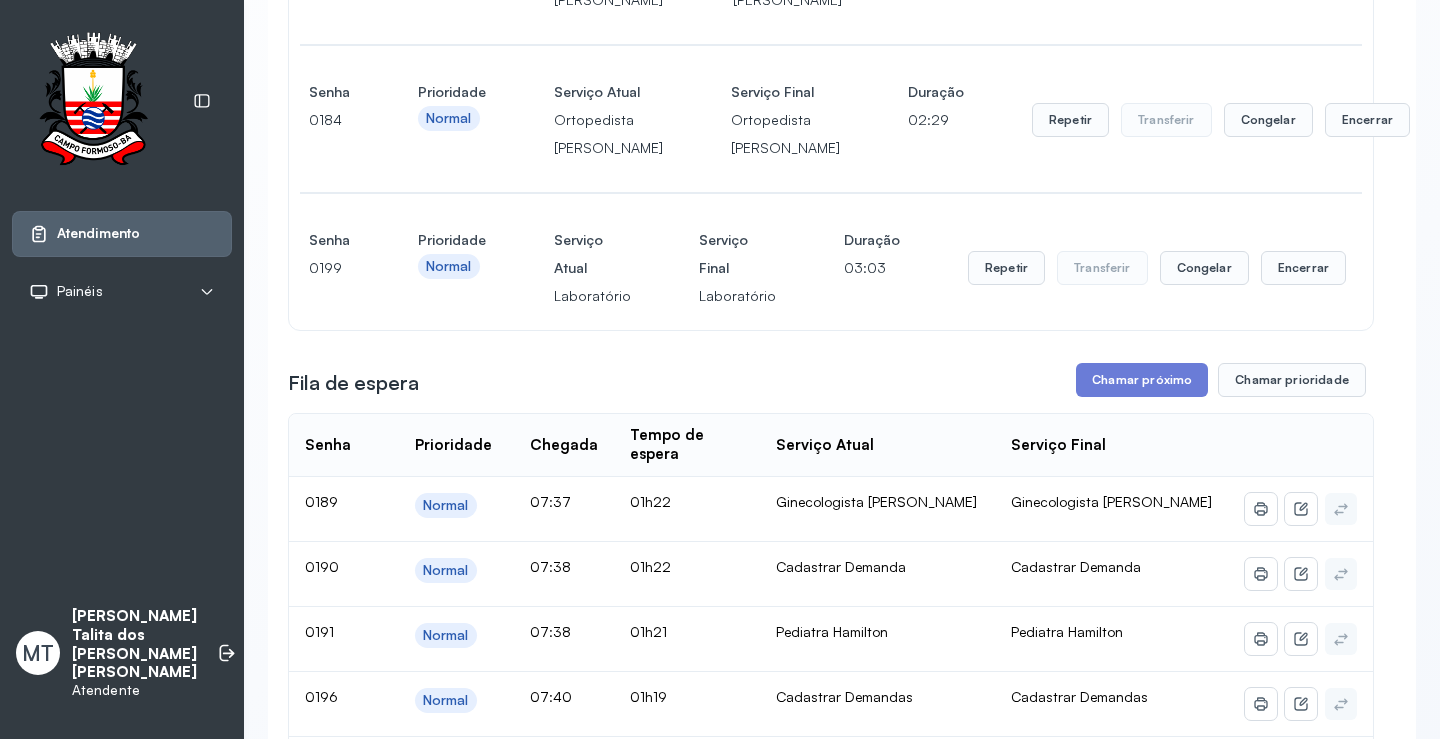 scroll, scrollTop: 3368, scrollLeft: 0, axis: vertical 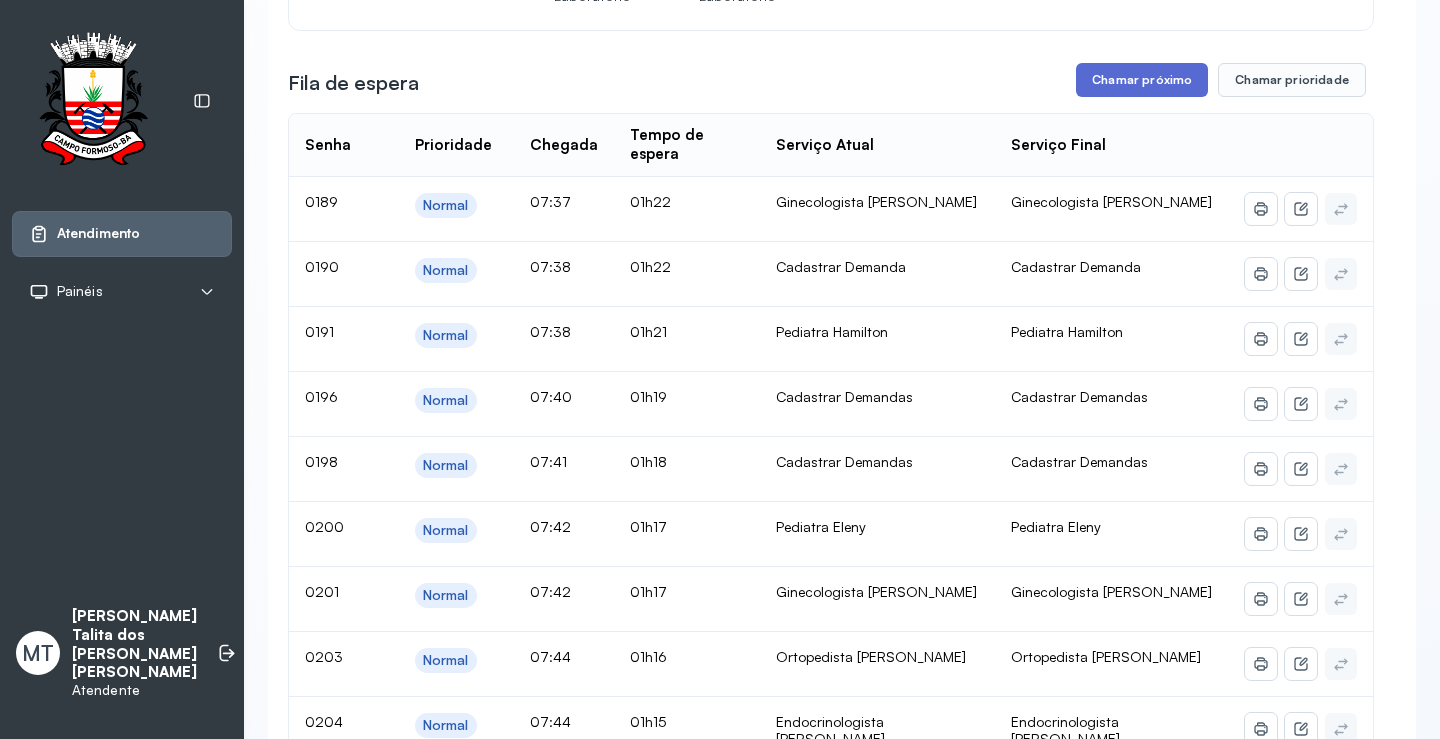 click on "Chamar próximo" at bounding box center [1142, 80] 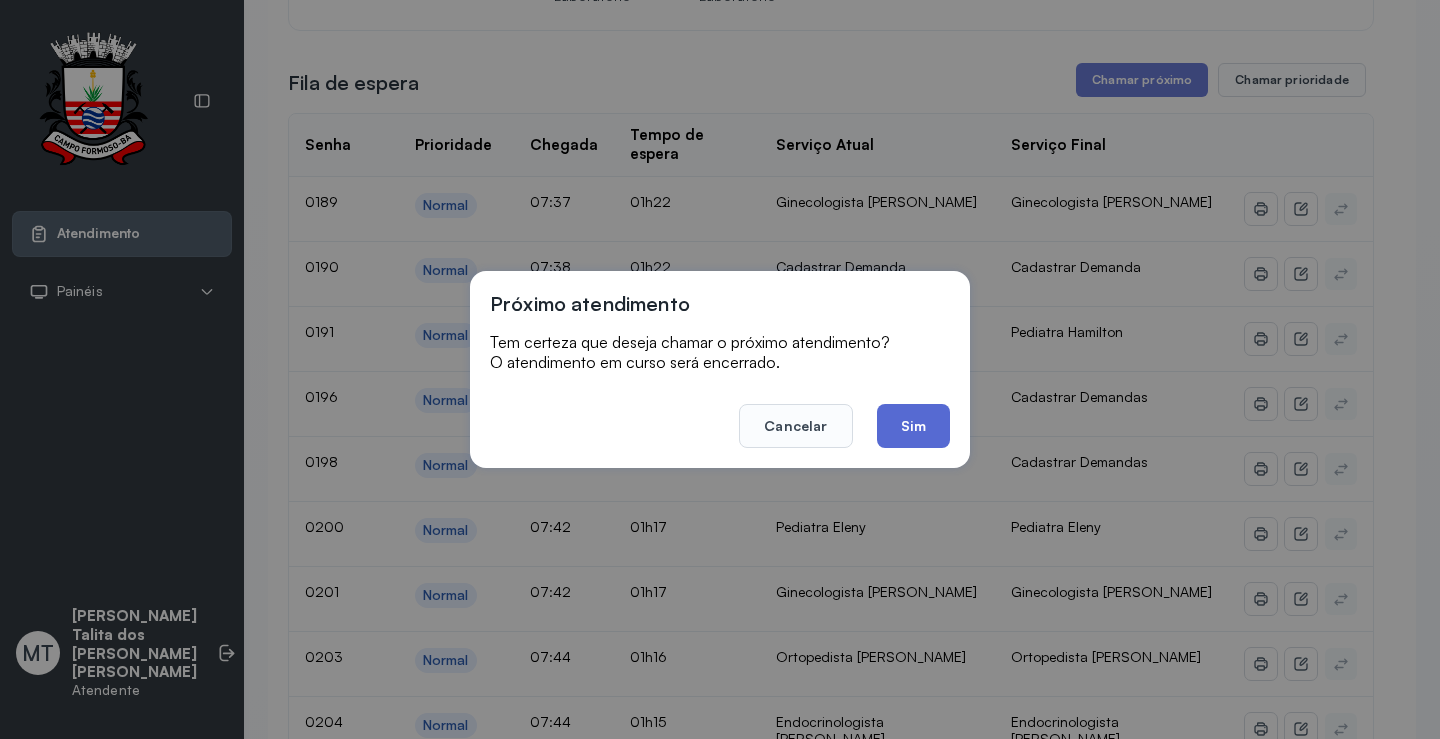 click on "Sim" 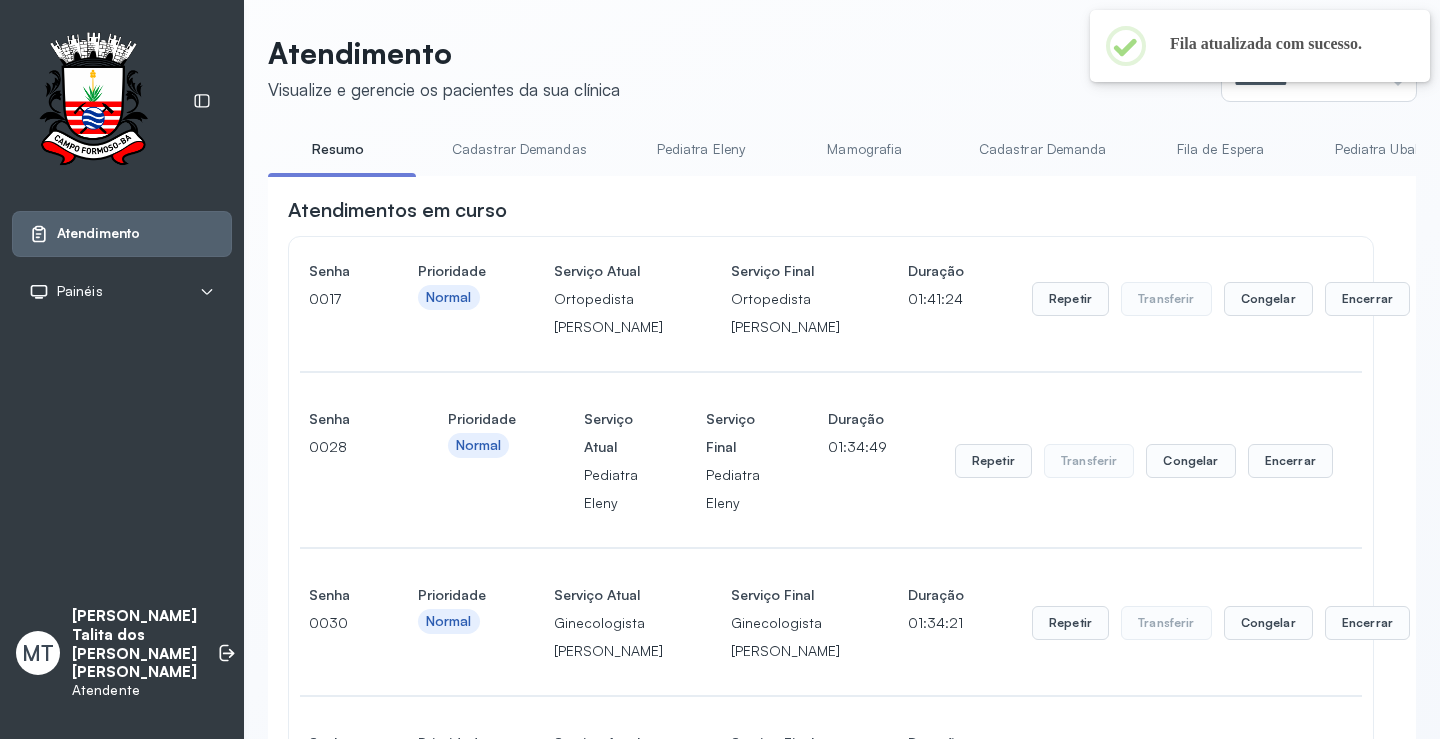 scroll, scrollTop: 3368, scrollLeft: 0, axis: vertical 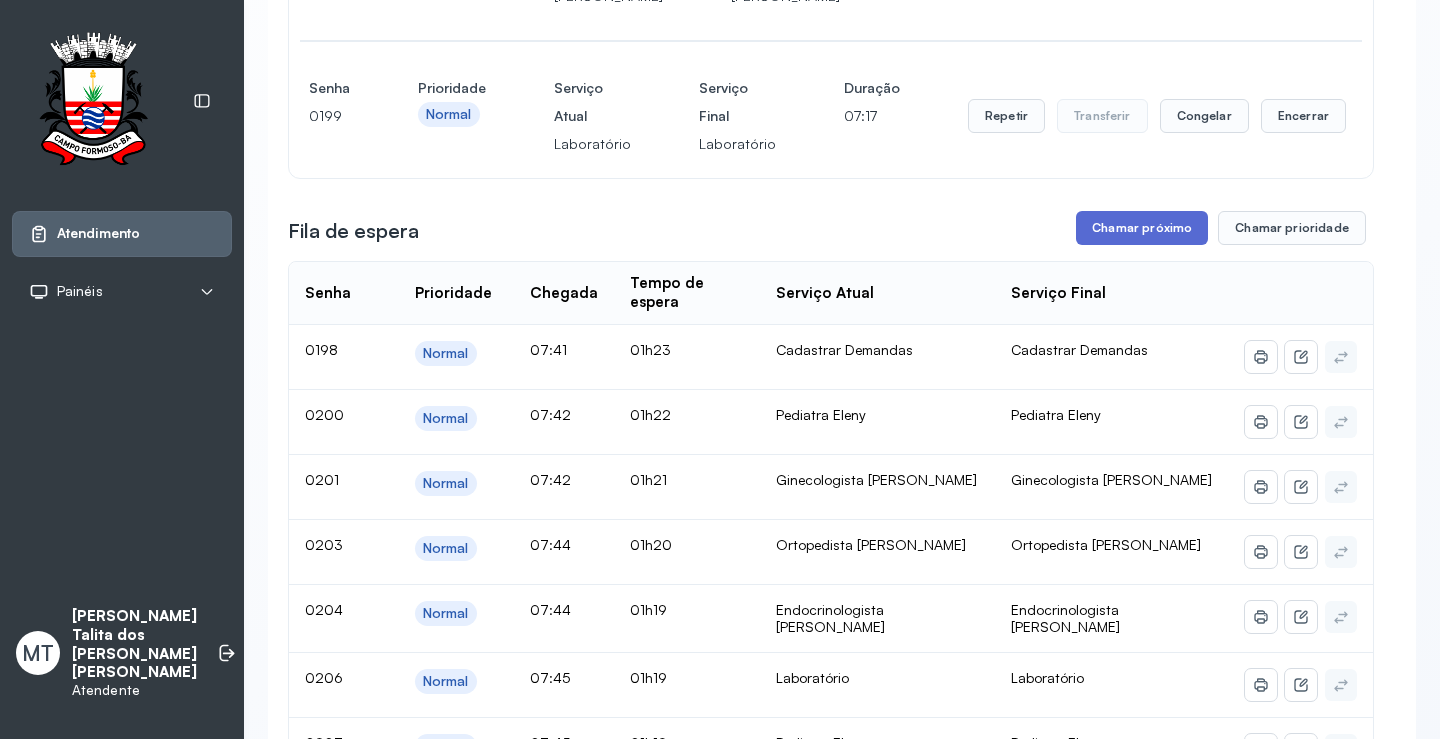 click on "Chamar próximo" at bounding box center [1142, 228] 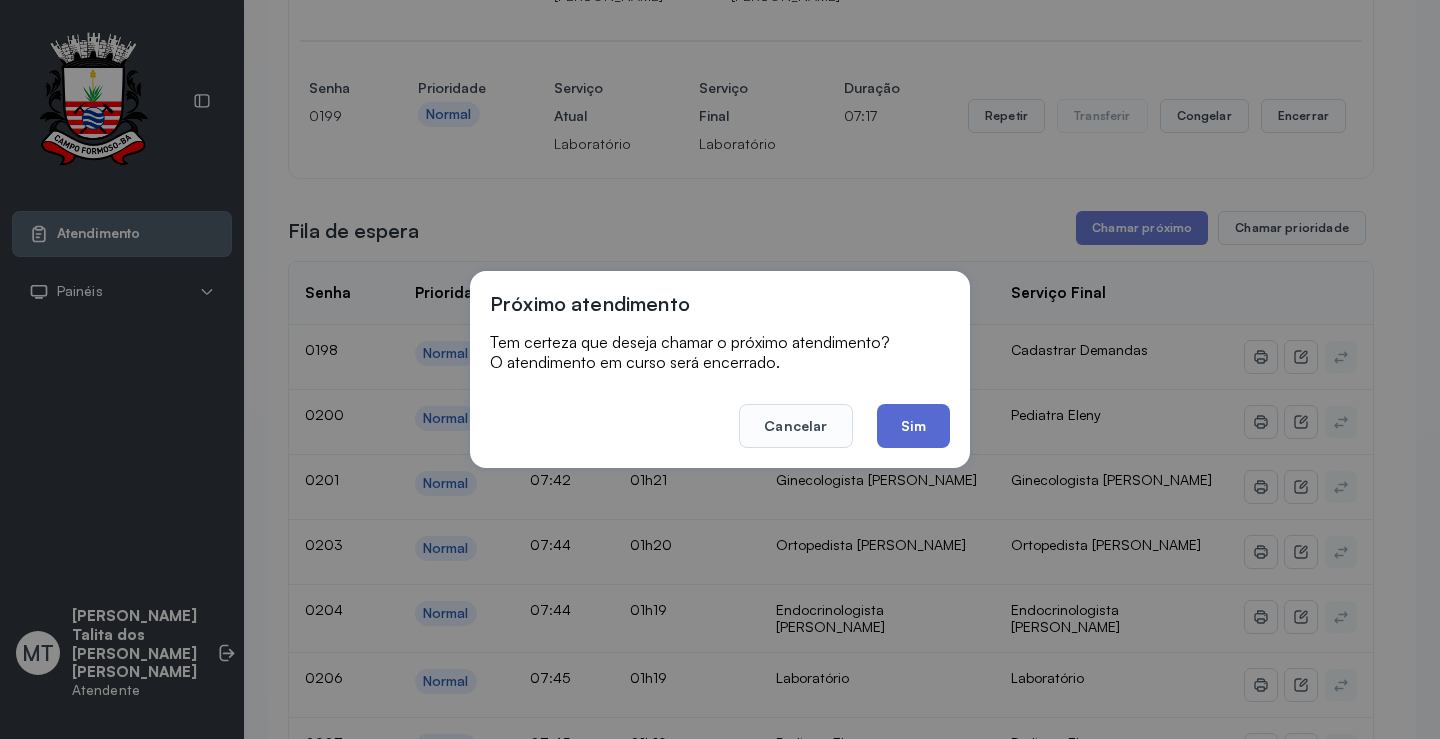 click on "Sim" 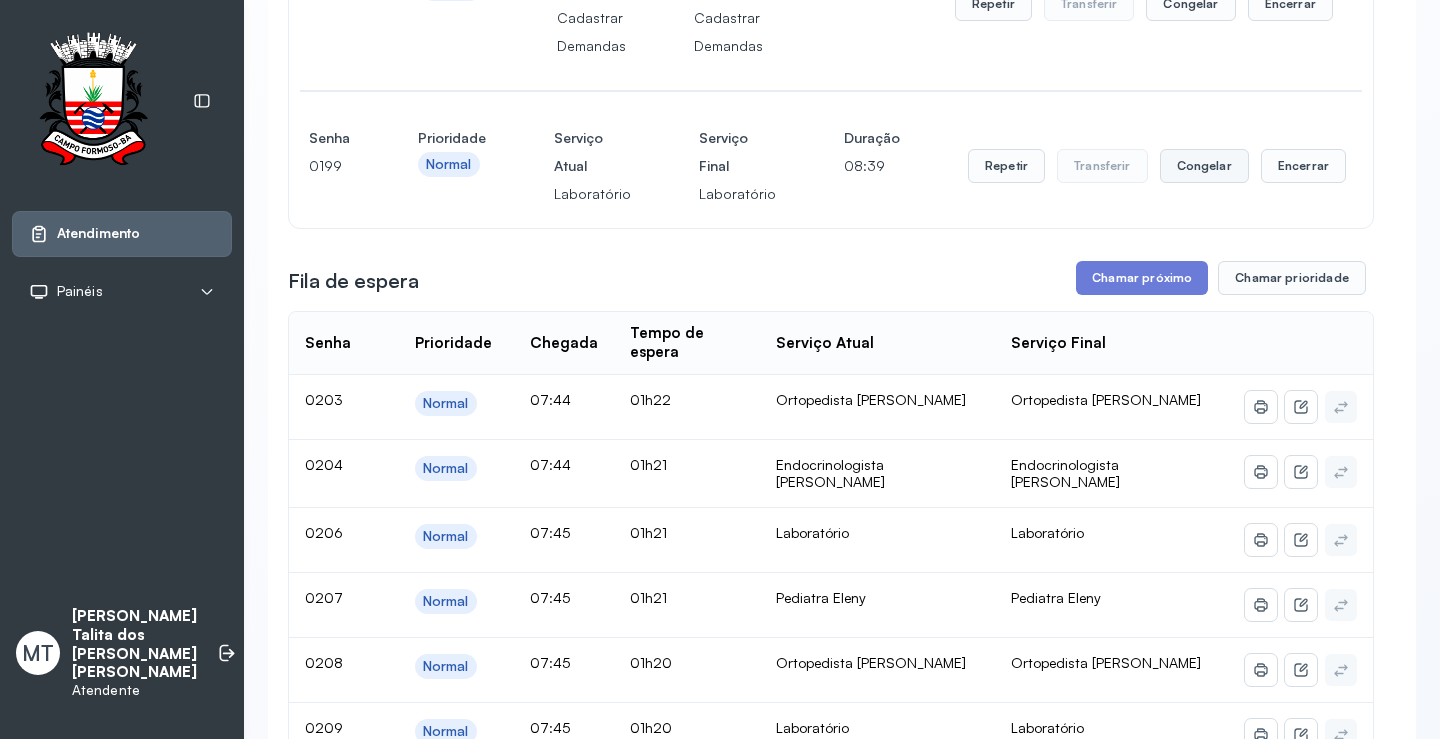 scroll, scrollTop: 3668, scrollLeft: 0, axis: vertical 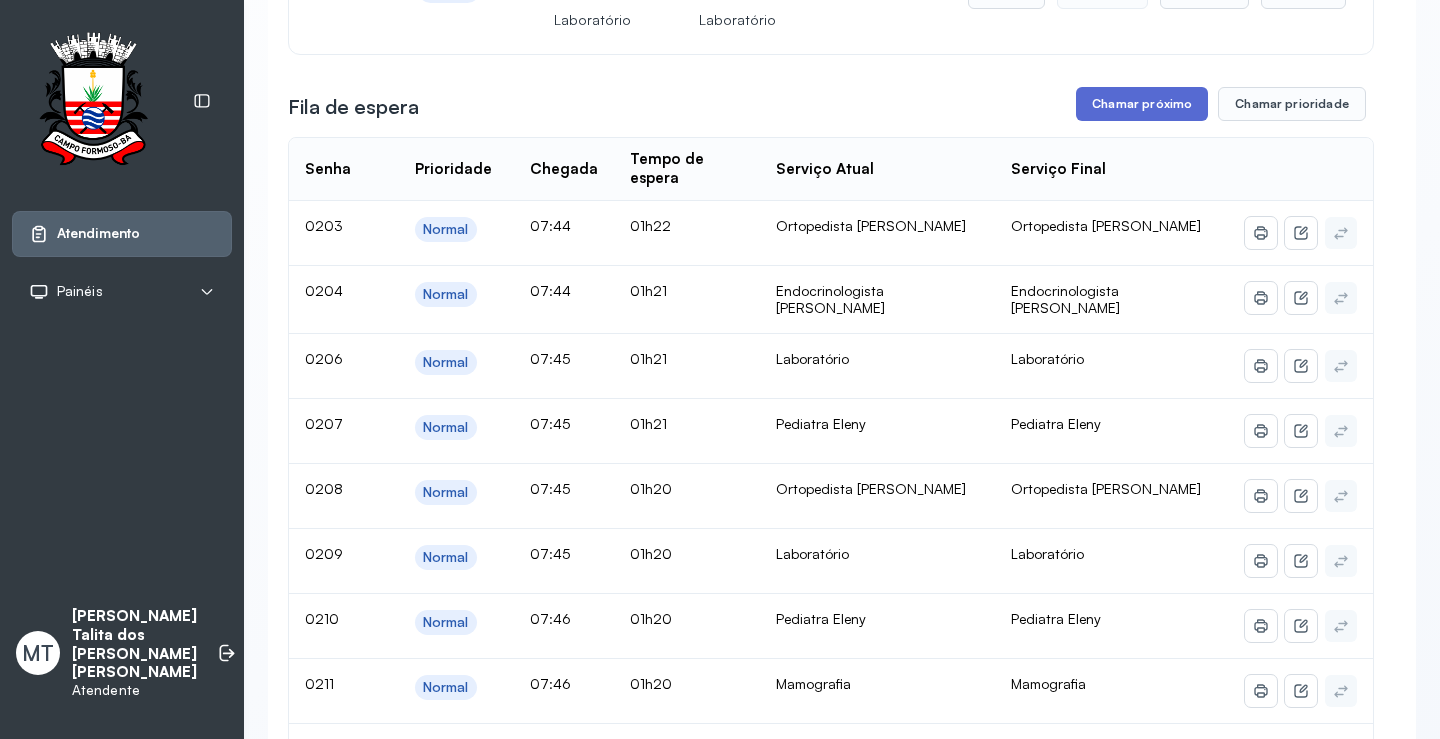 click on "Chamar próximo" at bounding box center (1142, 104) 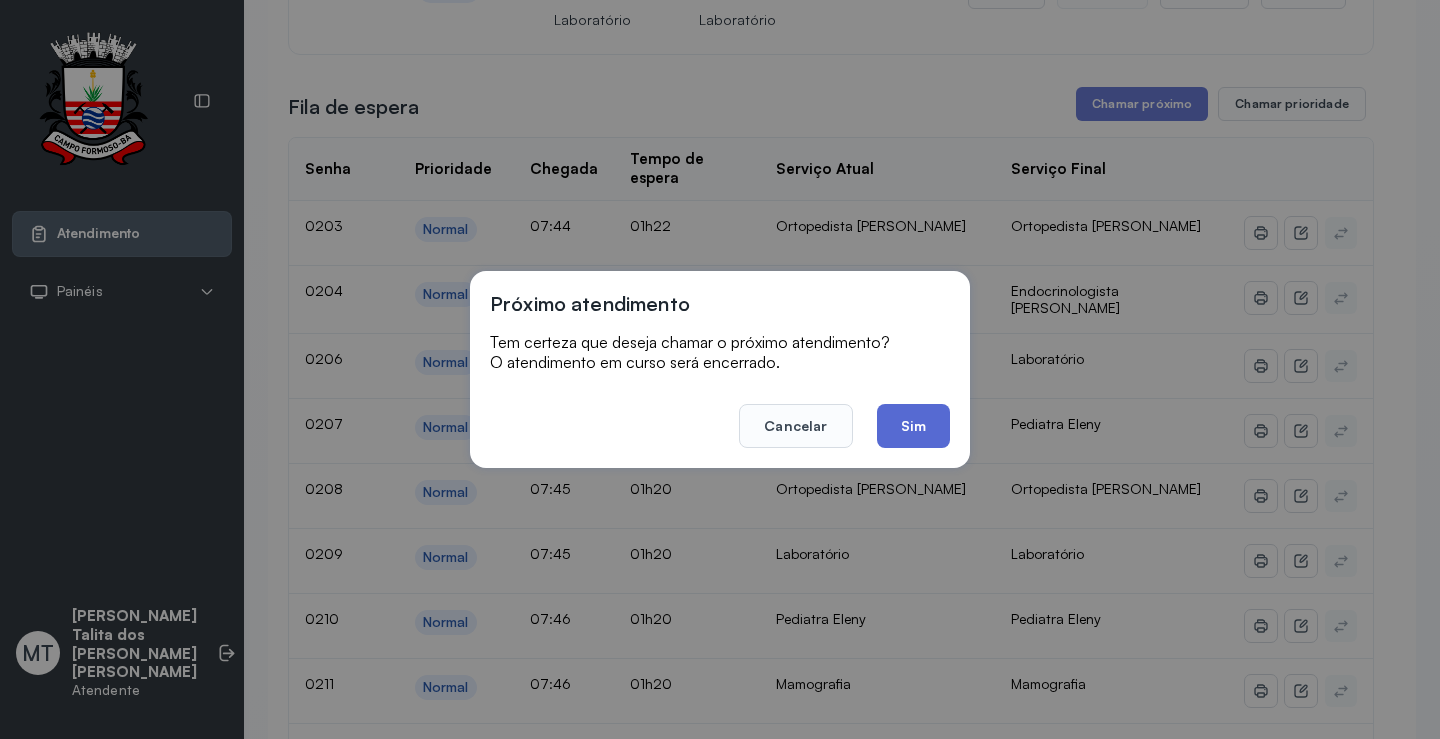 click on "Sim" 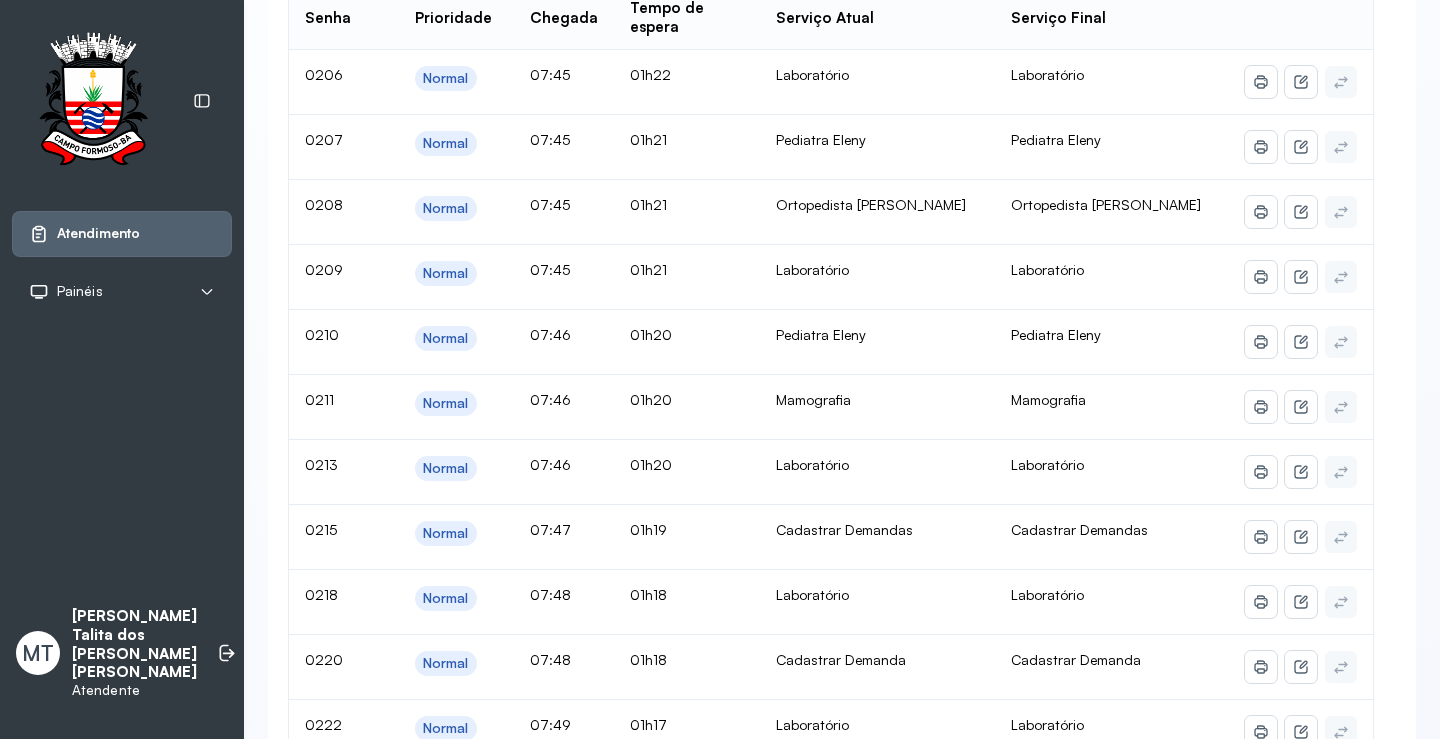 scroll, scrollTop: 3968, scrollLeft: 0, axis: vertical 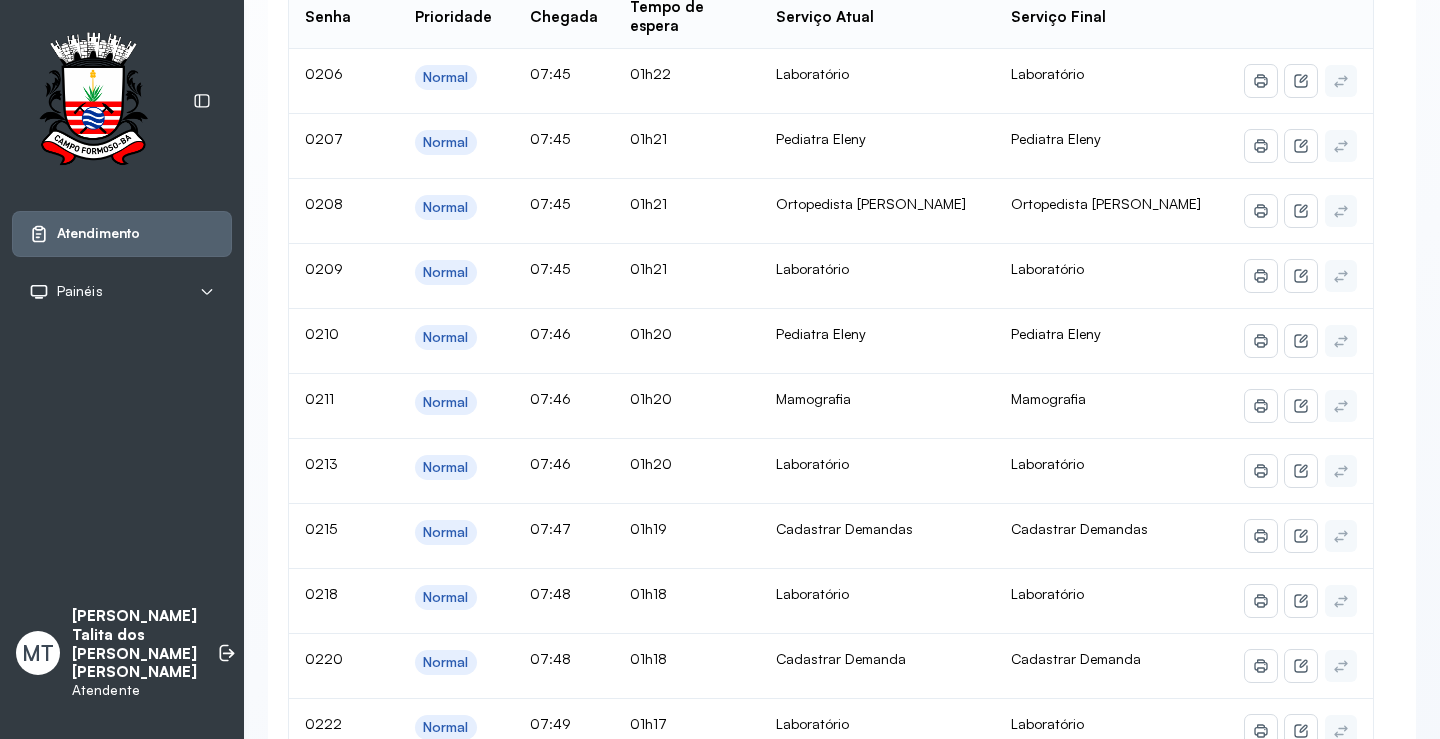 click on "Chamar próximo" at bounding box center (1142, -48) 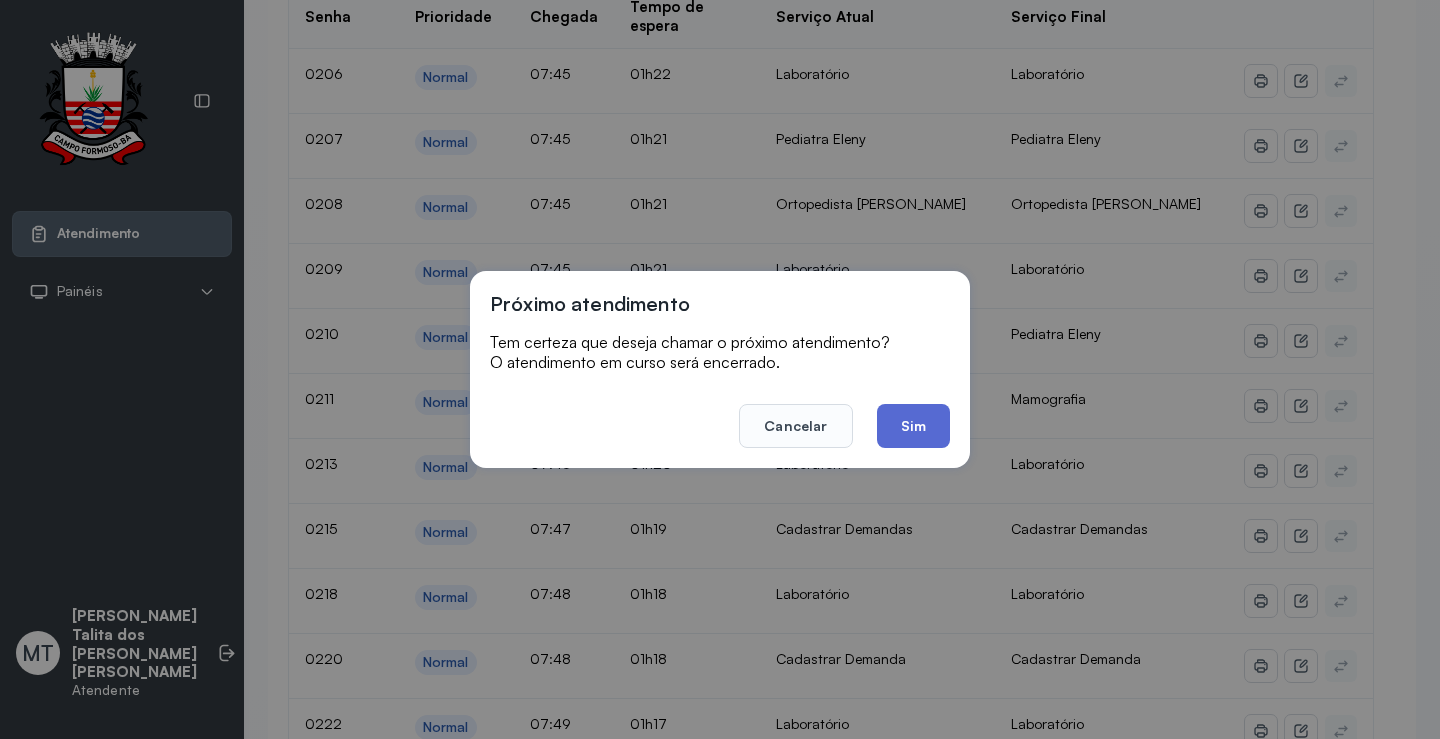 click on "Sim" 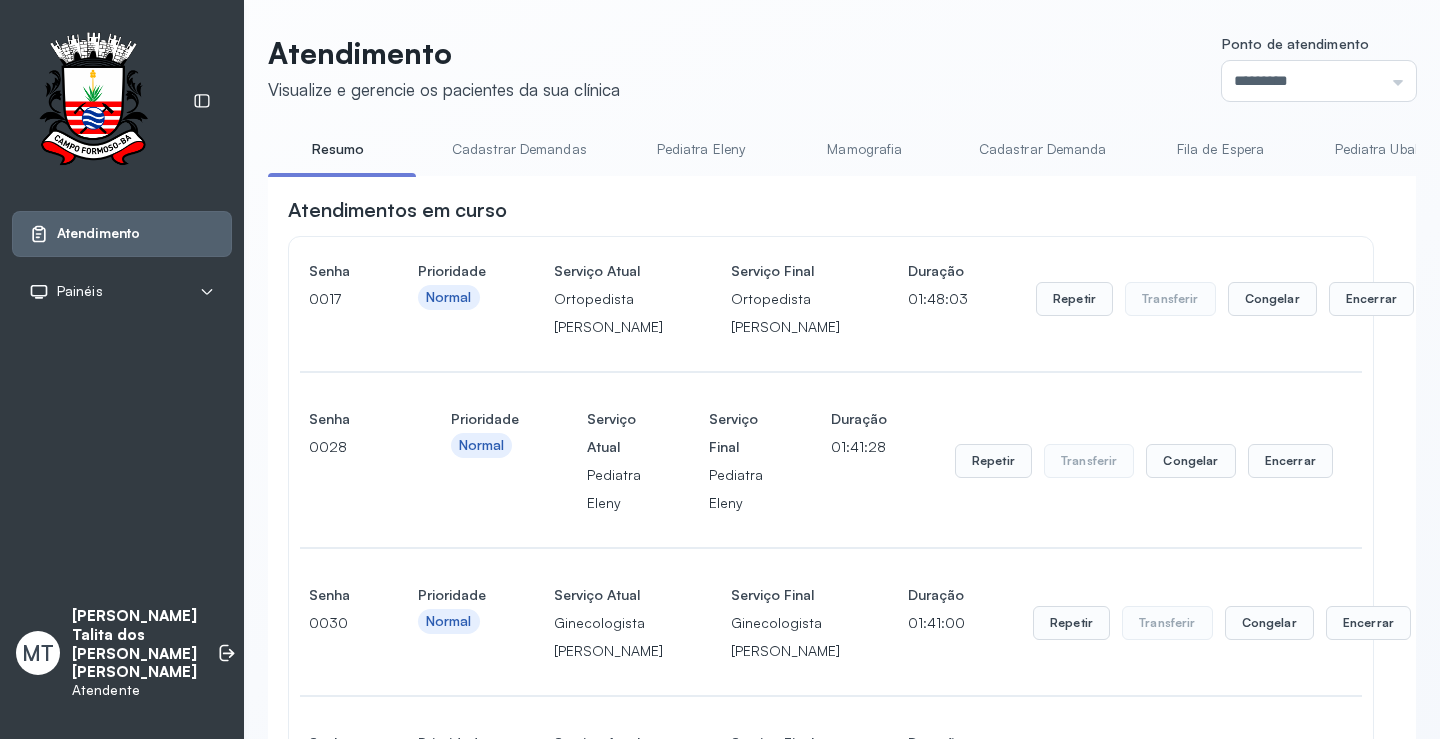 scroll, scrollTop: 3968, scrollLeft: 0, axis: vertical 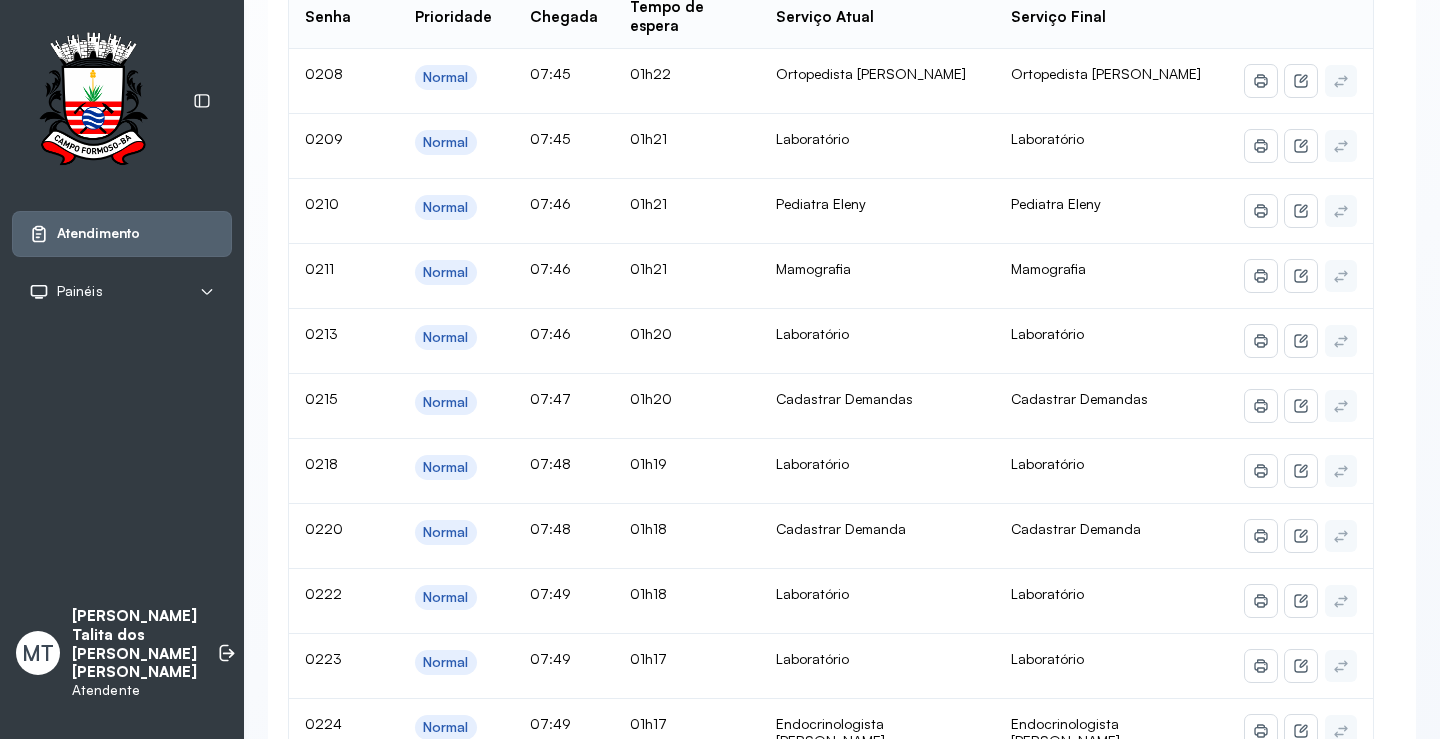 click on "Atendimentos em curso Senha [SECURITY_DATA] Prioridade Normal Serviço Atual Ortopedista [PERSON_NAME] Final Ortopedista [PERSON_NAME] Duração 01:48:29 Repetir Transferir Congelar Encerrar Senha [SECURITY_DATA] Prioridade Normal Serviço Atual Pediatra Eleny Serviço Final Pediatra Eleny Duração 01:41:54 Repetir Transferir Congelar Encerrar Senha [SECURITY_DATA] Prioridade Normal Serviço Atual Ginecologista [PERSON_NAME] Final Ginecologista Amilton Duração 01:41:26 Repetir Transferir Congelar Encerrar Senha [SECURITY_DATA] Prioridade Normal Serviço Atual Ortopedista [PERSON_NAME] Final Ortopedista [PERSON_NAME] Duração 01:38:57 Repetir Transferir Congelar Encerrar Senha [SECURITY_DATA] Prioridade Normal Serviço Atual Nefrologista Serviço Final Nefrologista Duração 01:36:43 Repetir Transferir Congelar Encerrar Senha [SECURITY_DATA] Prioridade Normal Serviço Atual Cadastrar Demandas Serviço Final Cadastrar Demandas Duração 01:42:15 Repetir Transferir Congelar Encerrar Senha [SECURITY_DATA] Prioridade Normal Serviço Atual Ortopedista [PERSON_NAME] Final Ortopedista [PERSON_NAME]" at bounding box center [831, 879] 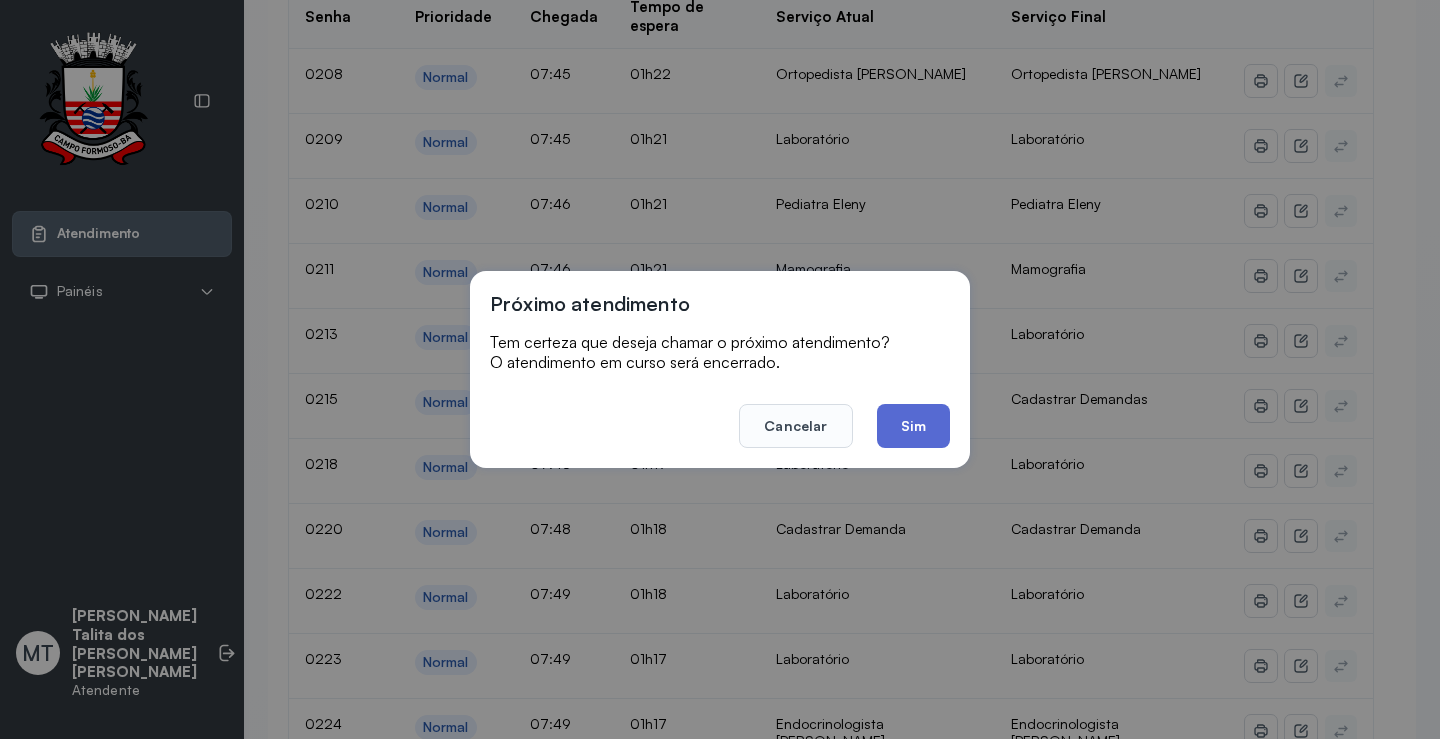 click on "Sim" 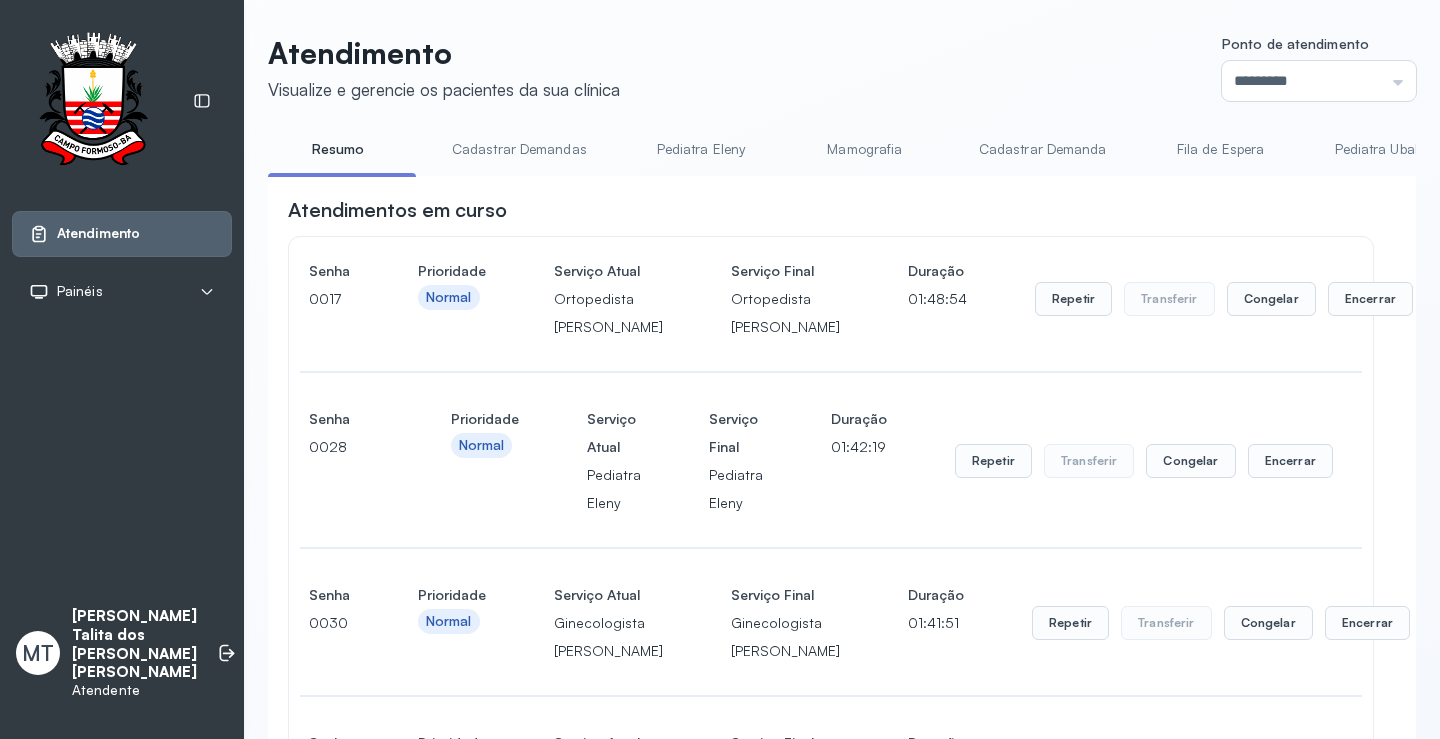 scroll, scrollTop: 3968, scrollLeft: 0, axis: vertical 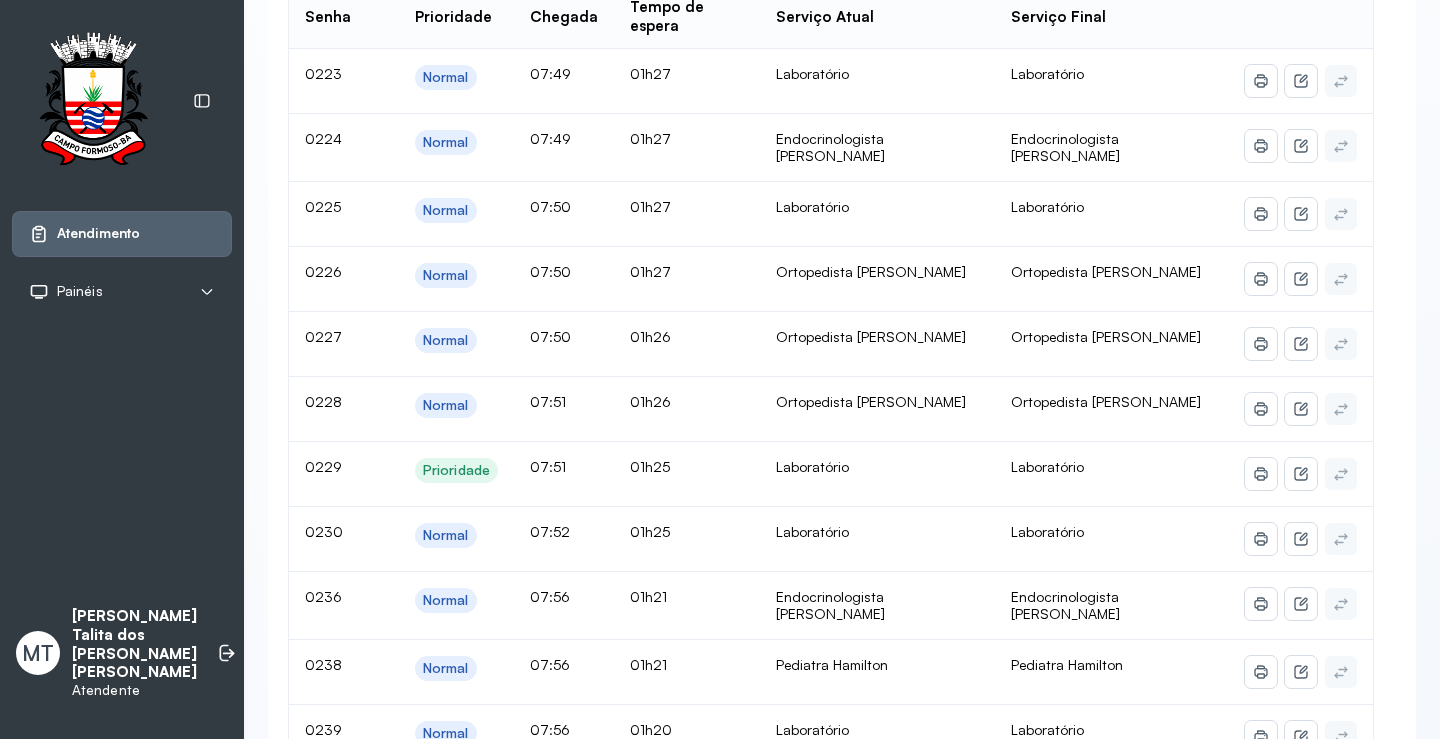 click on "Chamar próximo" at bounding box center [1142, -48] 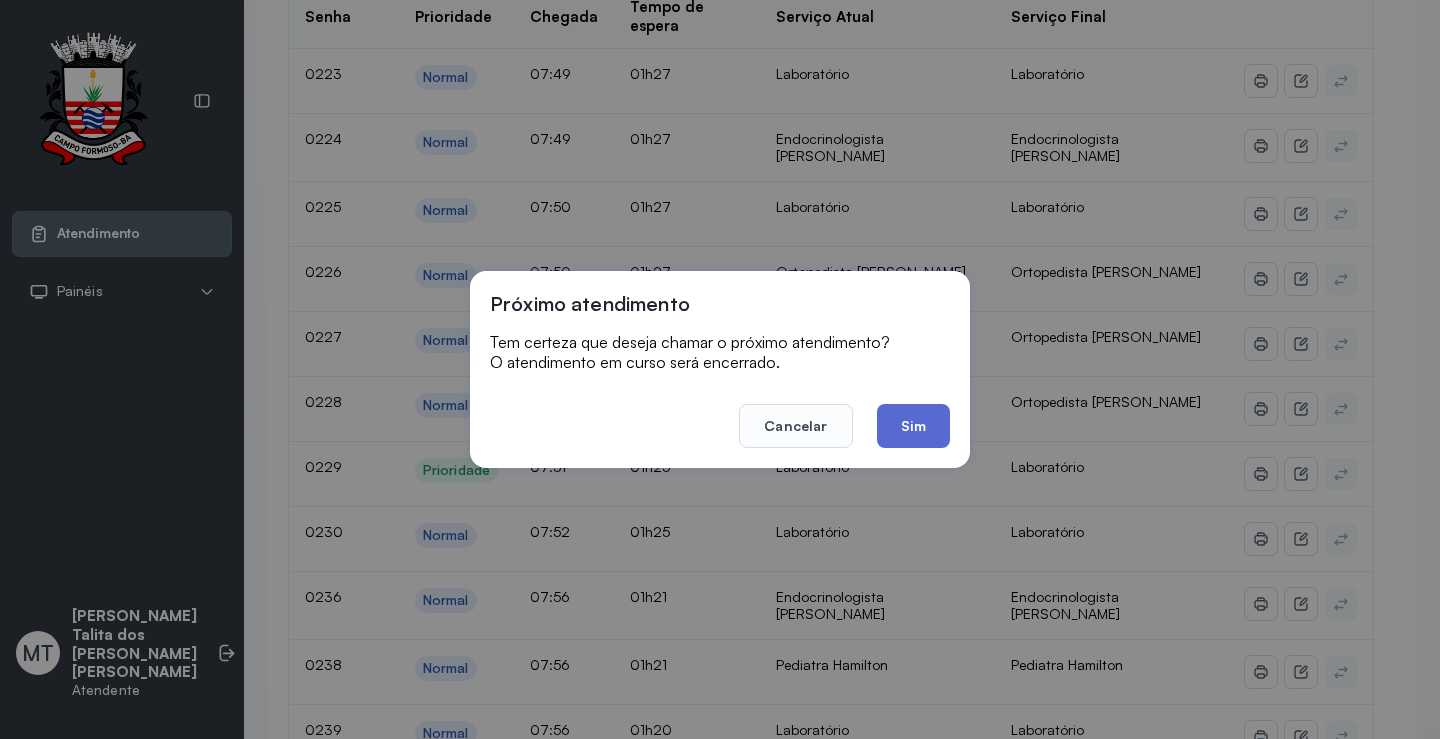 click on "Sim" 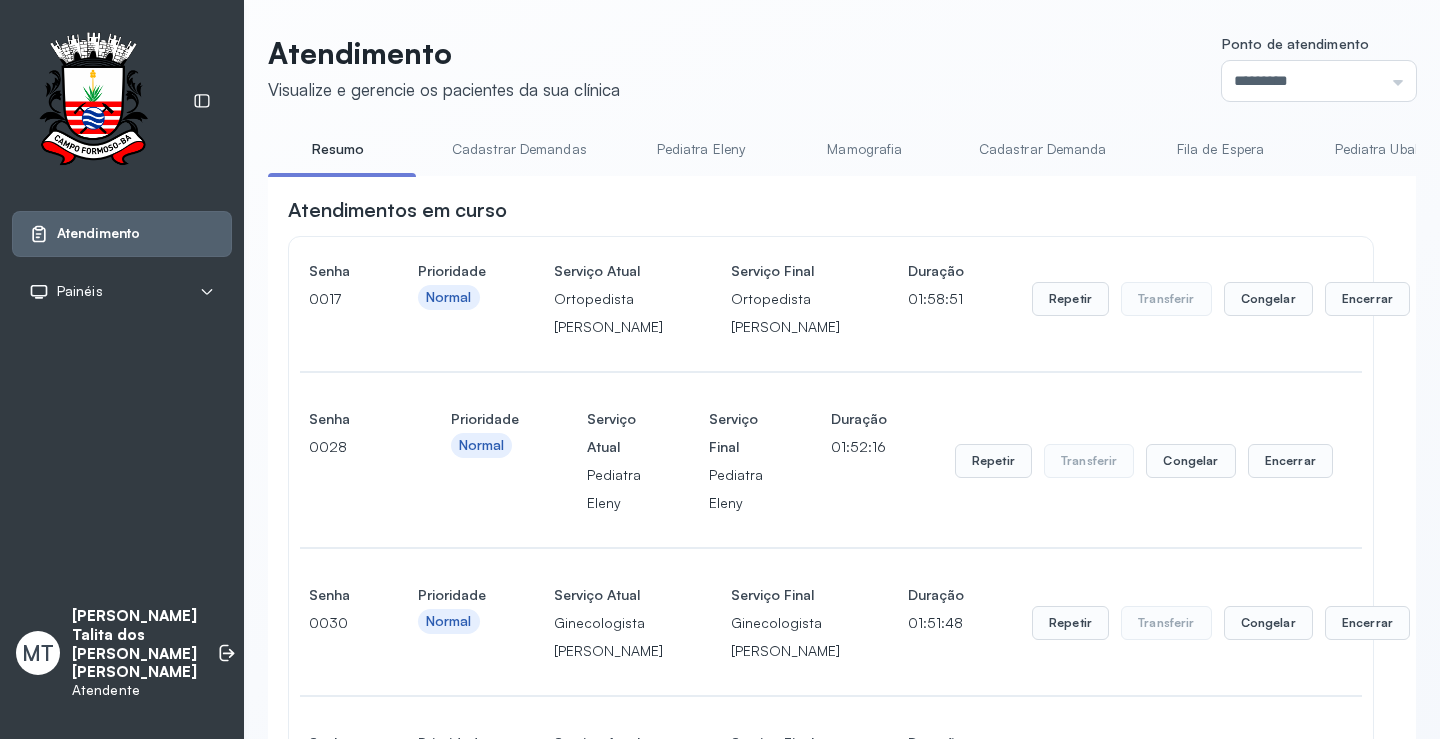 scroll, scrollTop: 3968, scrollLeft: 0, axis: vertical 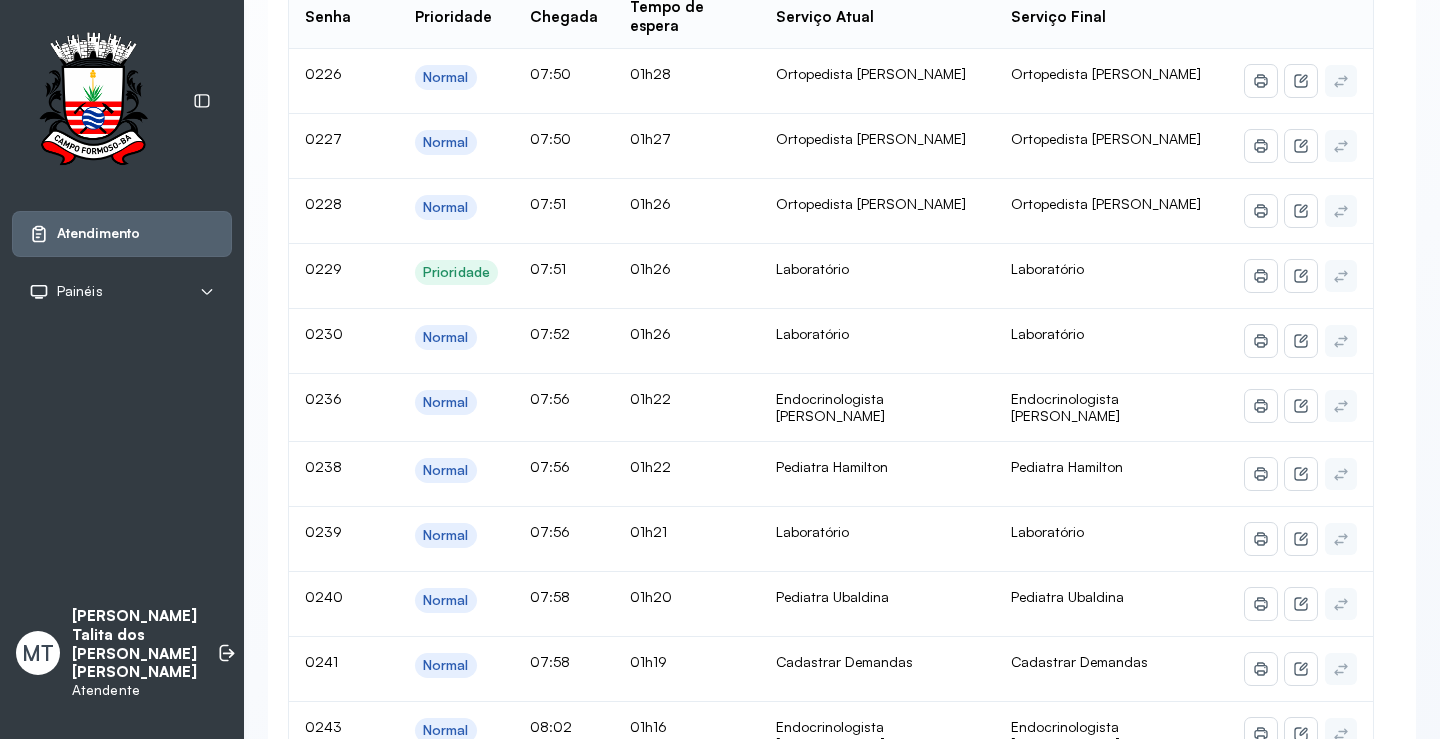 click on "Chamar próximo" at bounding box center [1142, -48] 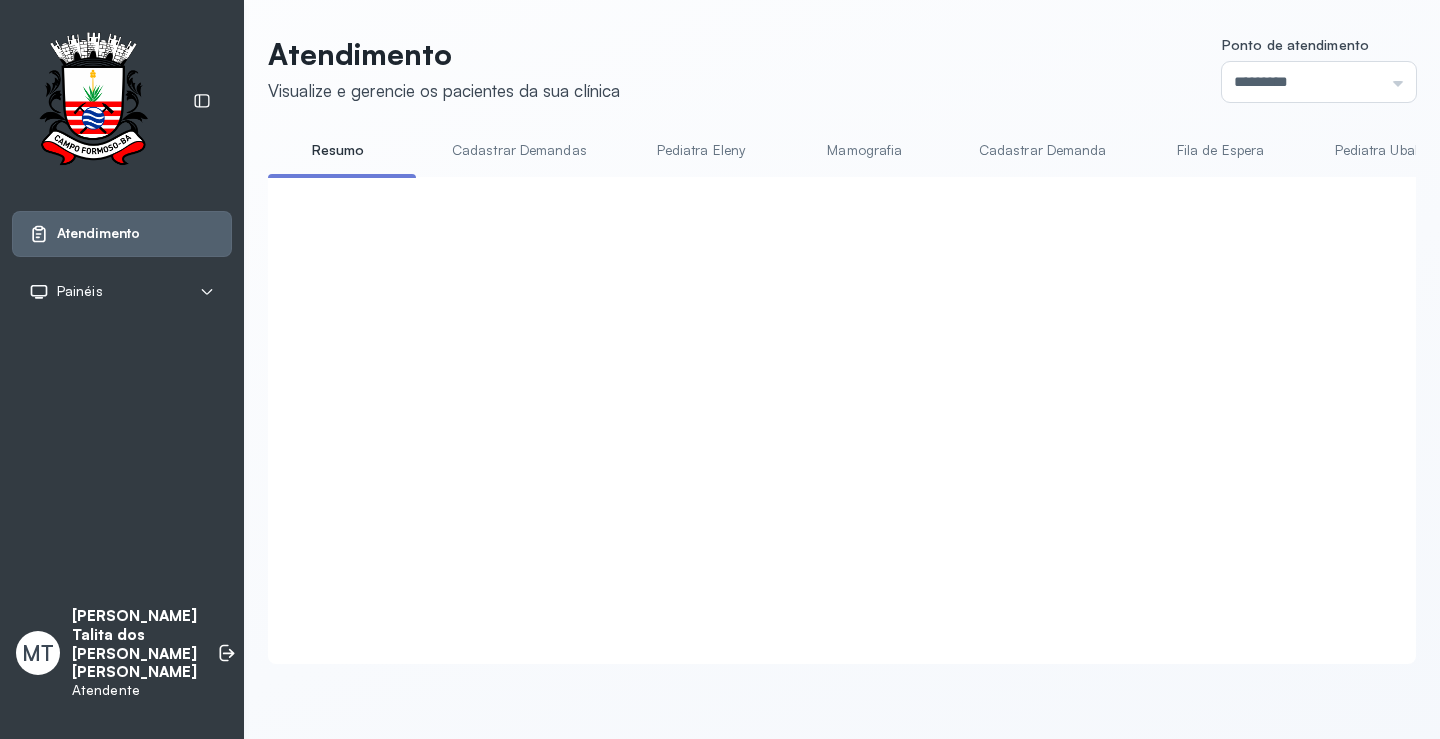 scroll, scrollTop: 3968, scrollLeft: 0, axis: vertical 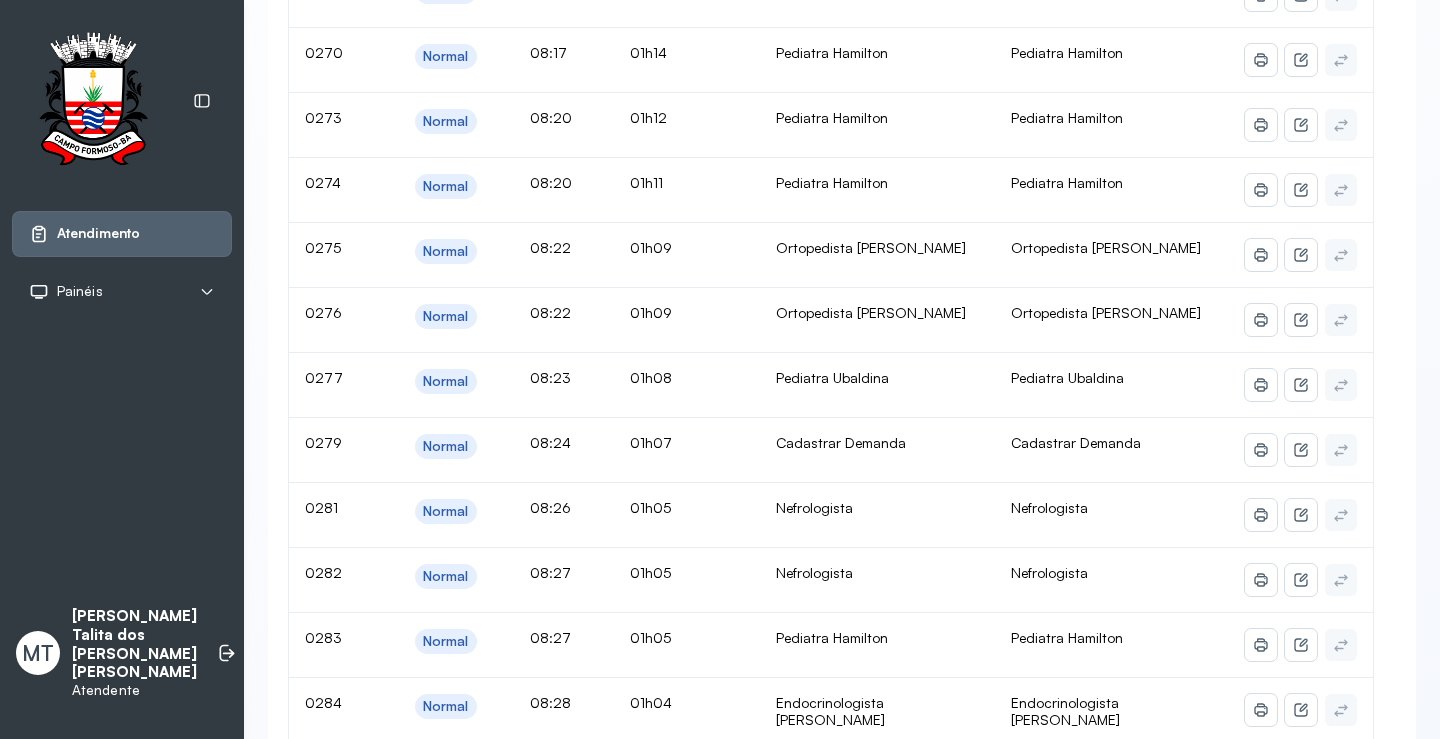 click on "Chamar próximo" at bounding box center (1142, -134) 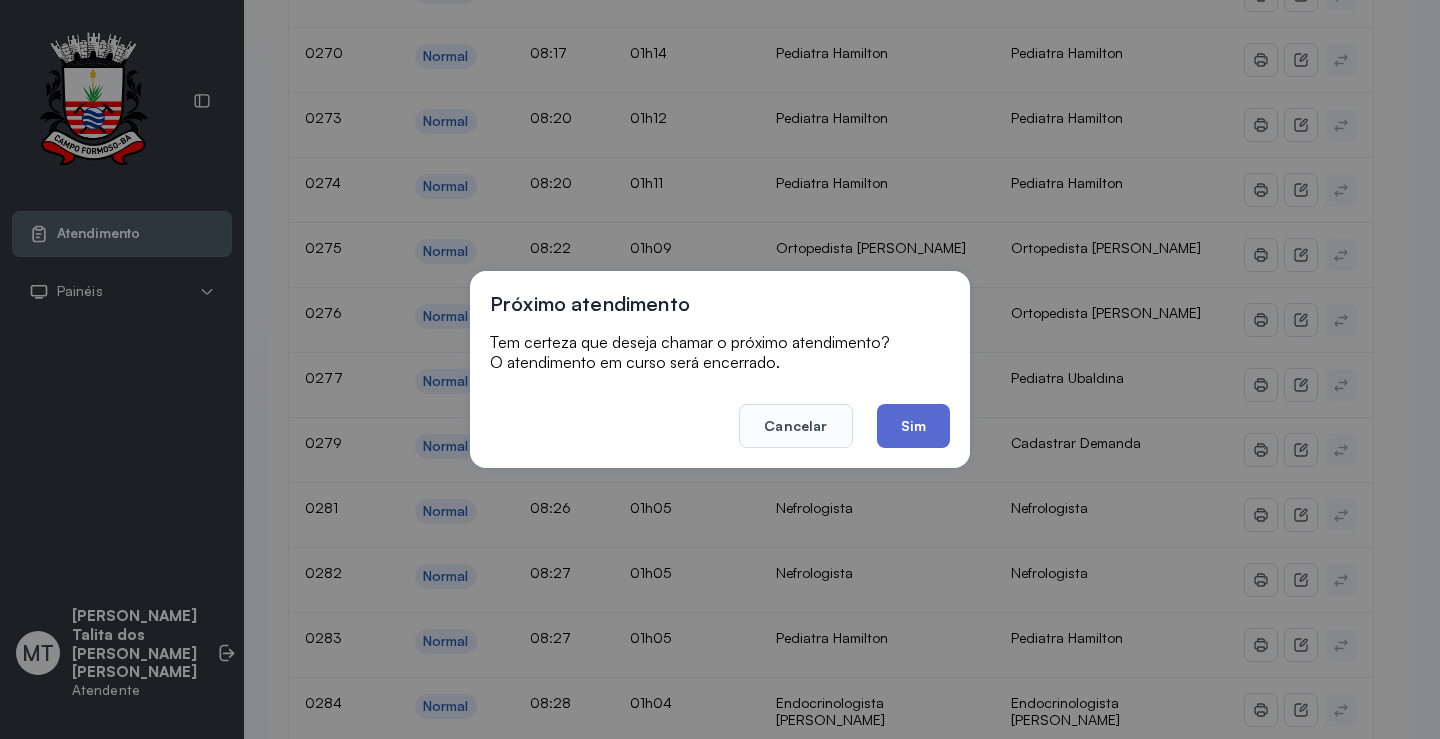 click on "Sim" 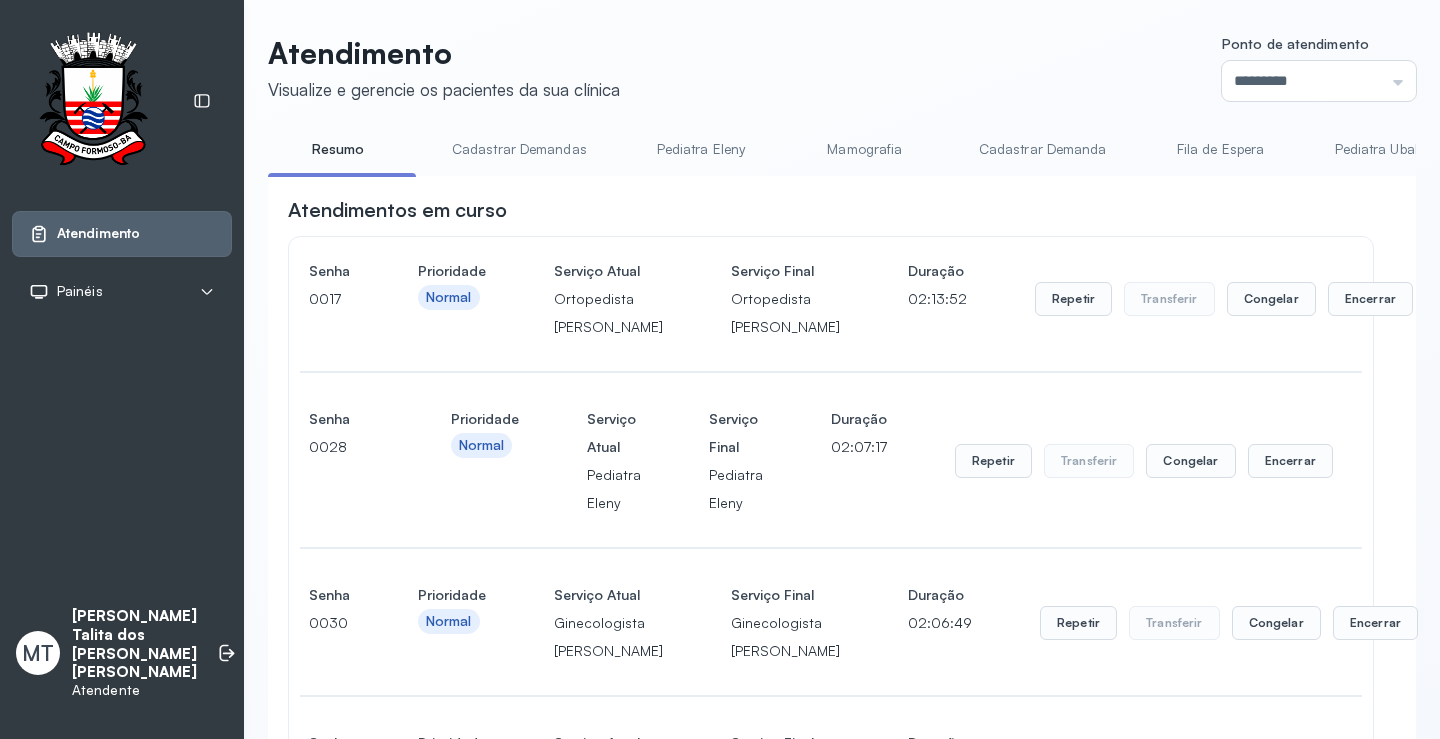 scroll, scrollTop: 4674, scrollLeft: 0, axis: vertical 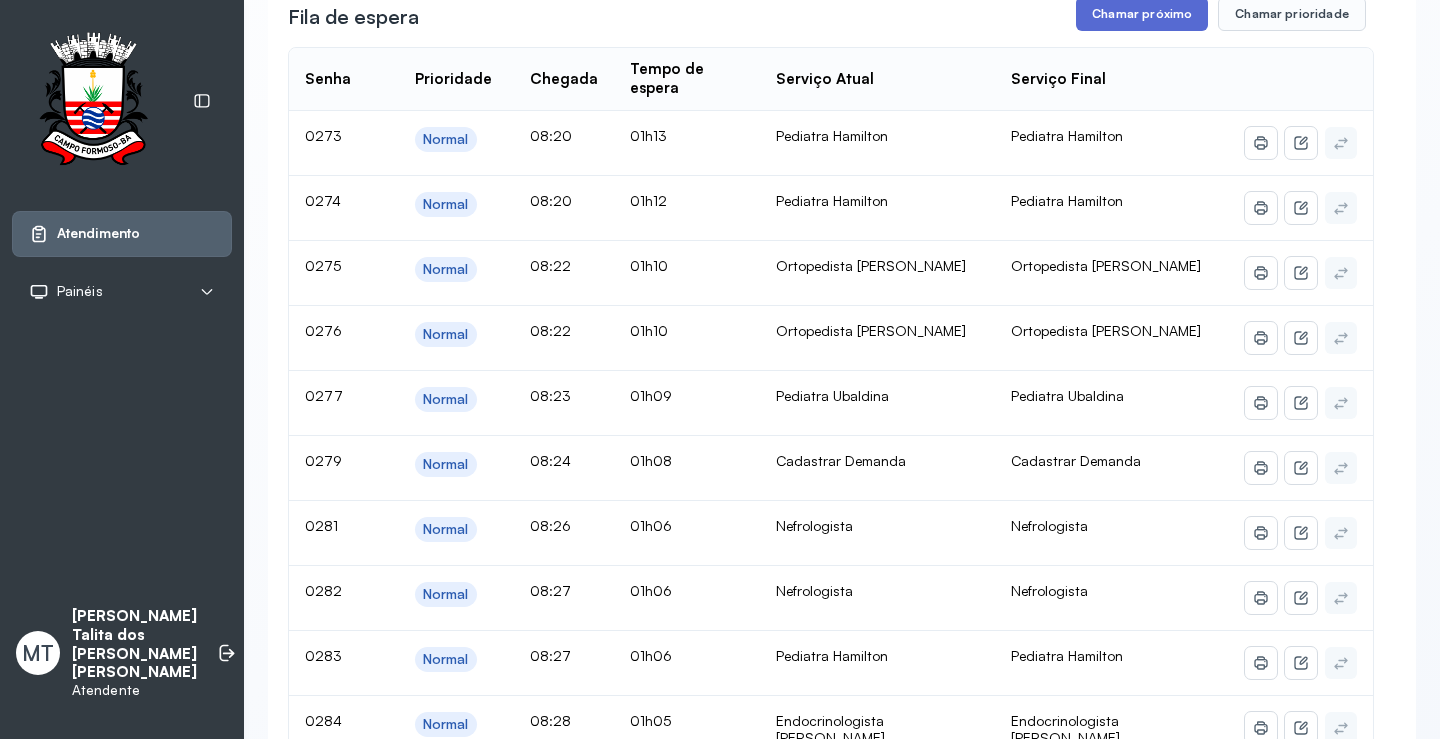 click on "Chamar próximo" at bounding box center (1142, 14) 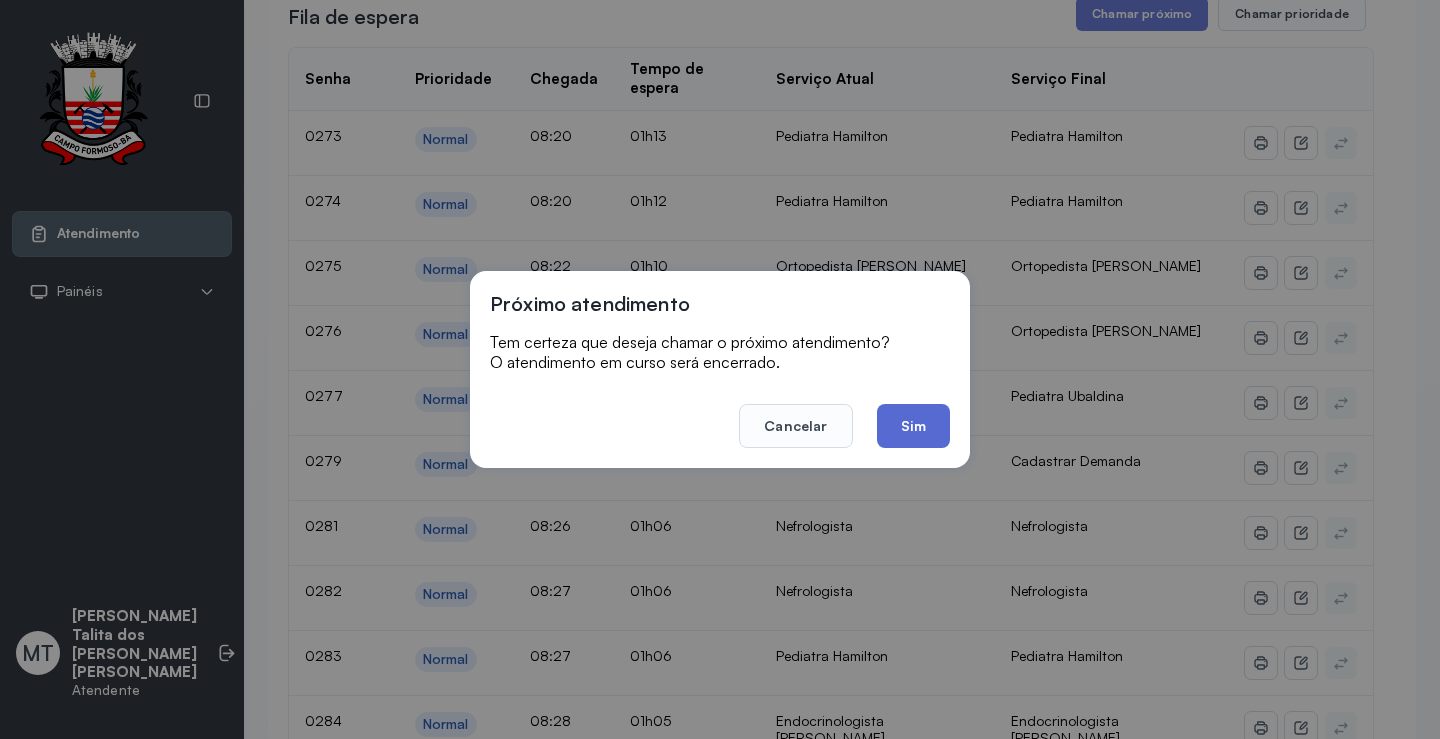 click on "Sim" 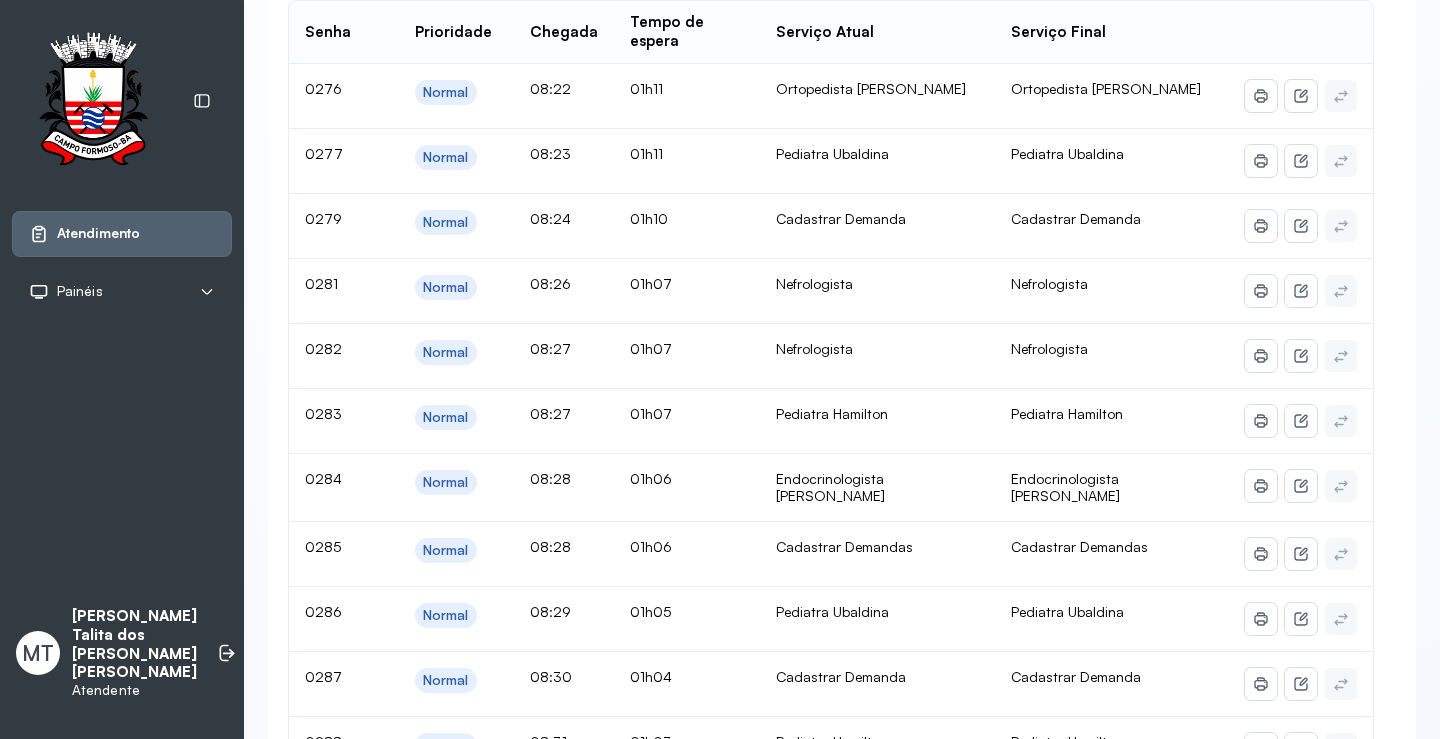 scroll, scrollTop: 4574, scrollLeft: 0, axis: vertical 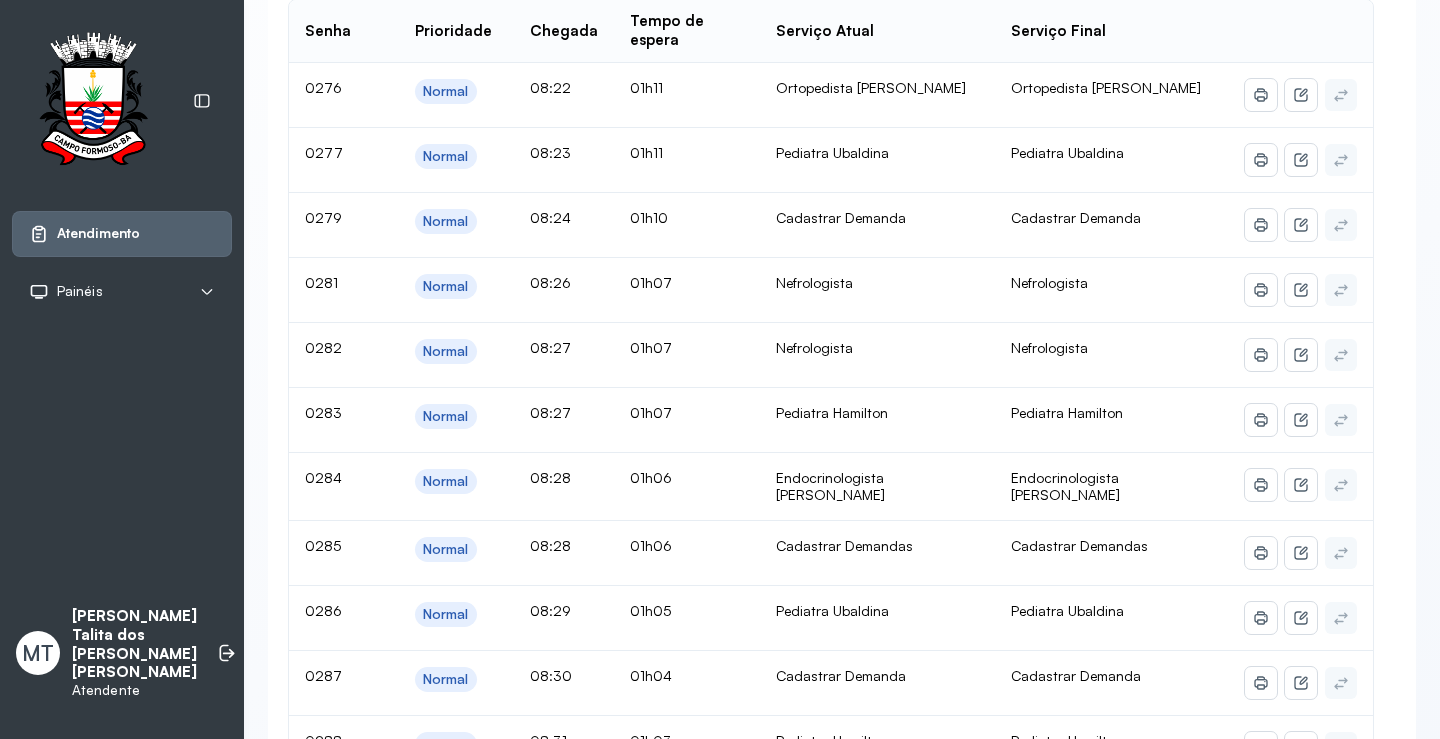 click on "Chamar próximo" at bounding box center (1142, -34) 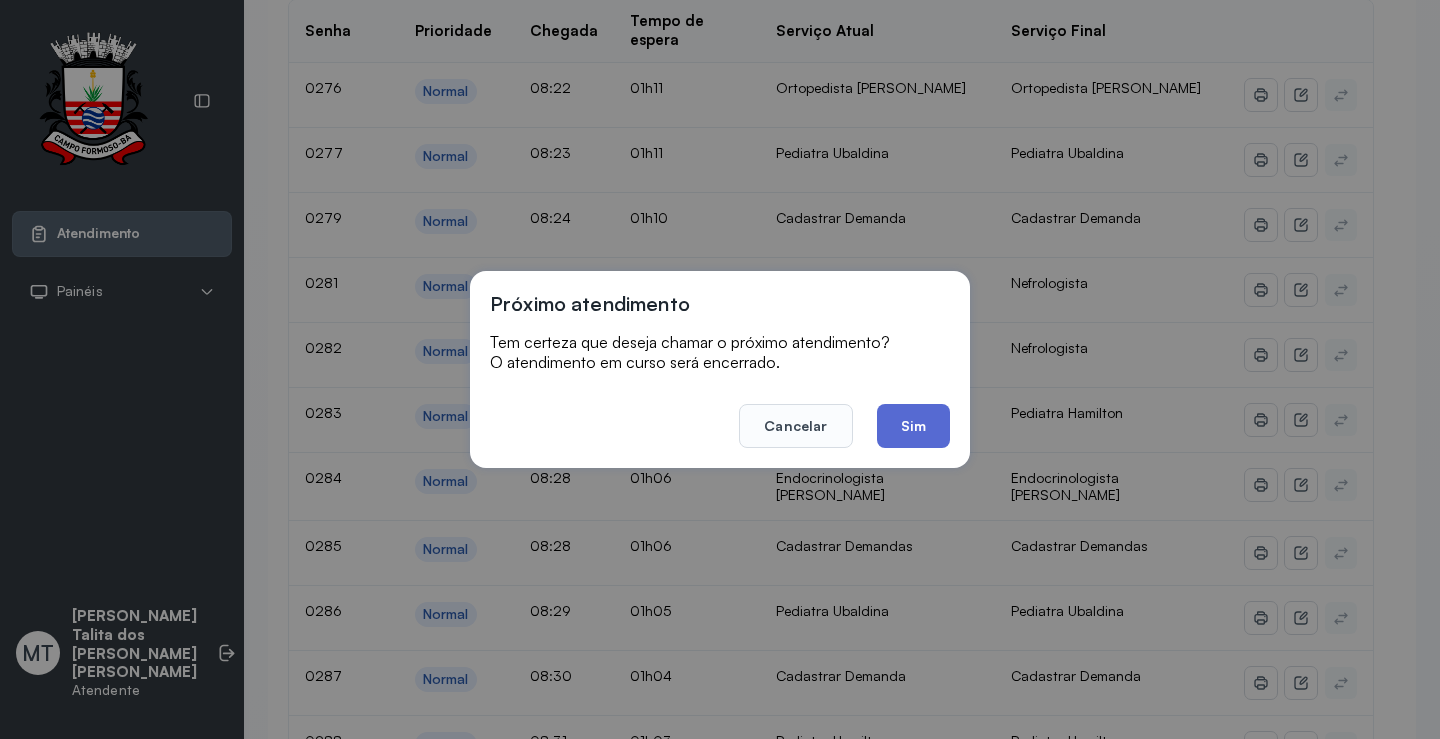 click on "Sim" 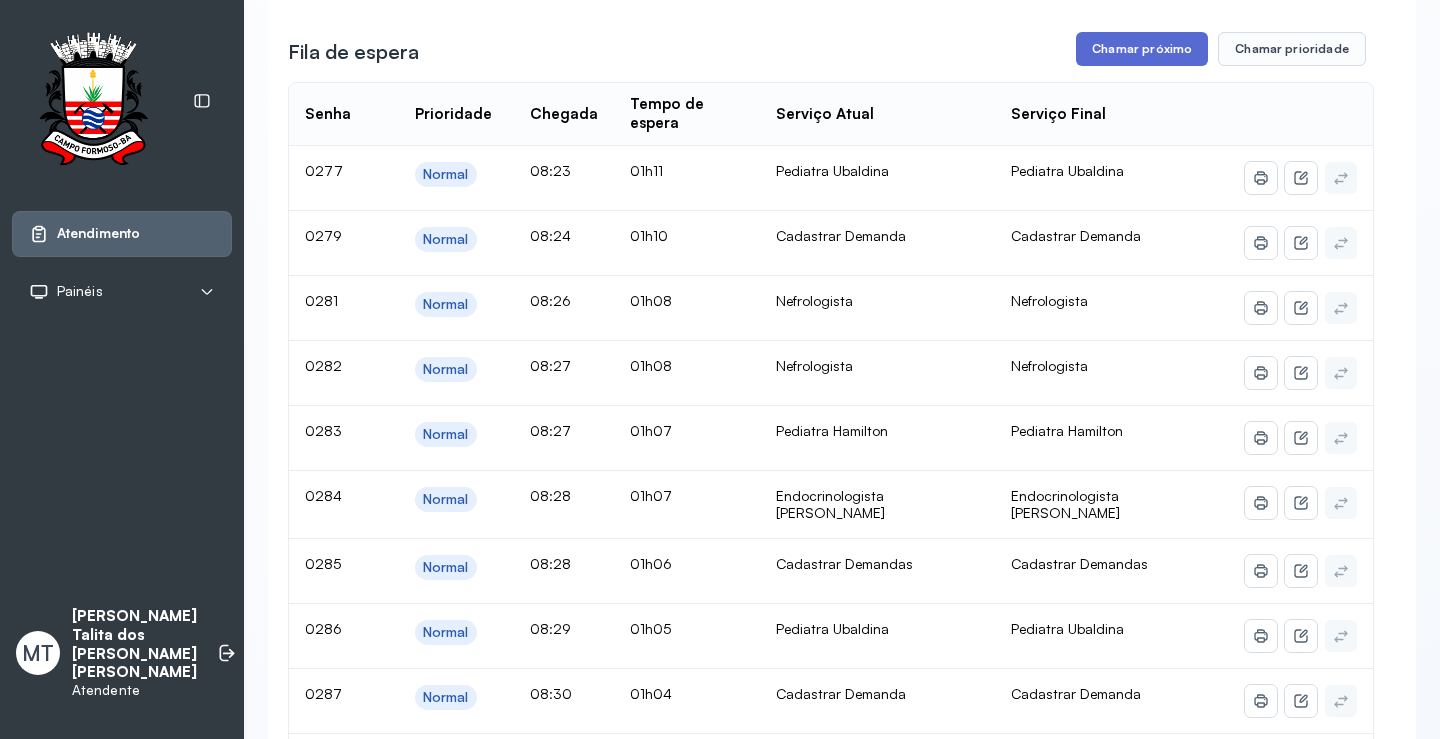 scroll, scrollTop: 4674, scrollLeft: 0, axis: vertical 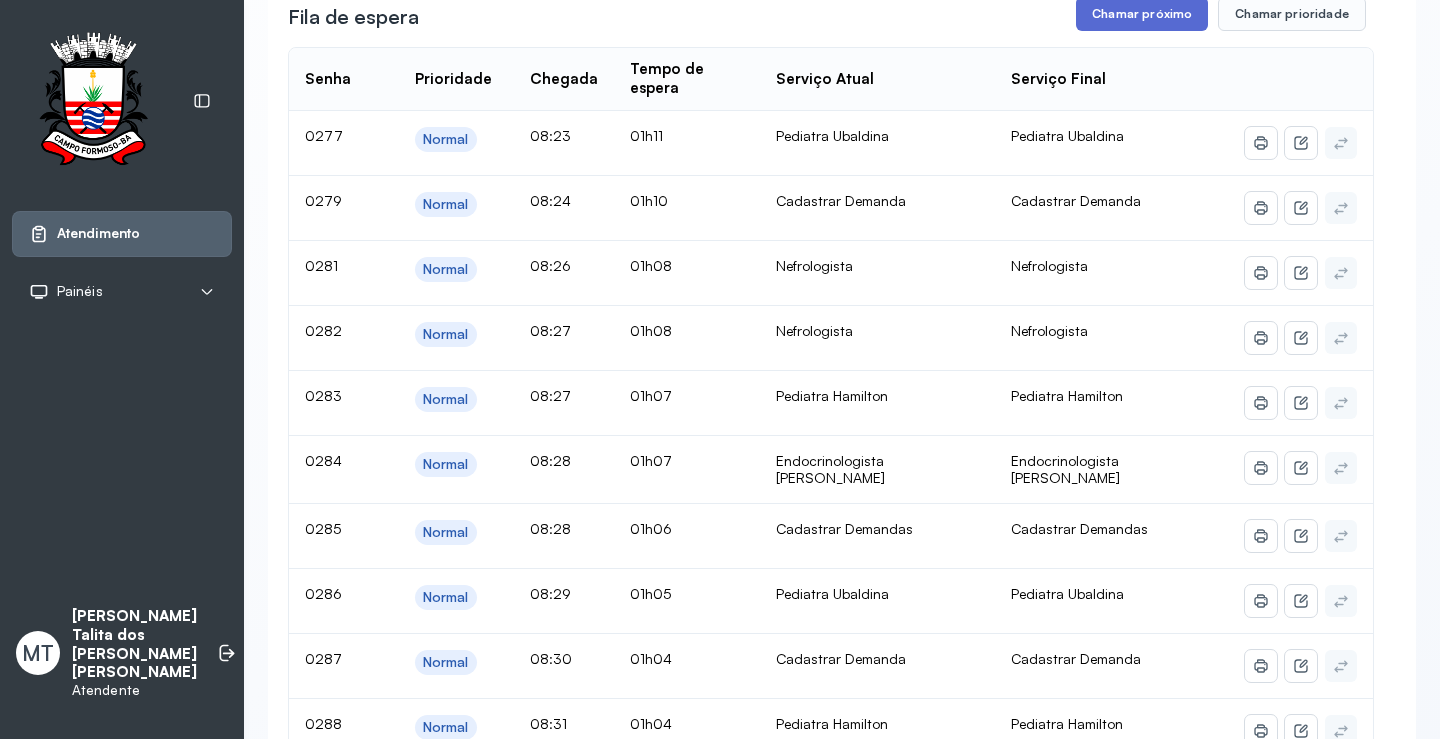 click on "Chamar próximo" at bounding box center [1142, 14] 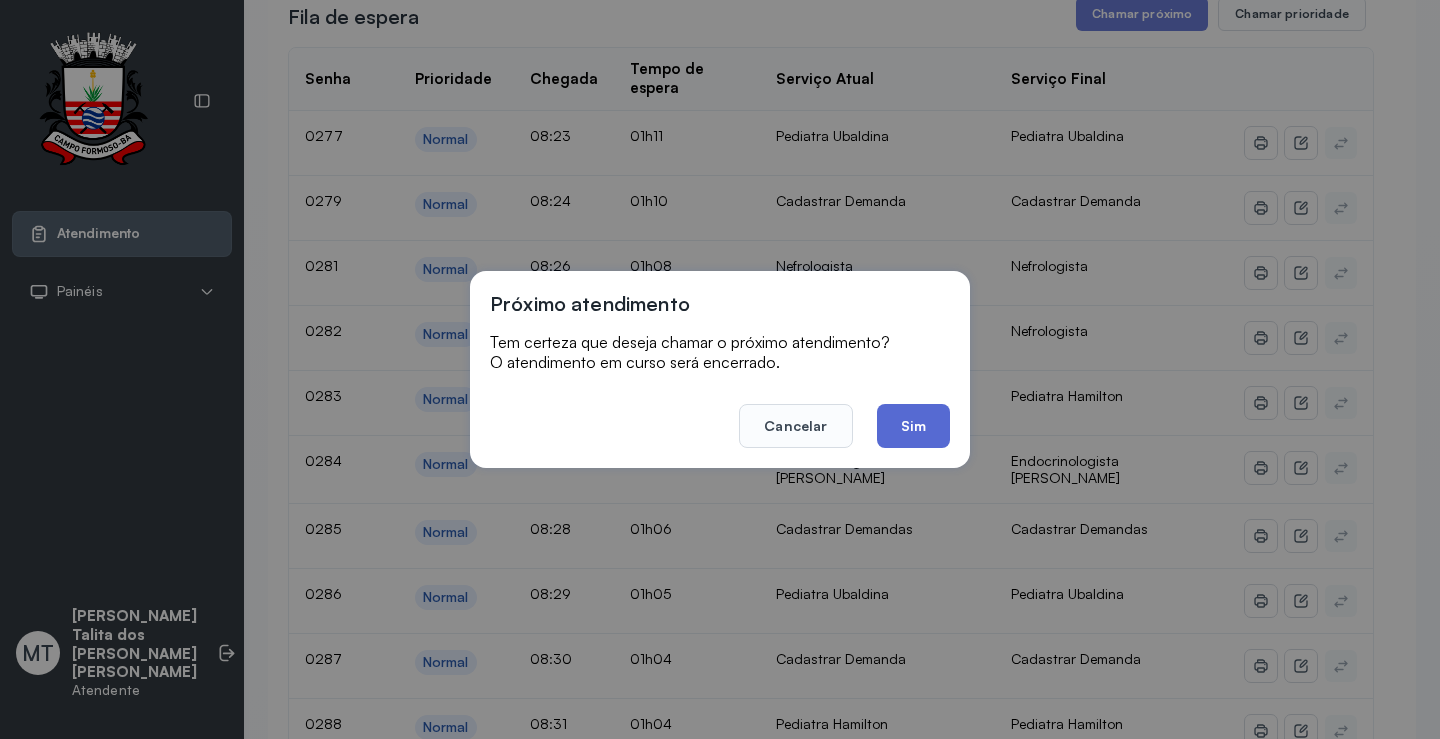click on "Sim" 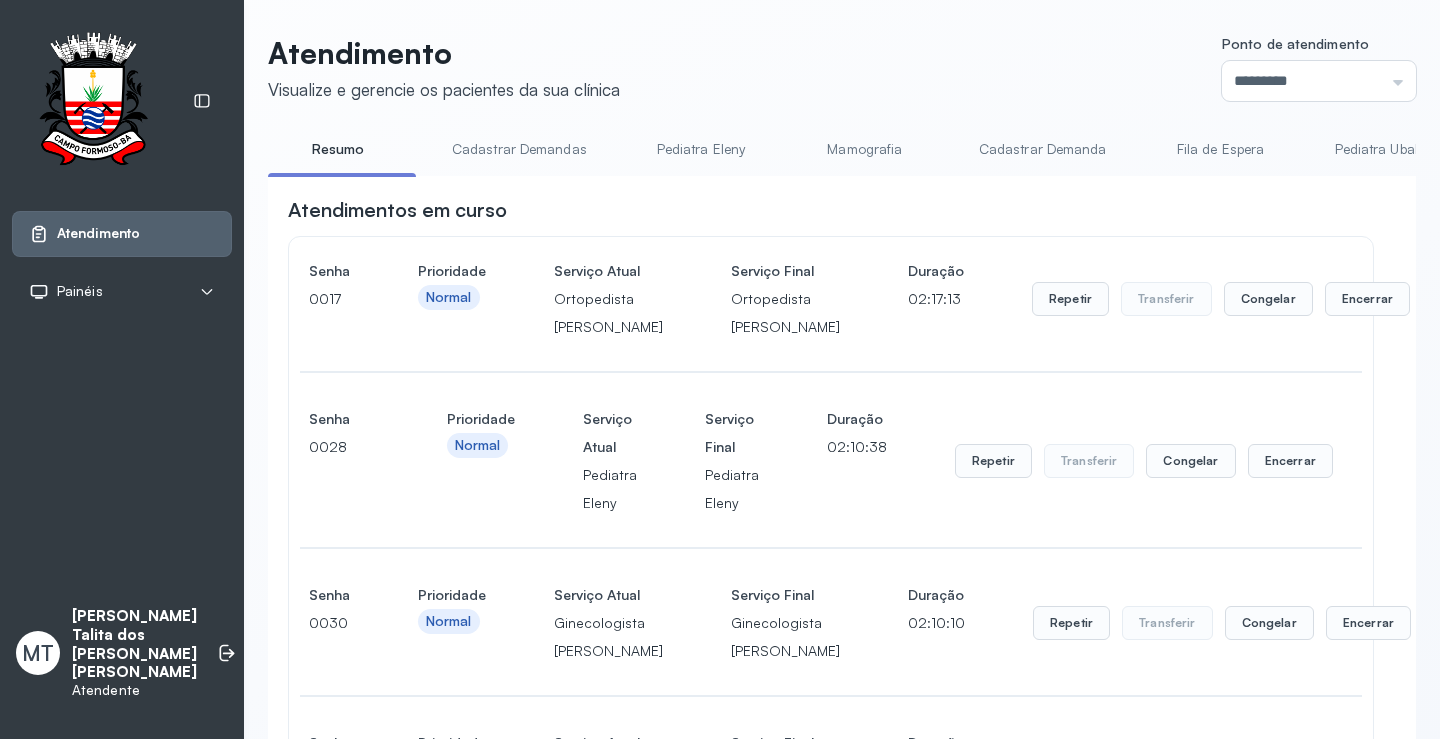 scroll, scrollTop: 4674, scrollLeft: 0, axis: vertical 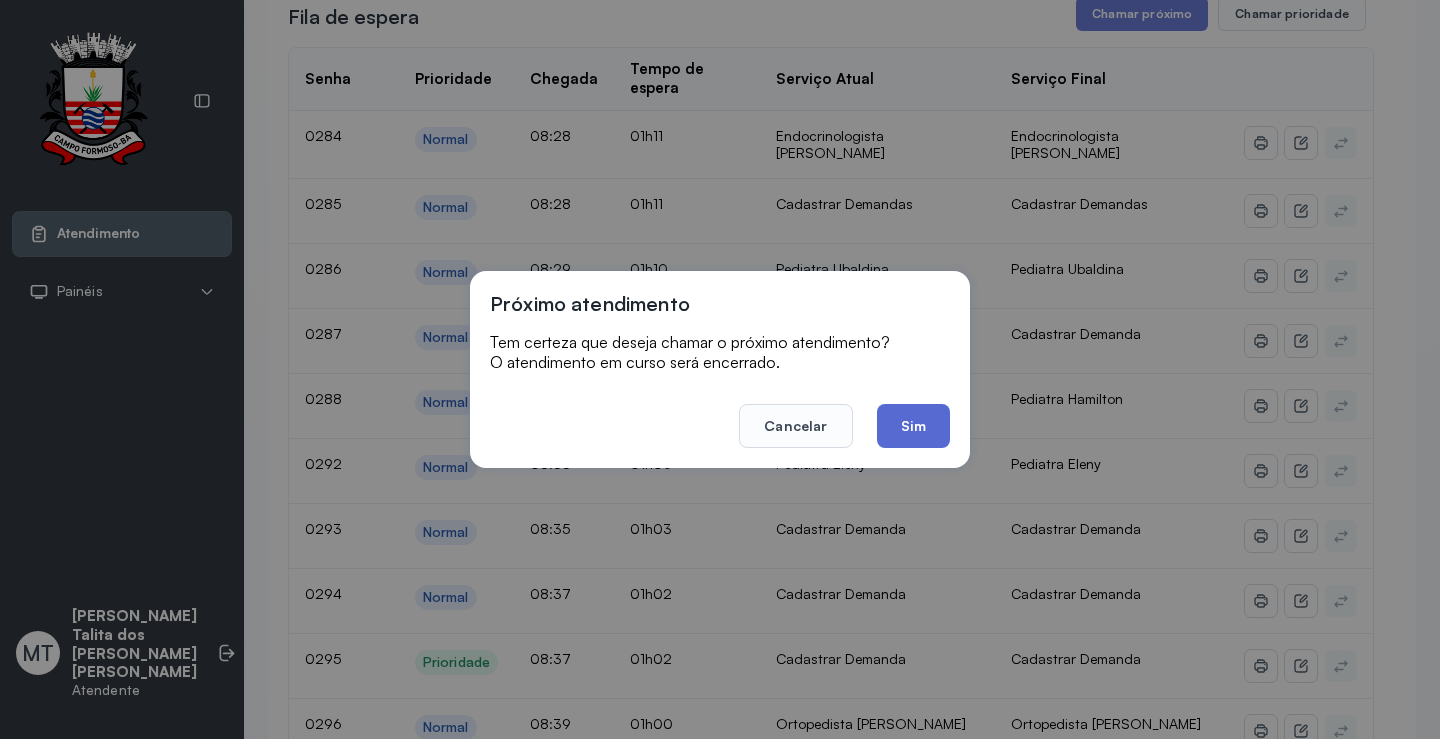 click on "Sim" 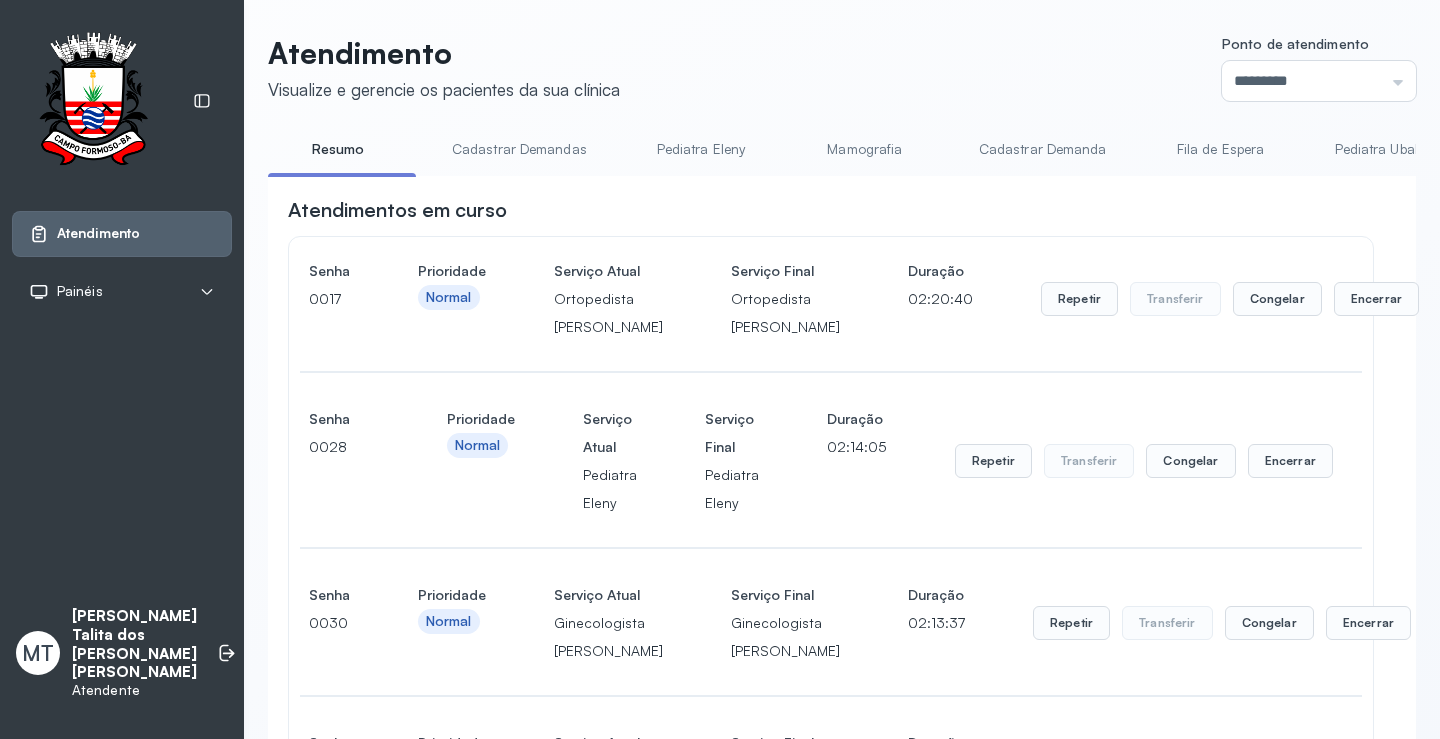 scroll, scrollTop: 4974, scrollLeft: 0, axis: vertical 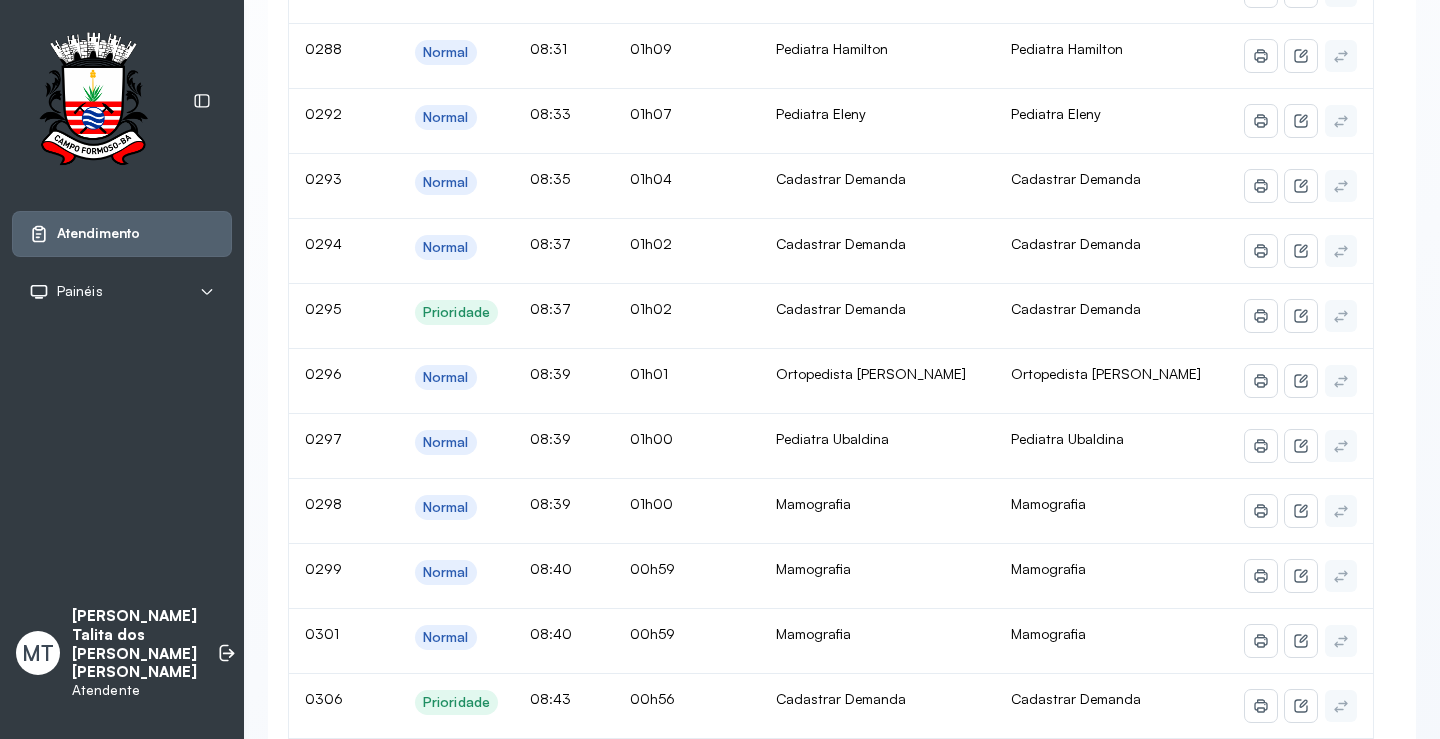 click on "Chamar próximo" at bounding box center (1142, -138) 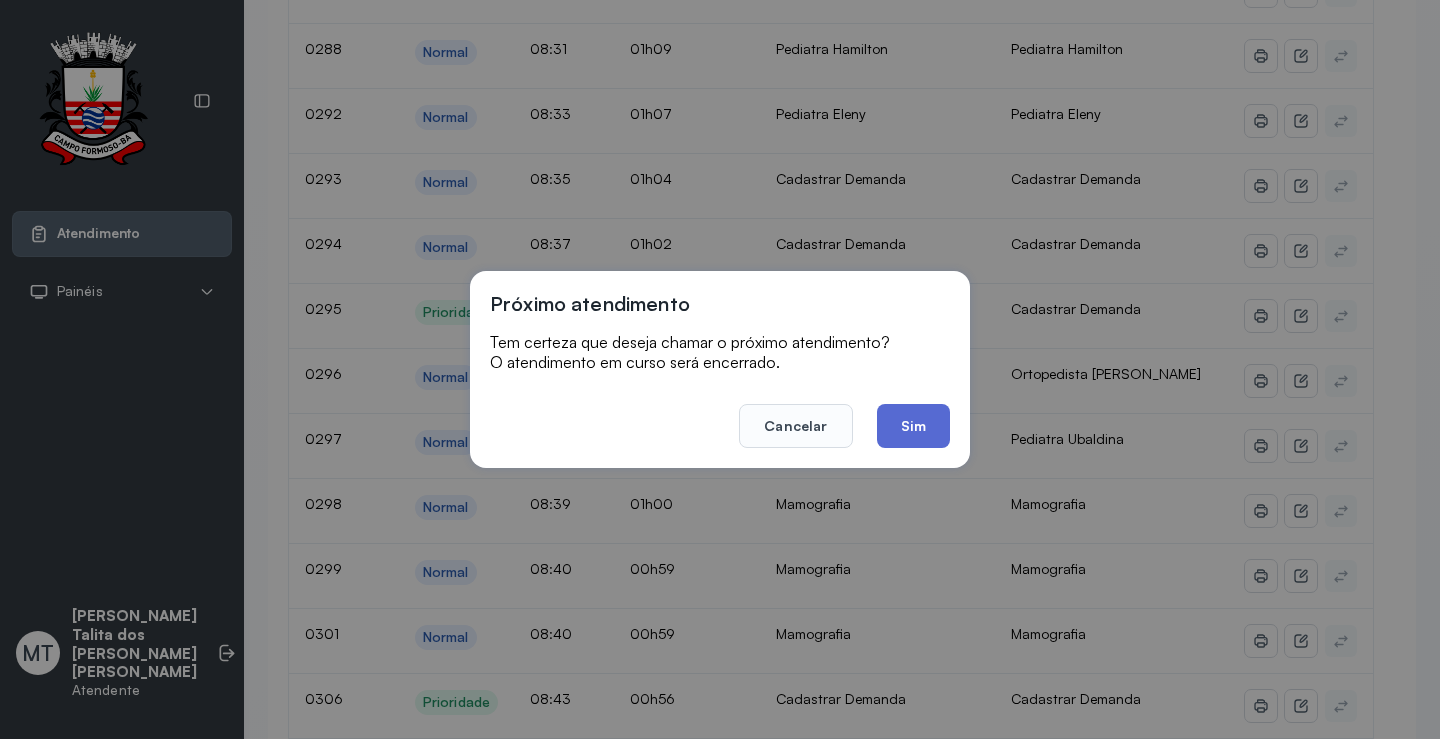 click on "Sim" 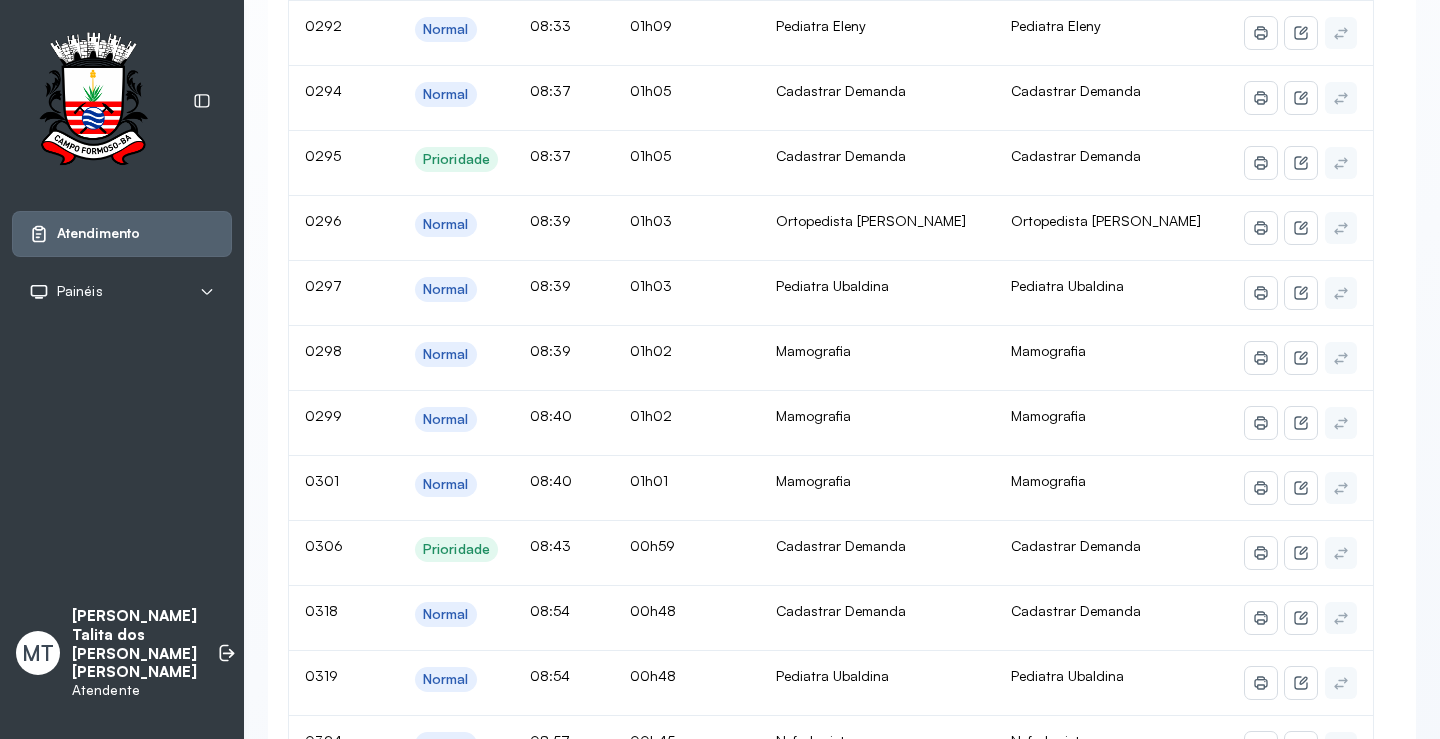 scroll, scrollTop: 5174, scrollLeft: 0, axis: vertical 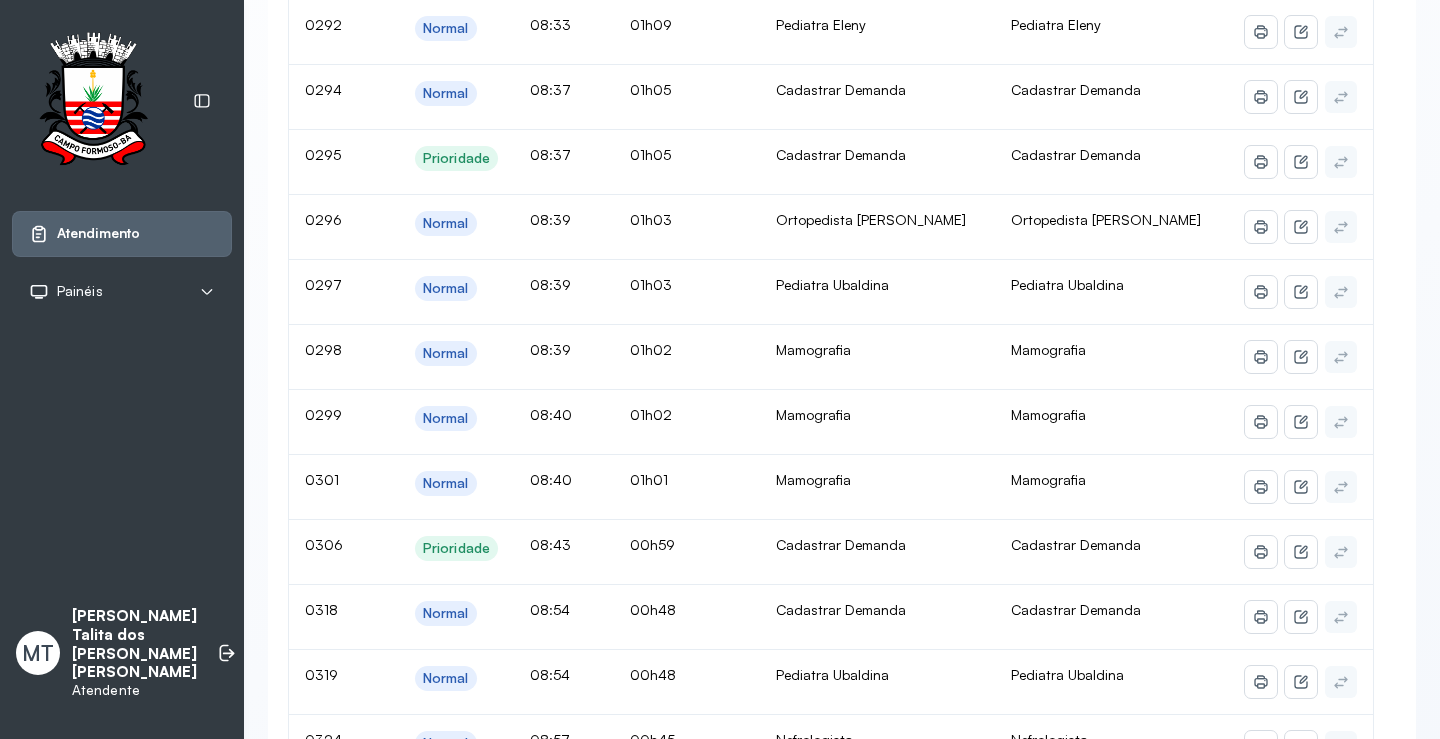 click on "Chamar próximo" at bounding box center [1142, -162] 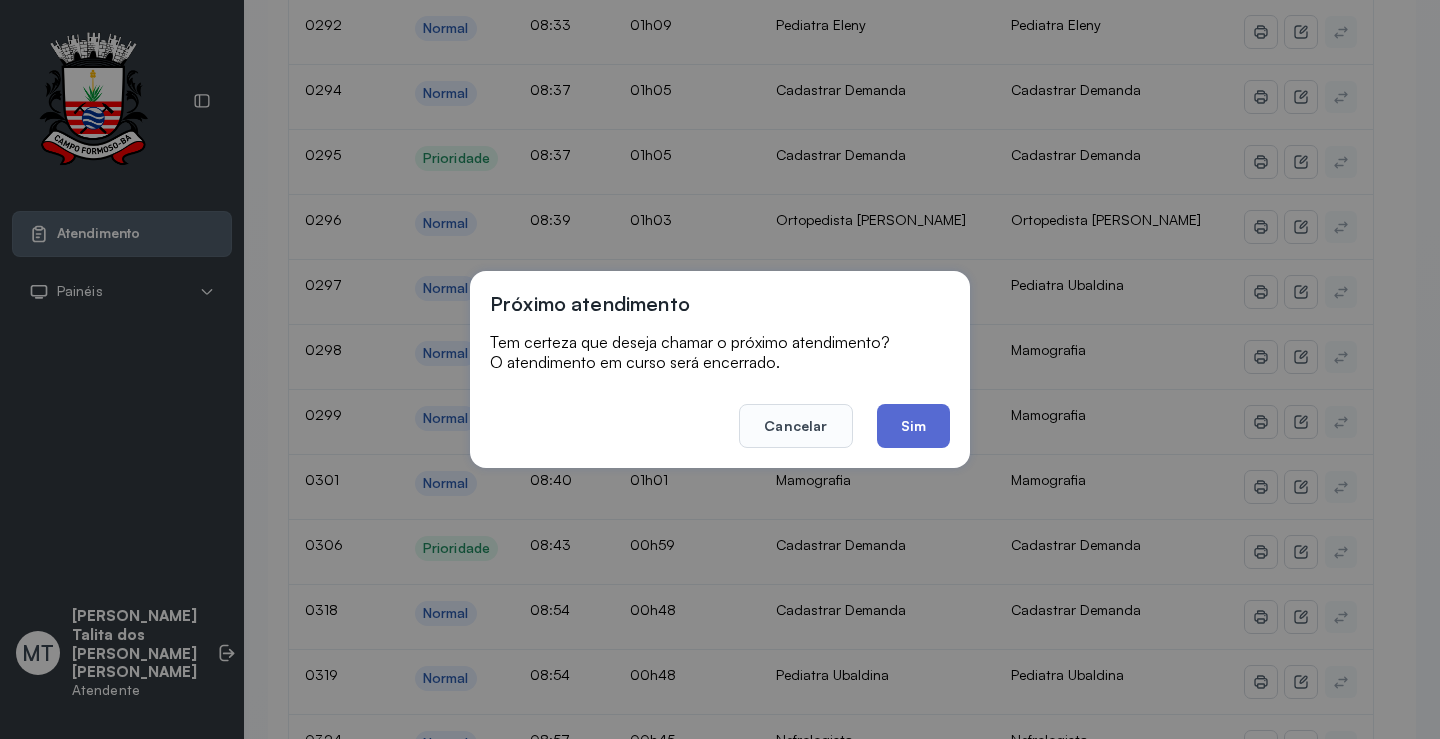 click on "Sim" 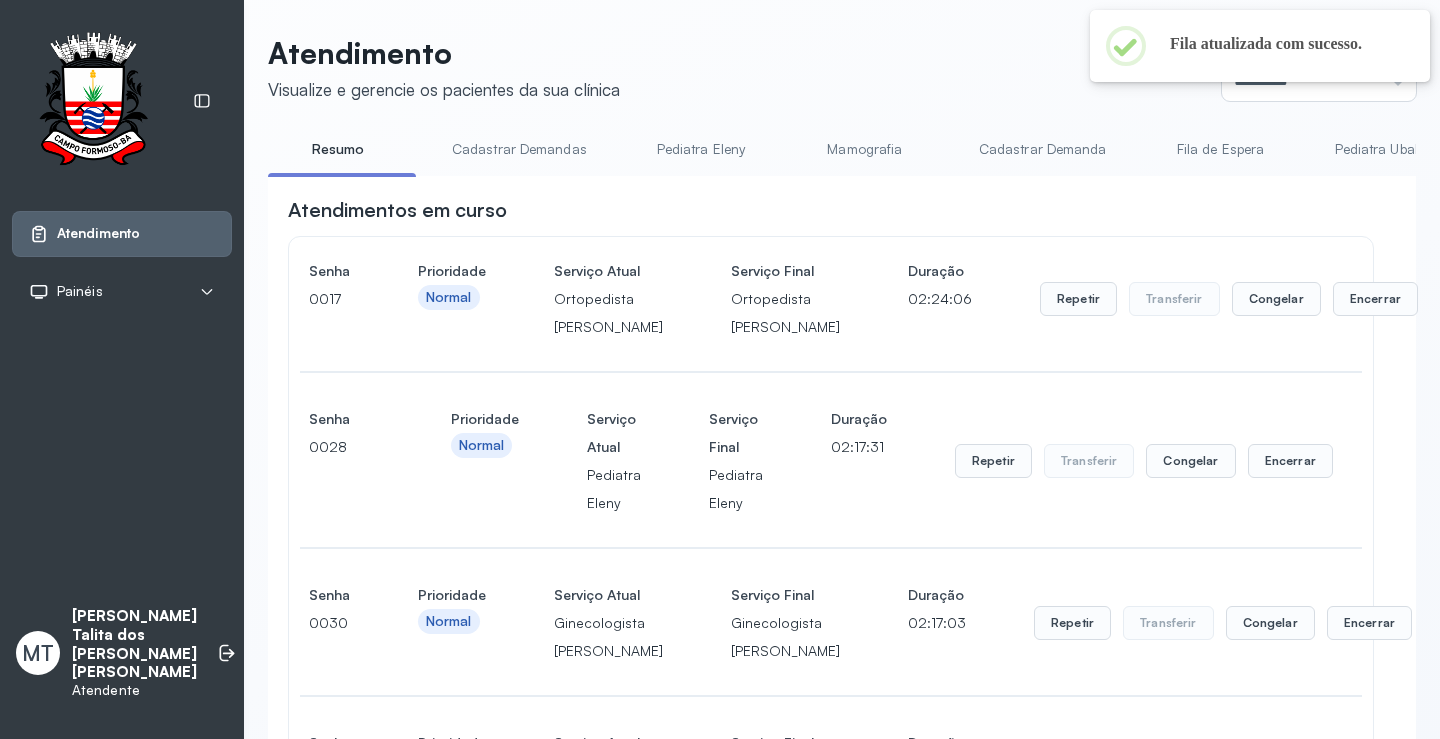 scroll, scrollTop: 5174, scrollLeft: 0, axis: vertical 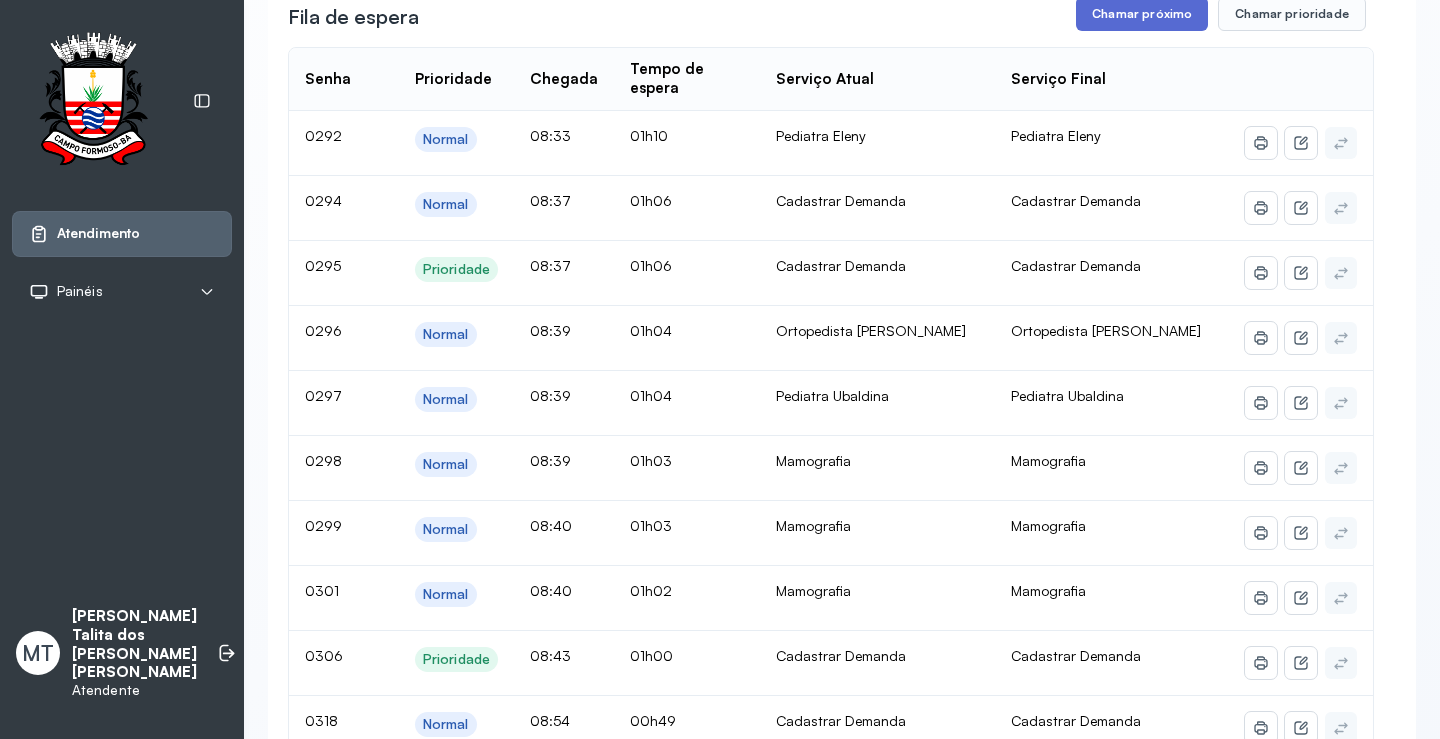 click on "Chamar próximo" at bounding box center (1142, 14) 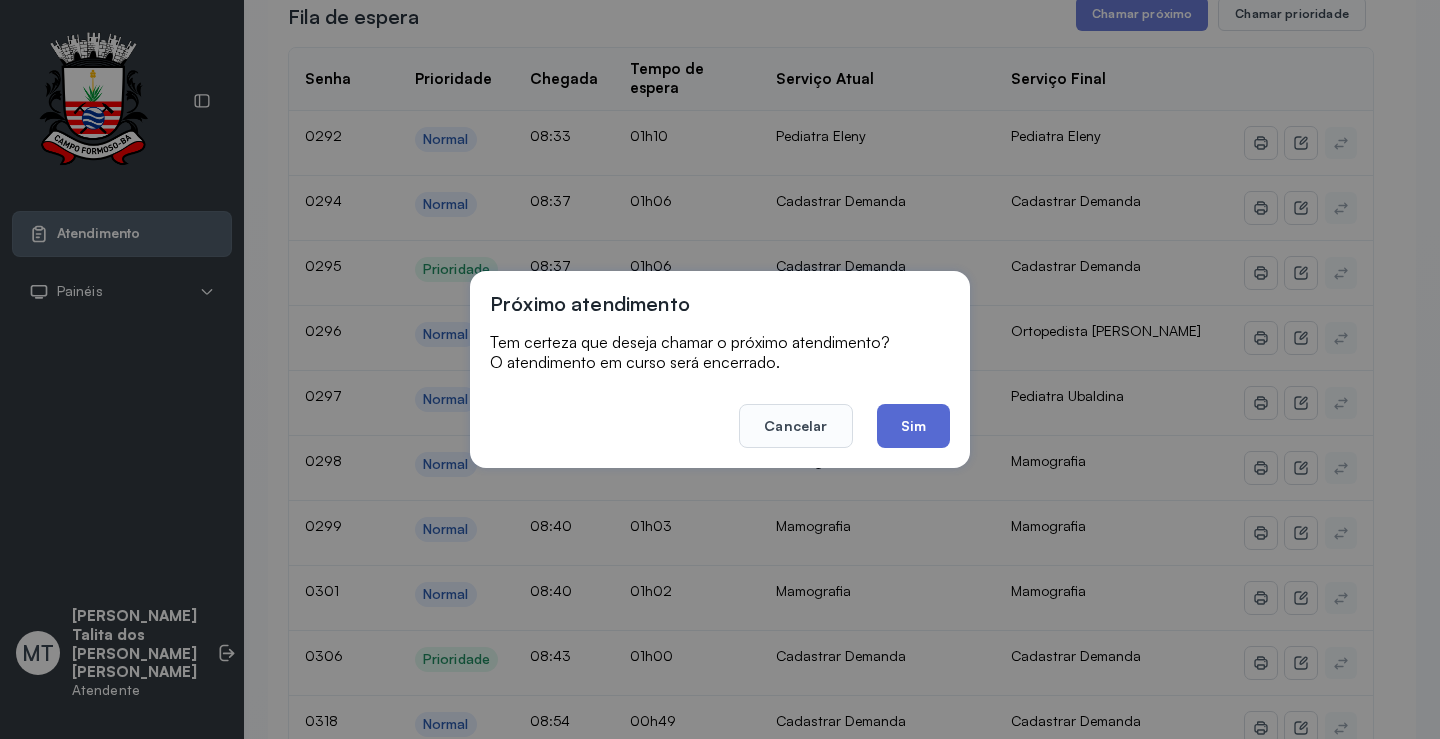 click on "Sim" 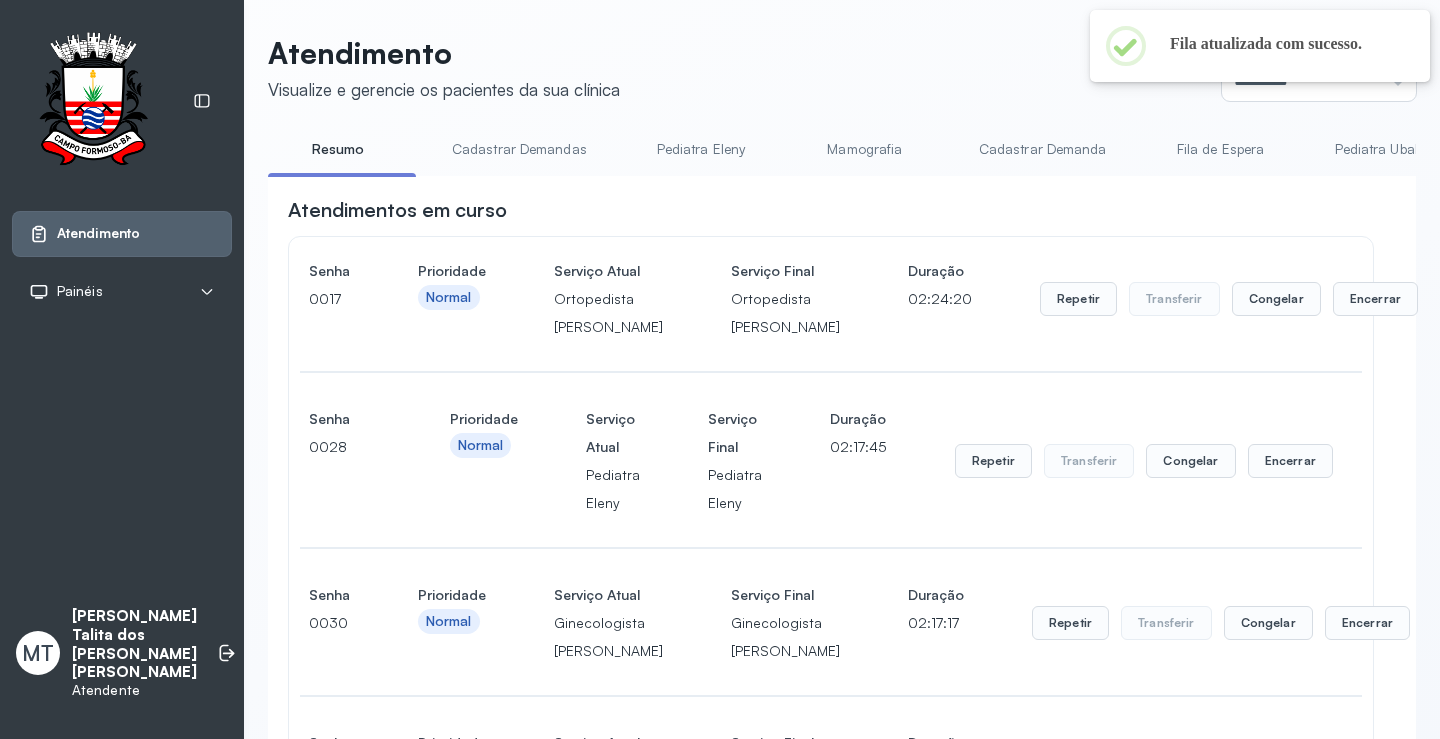 scroll, scrollTop: 5174, scrollLeft: 0, axis: vertical 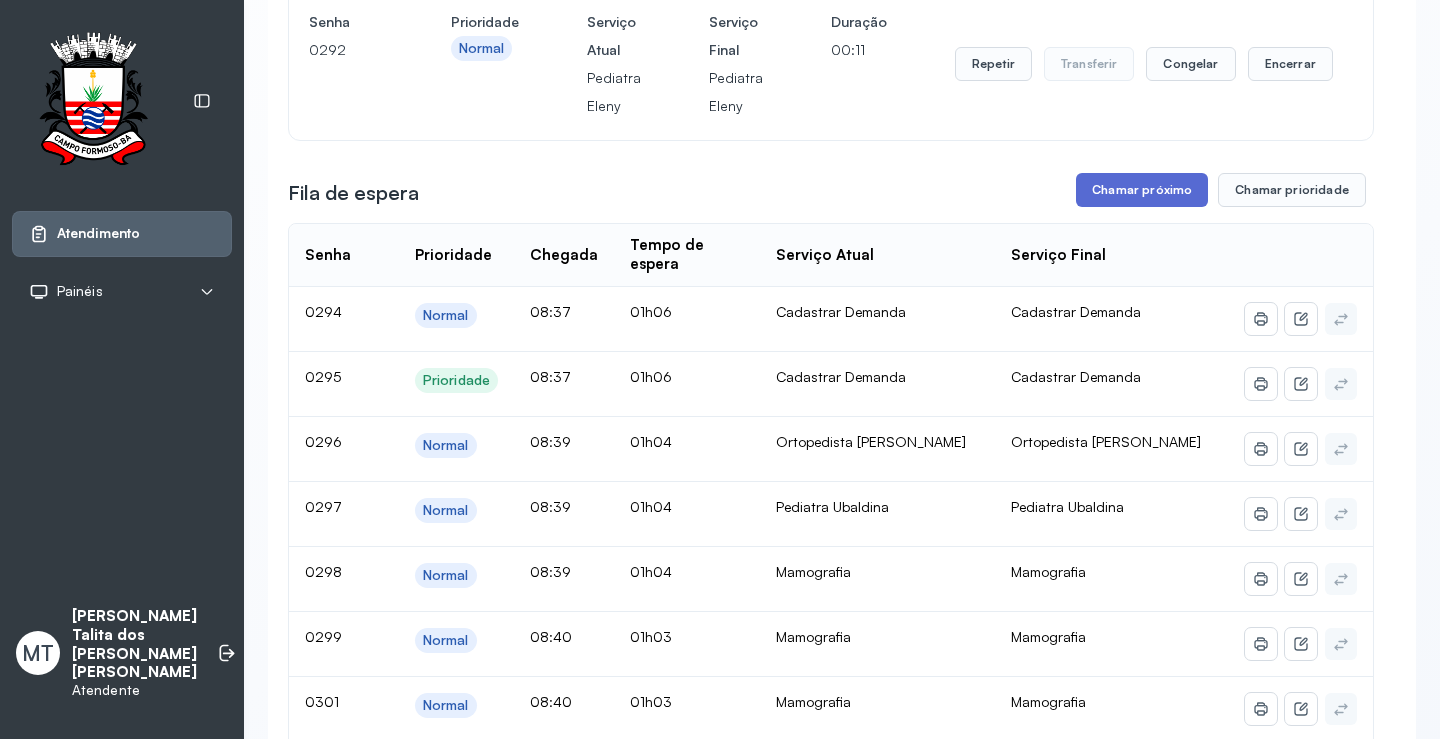 click on "Chamar próximo" at bounding box center [1142, 190] 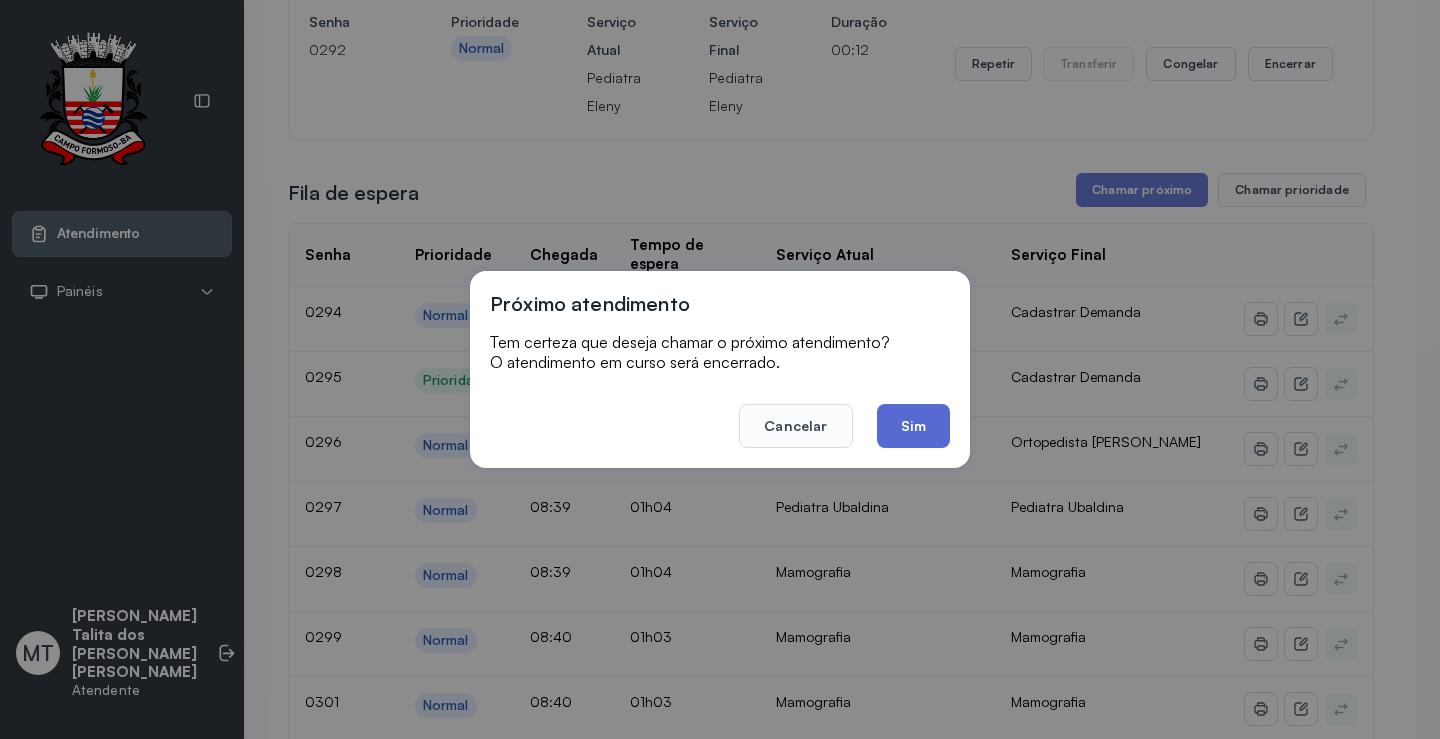 click on "Sim" 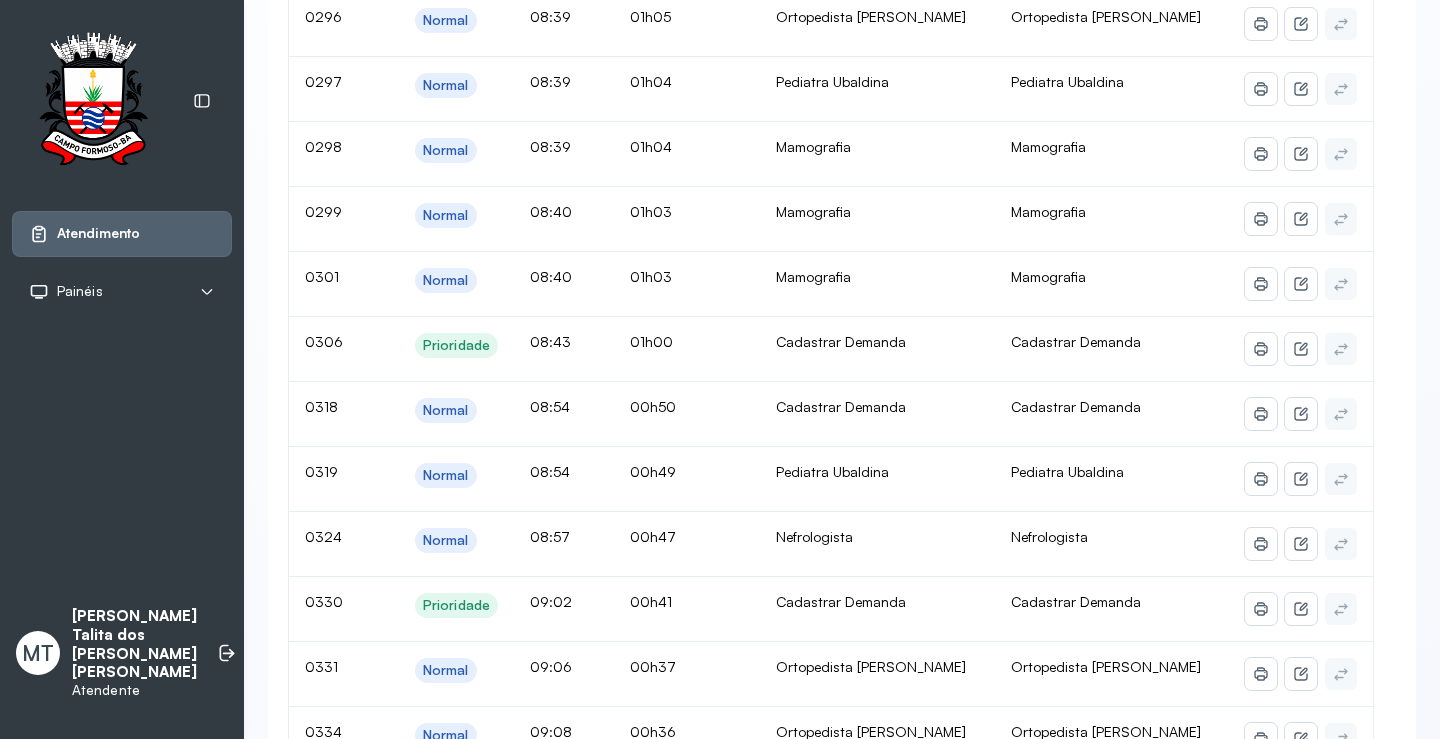 scroll, scrollTop: 5474, scrollLeft: 0, axis: vertical 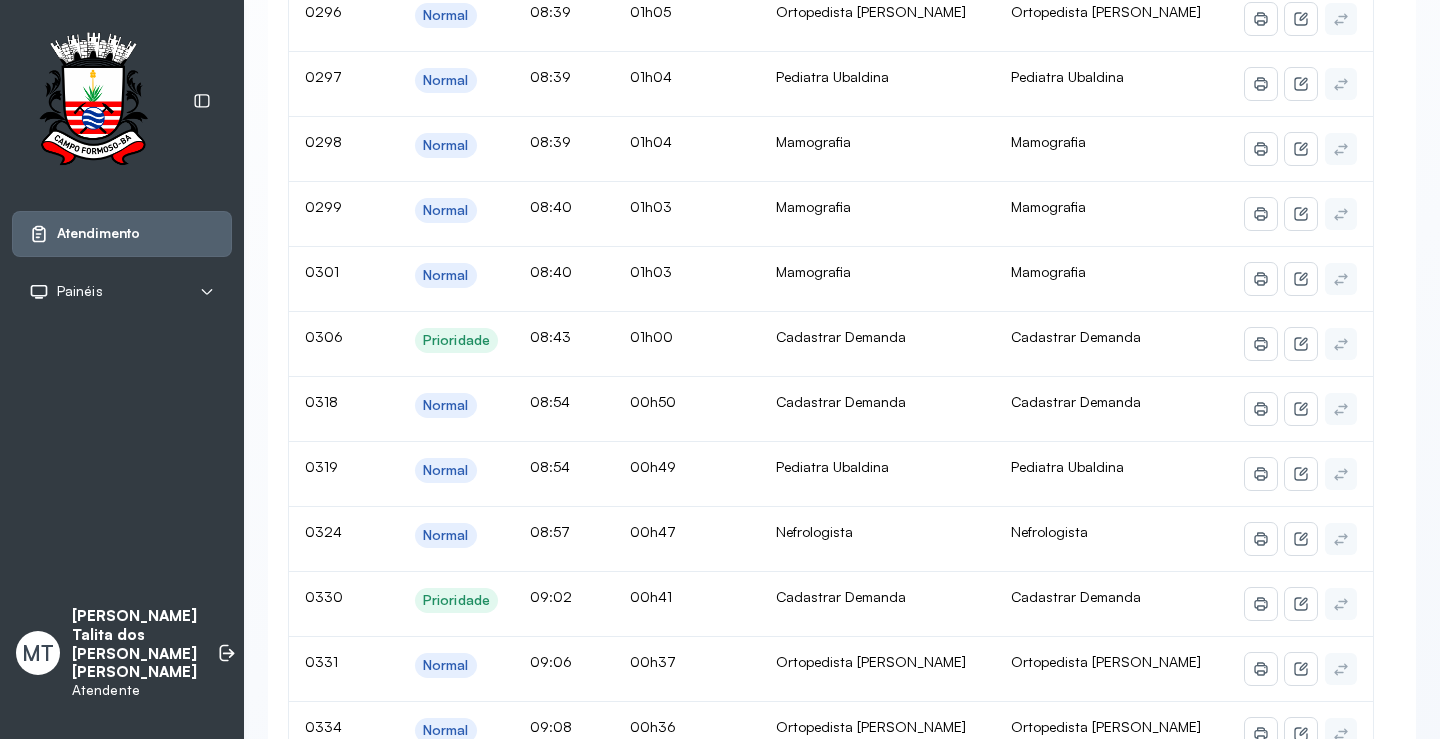 click on "Chamar próximo" at bounding box center (1142, -110) 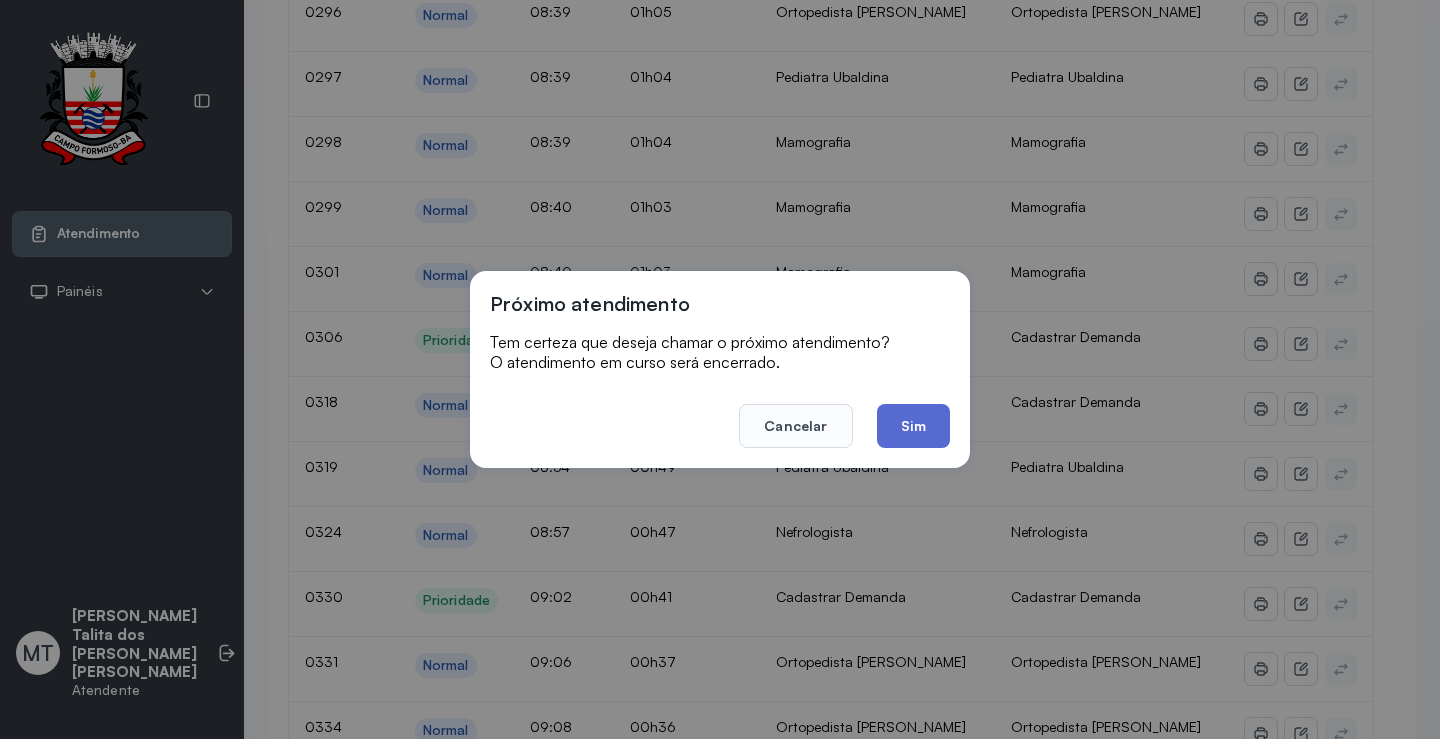 click on "Sim" 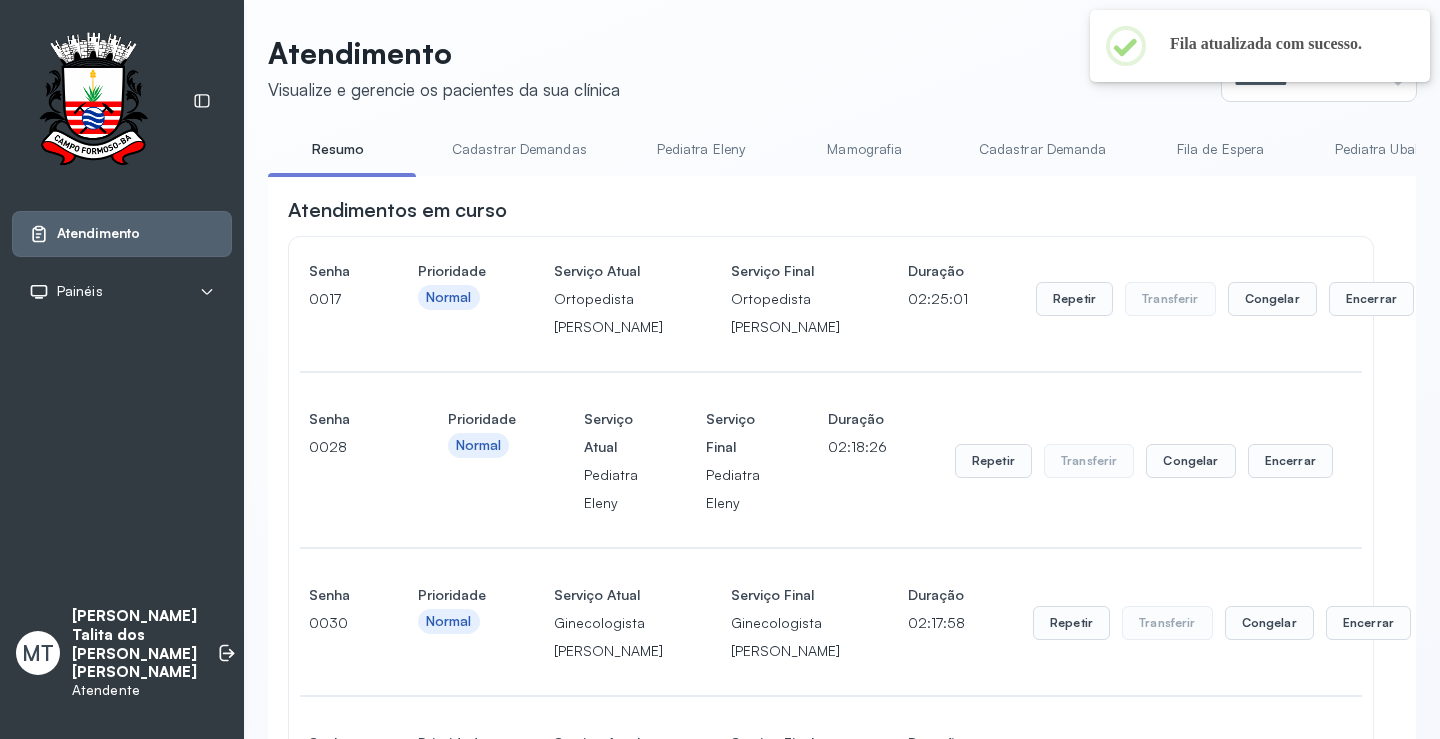 scroll, scrollTop: 5474, scrollLeft: 0, axis: vertical 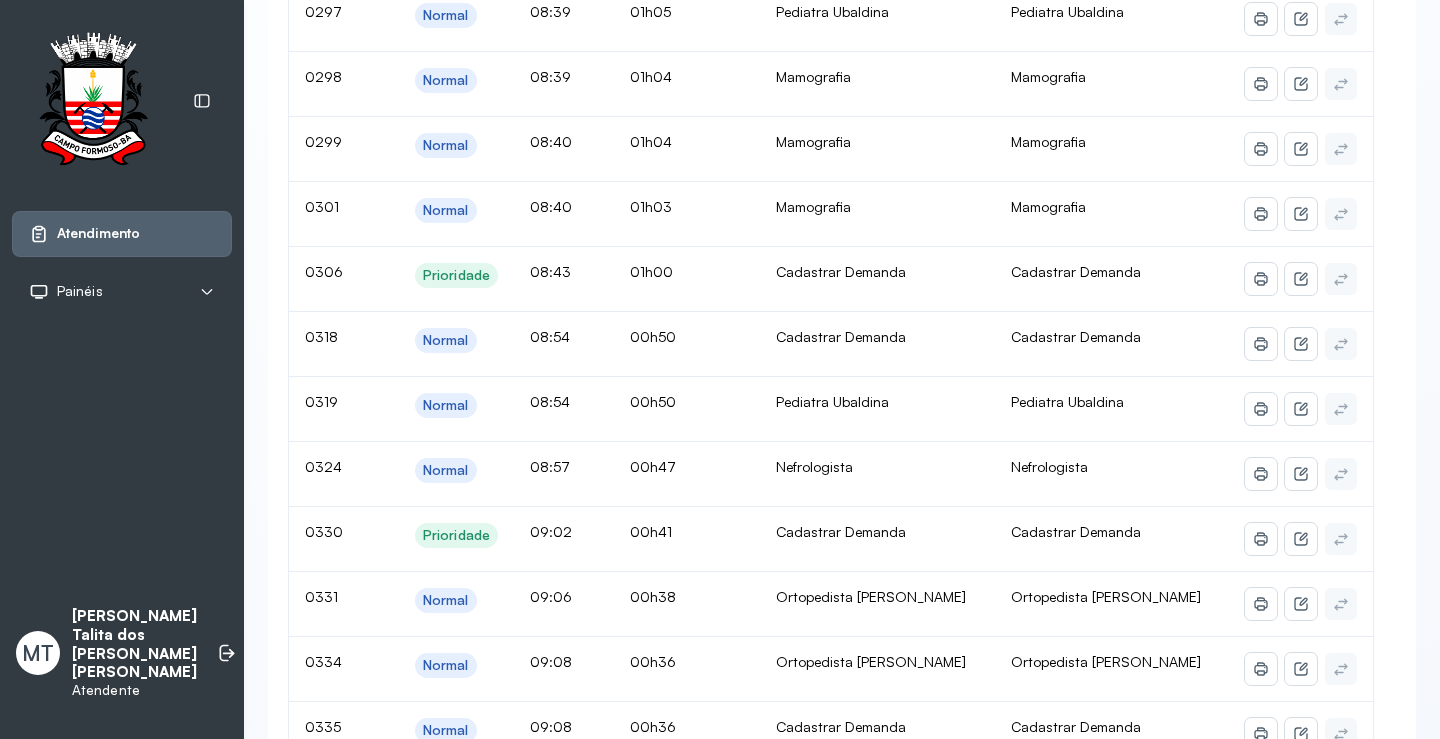click on "Chamar próximo" at bounding box center (1142, -110) 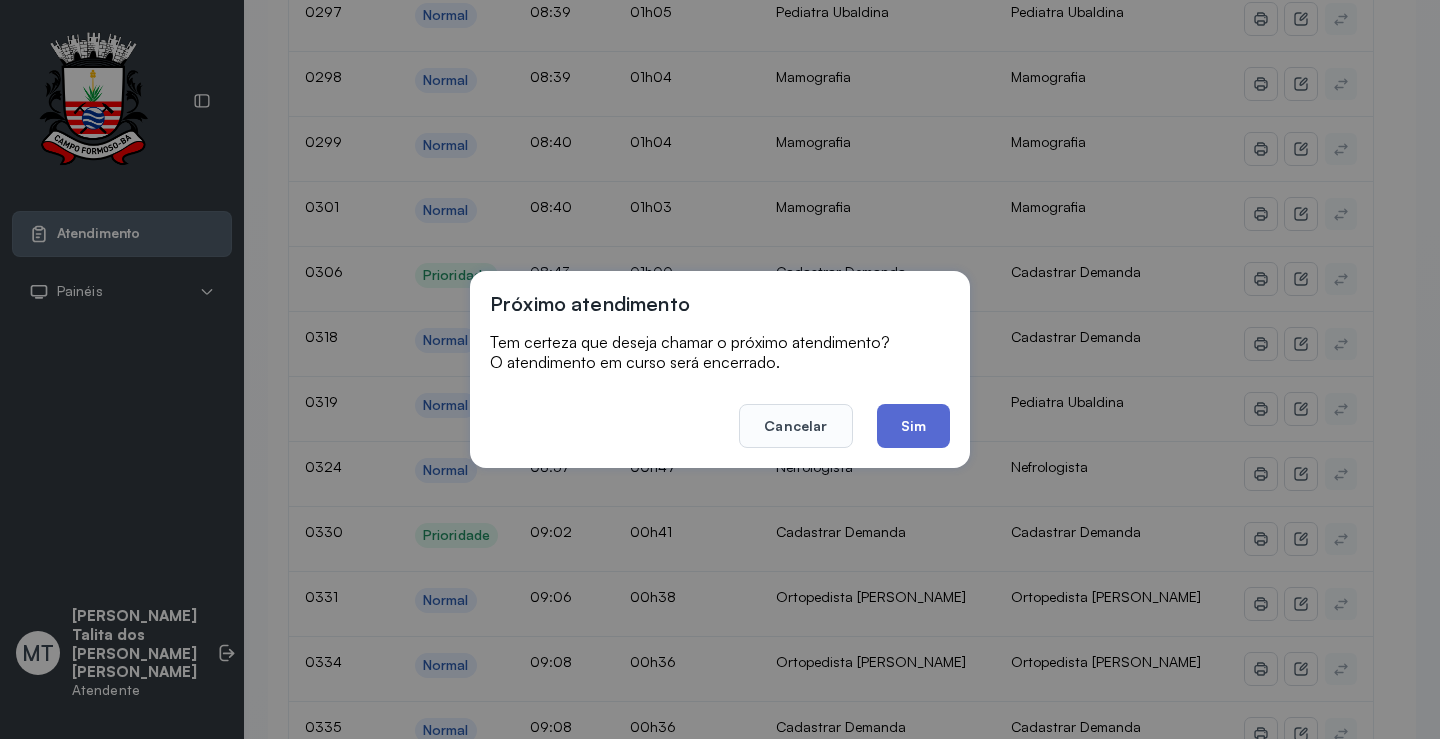 click on "Sim" 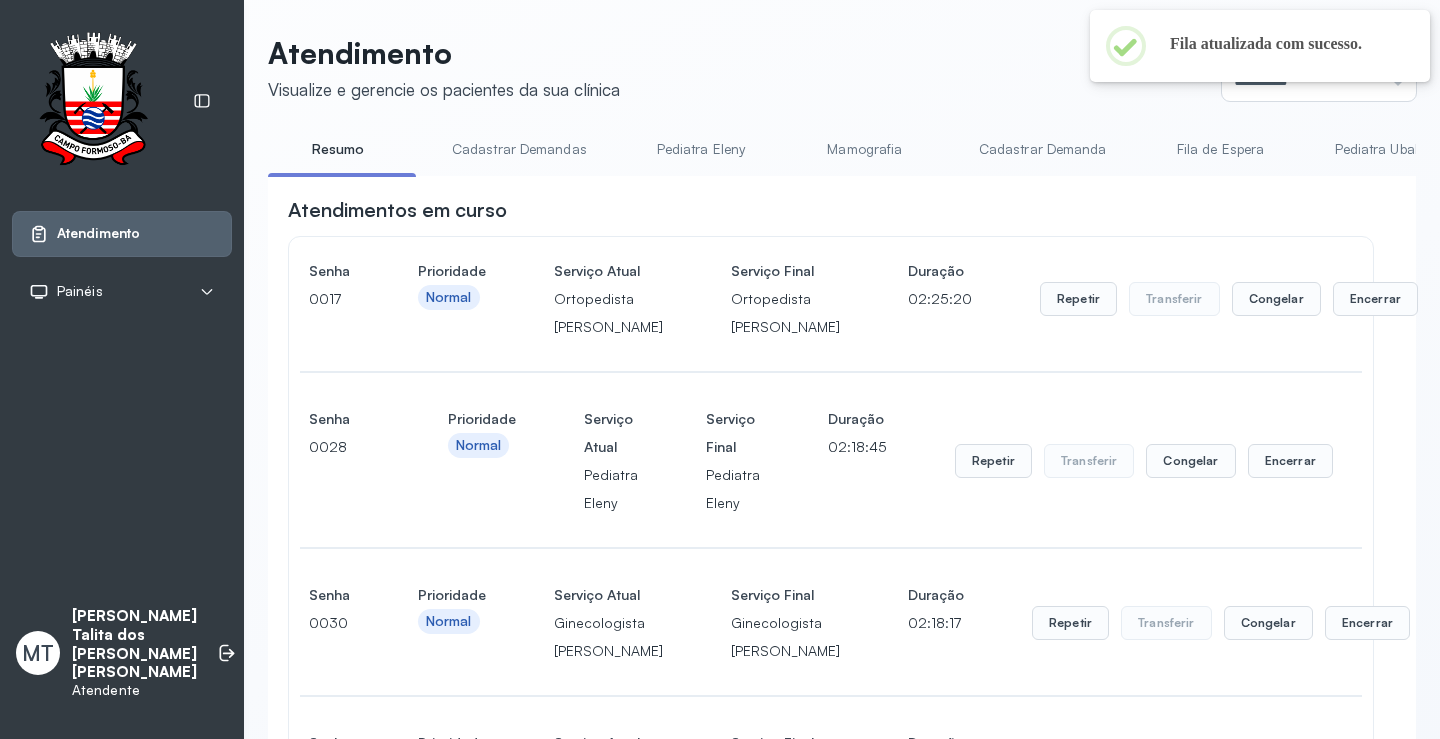 scroll, scrollTop: 5474, scrollLeft: 0, axis: vertical 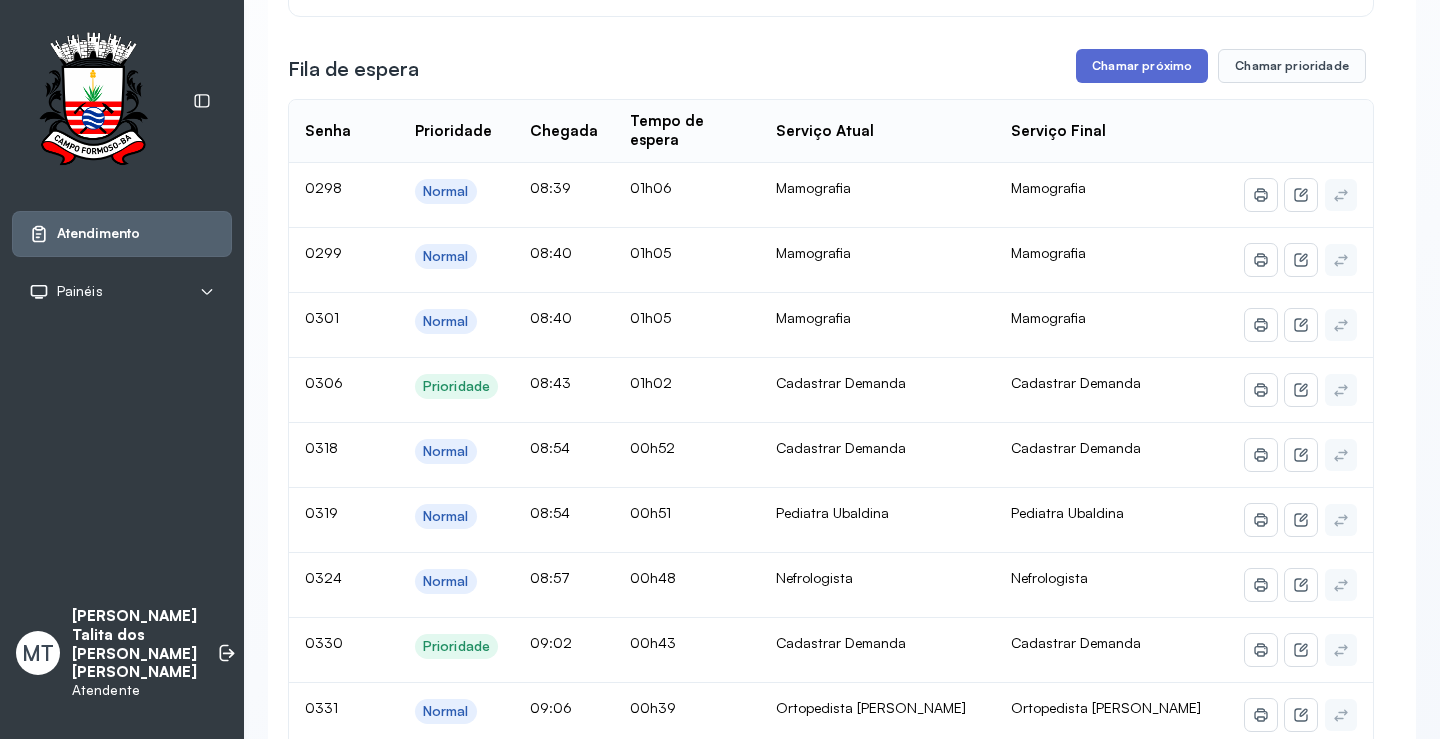 click on "Chamar próximo" at bounding box center (1142, 66) 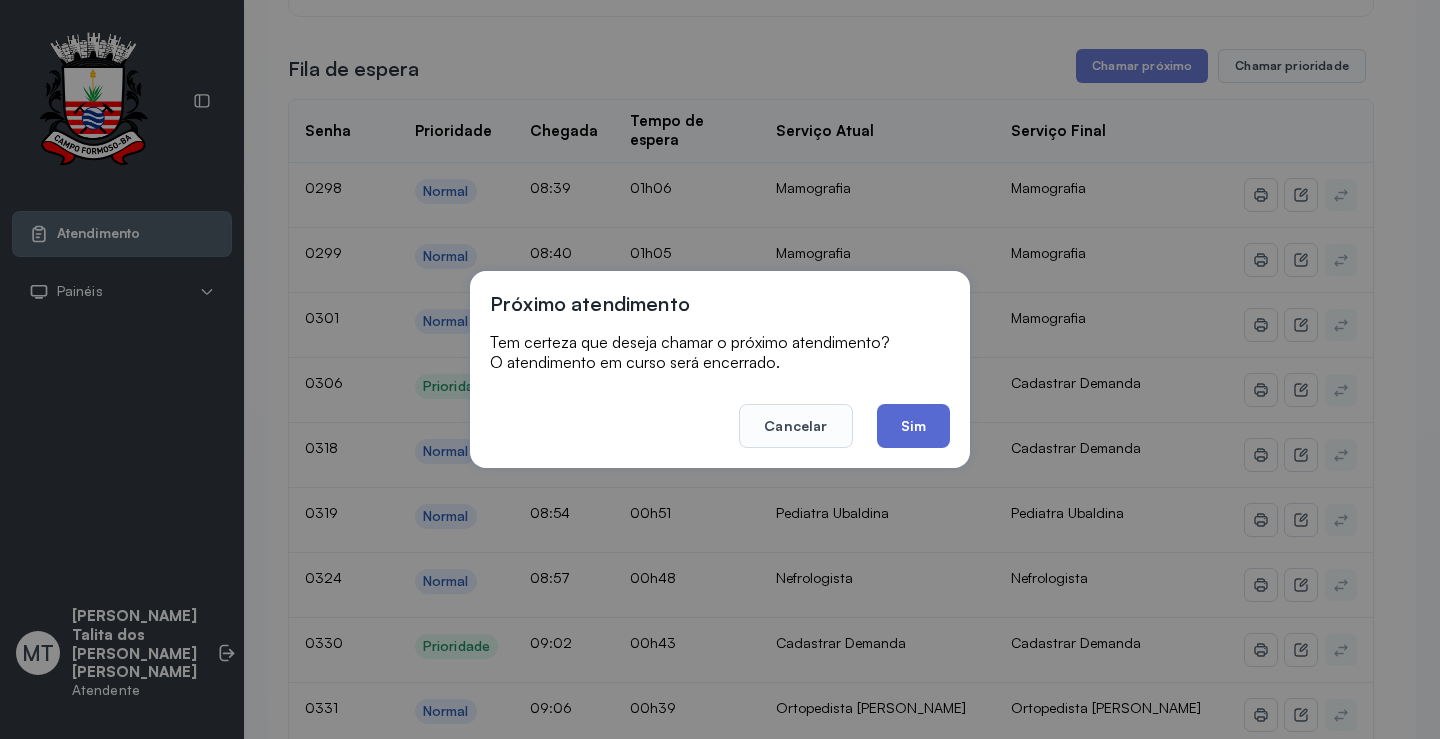 click on "Sim" 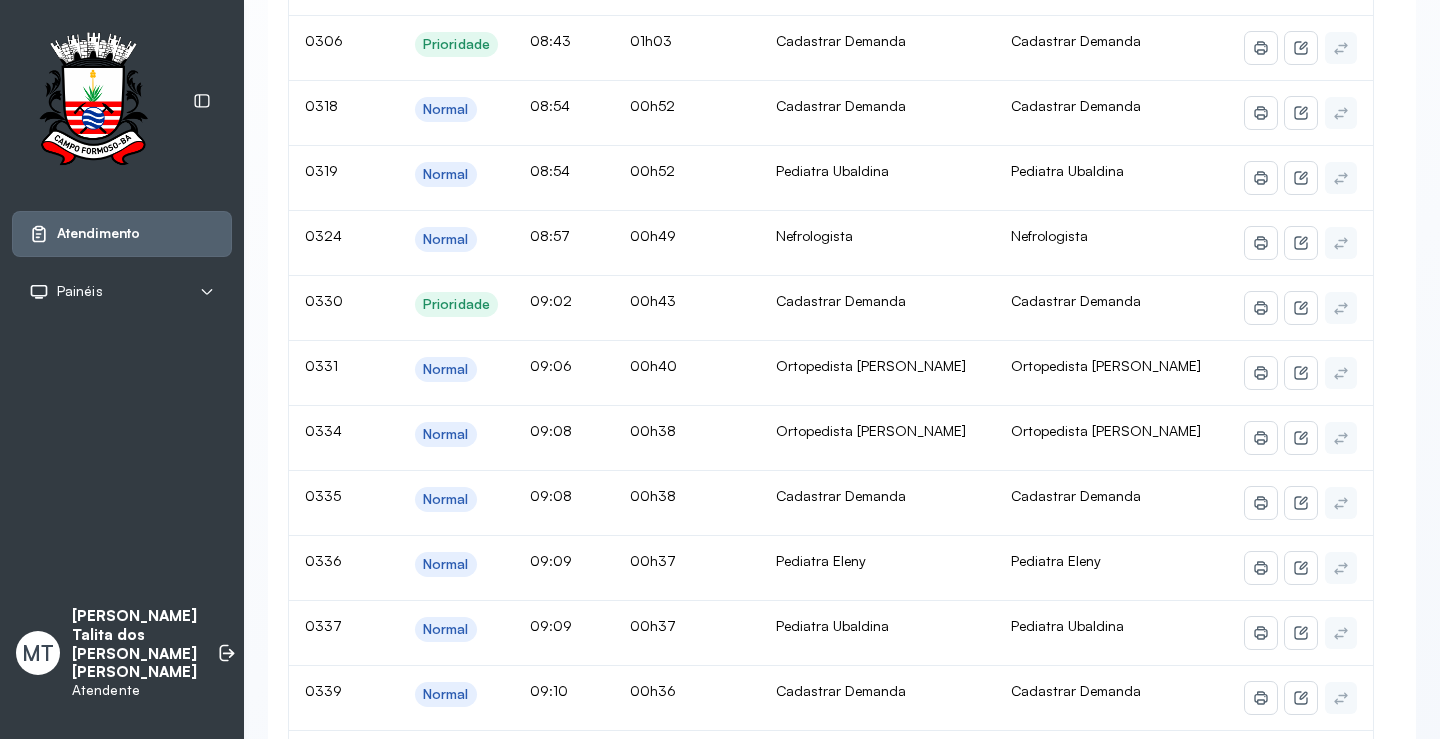 scroll, scrollTop: 5874, scrollLeft: 0, axis: vertical 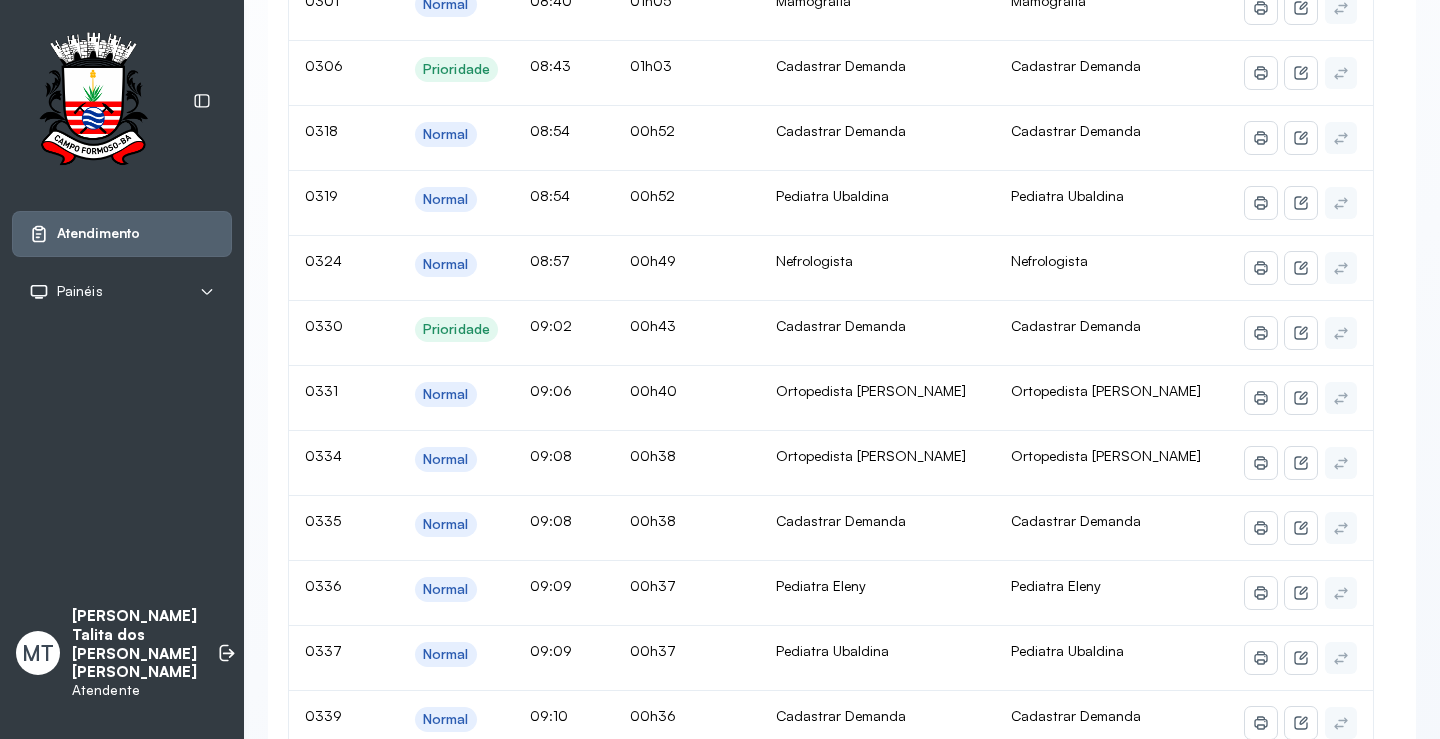 click on "Chamar próximo" at bounding box center [1142, -186] 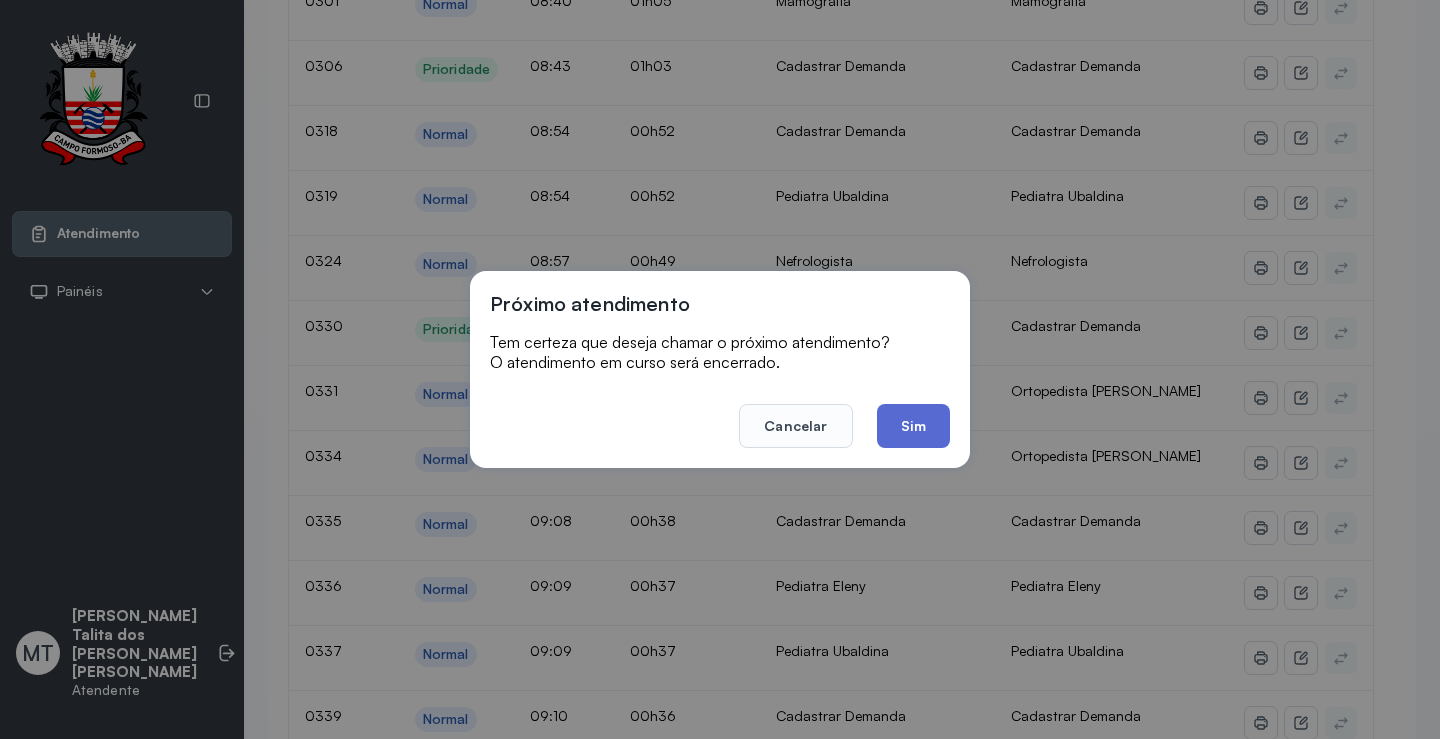 click on "Sim" 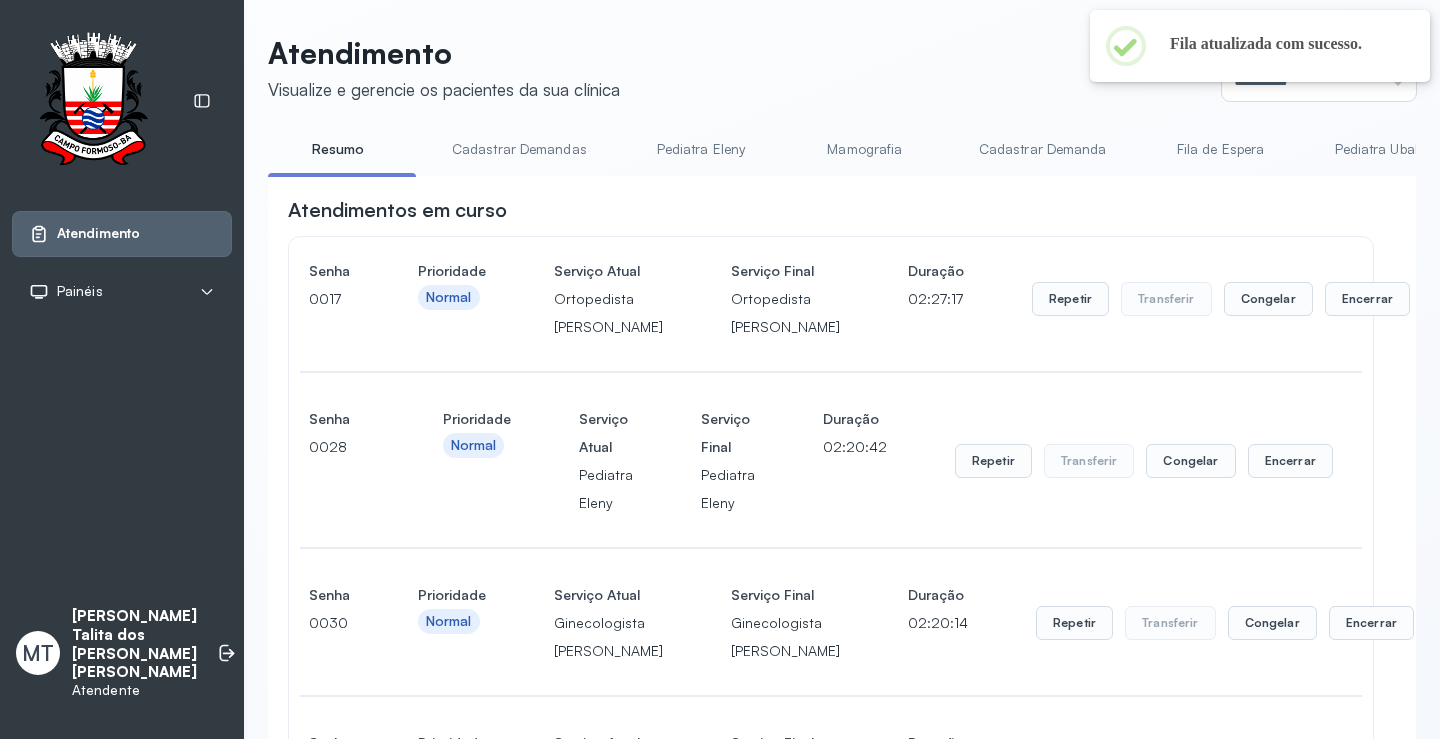 scroll, scrollTop: 5874, scrollLeft: 0, axis: vertical 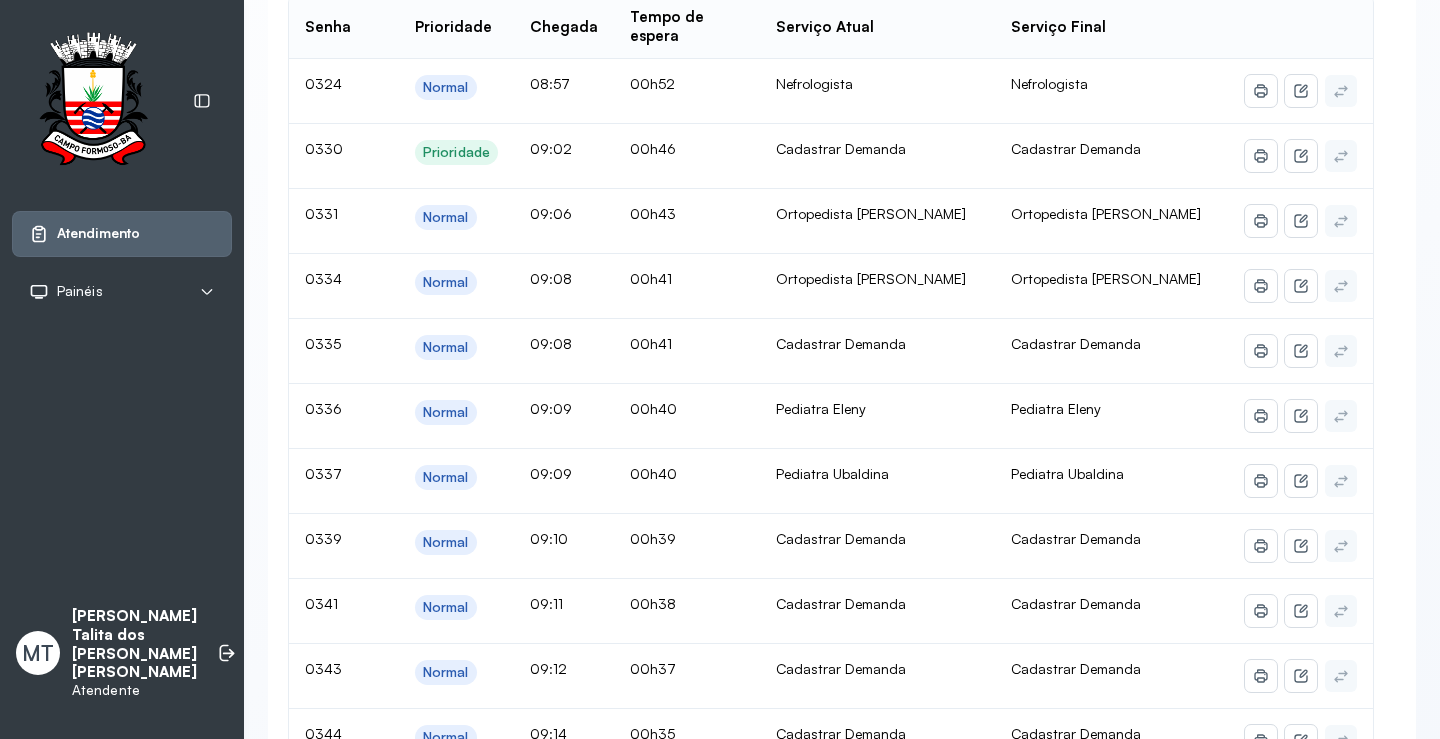 click on "Chamar próximo" at bounding box center [1142, -38] 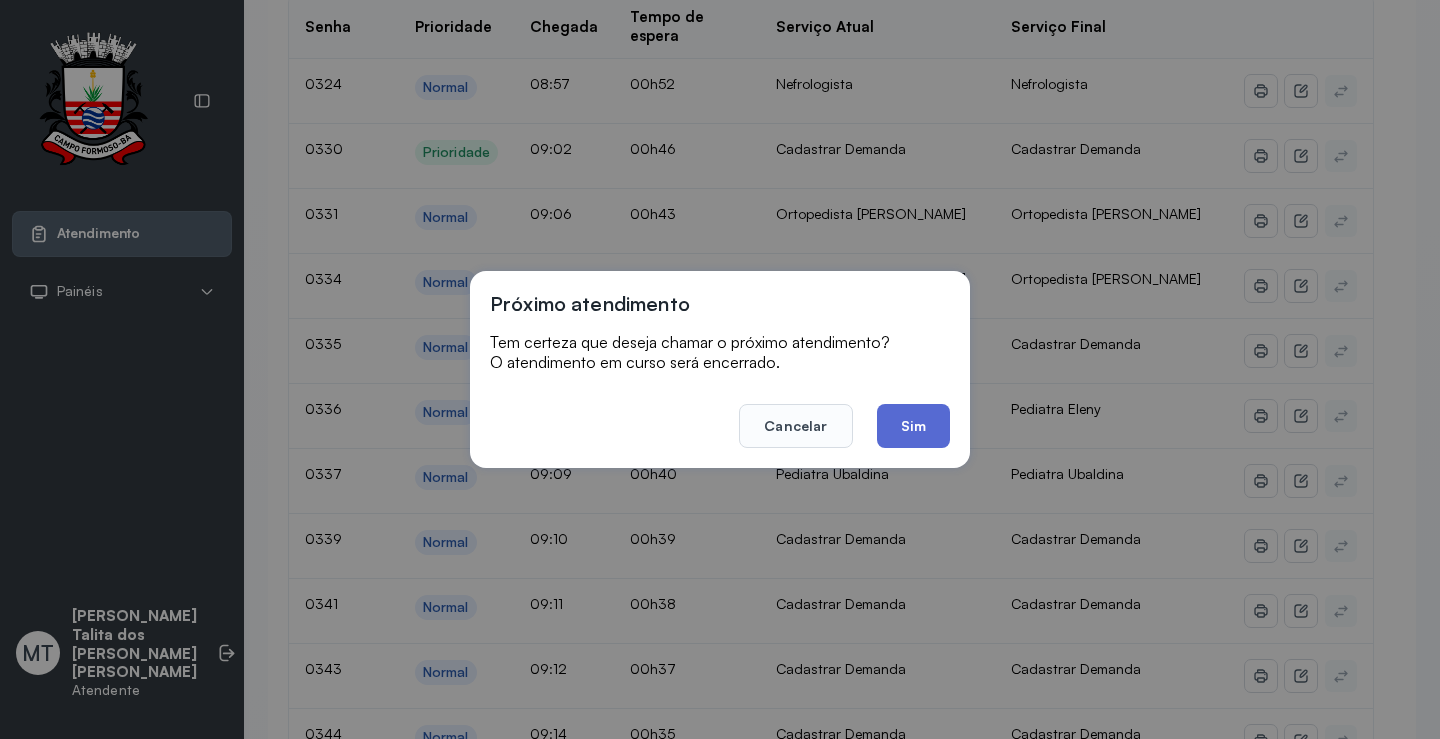 click on "Sim" 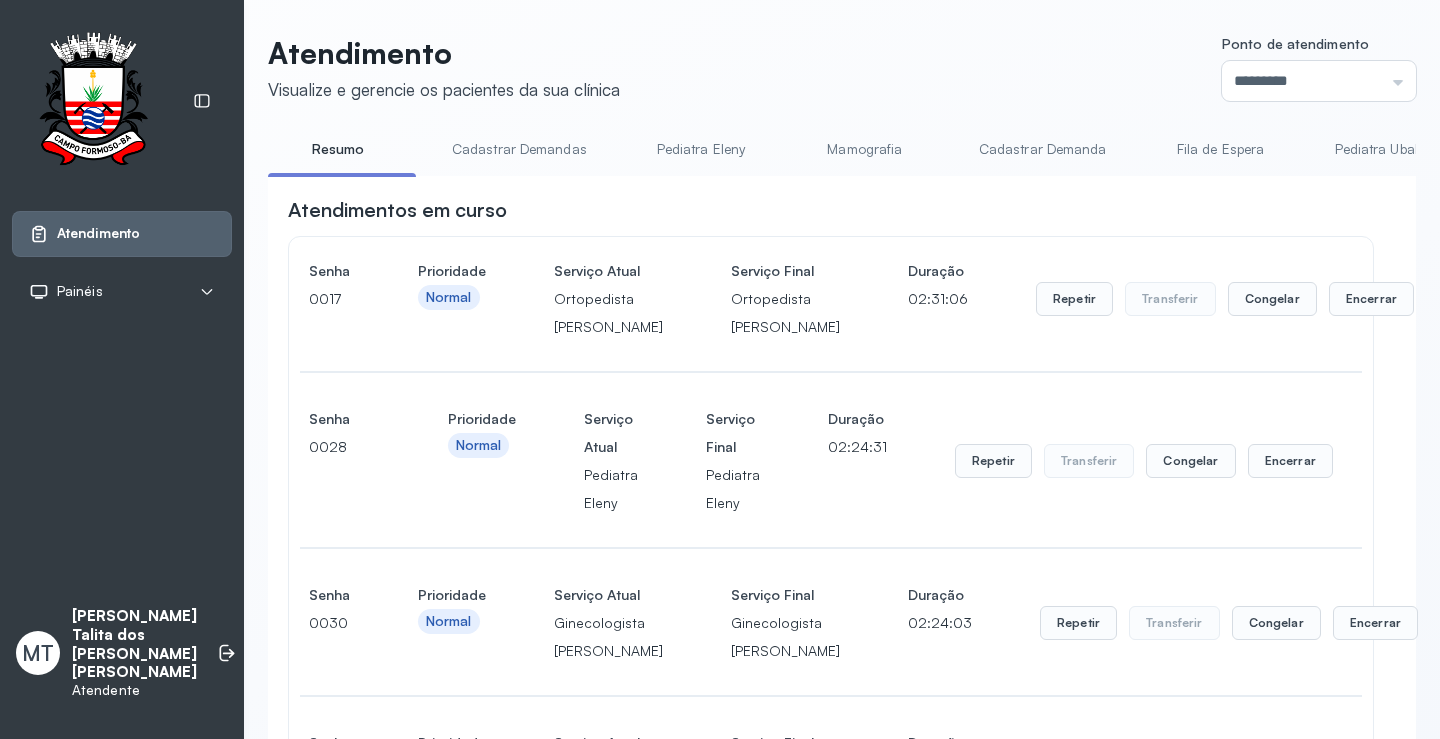 scroll, scrollTop: 5874, scrollLeft: 0, axis: vertical 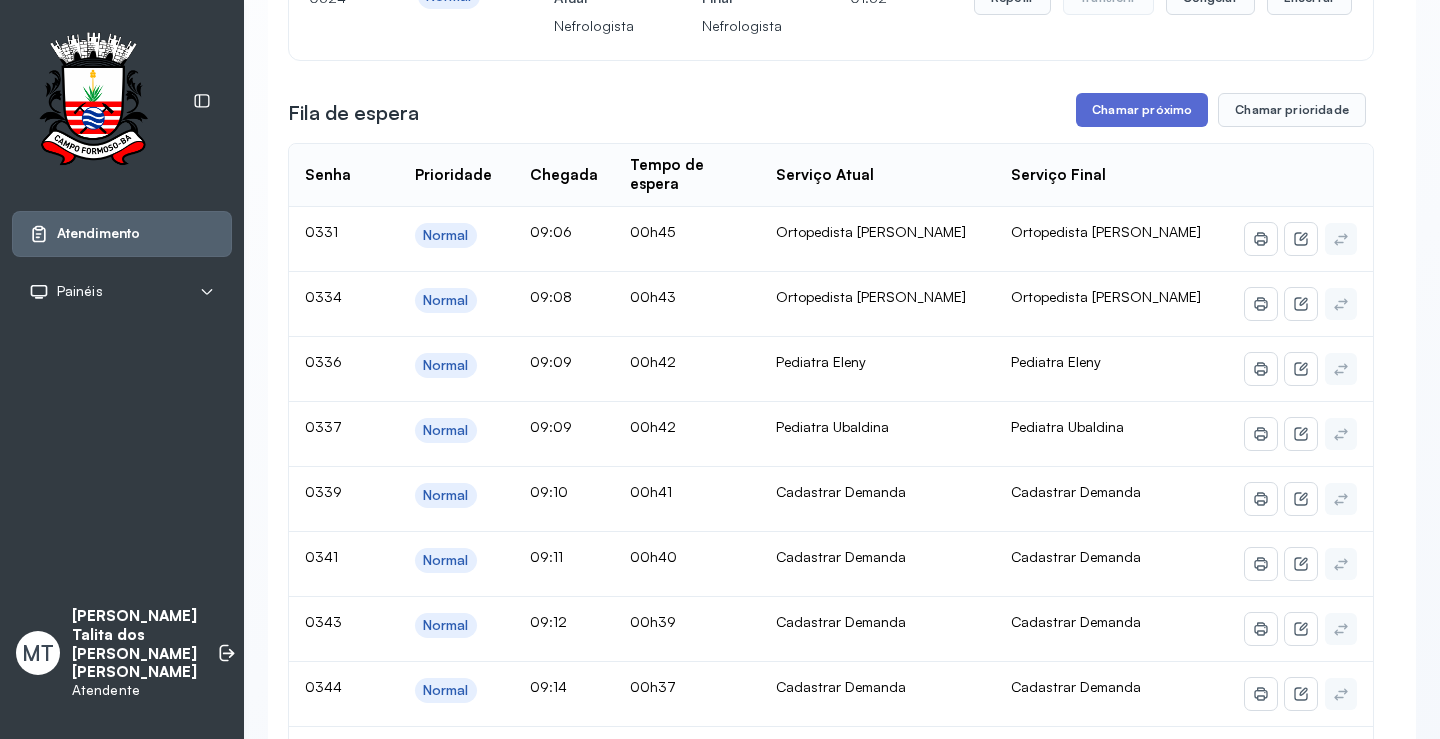 click on "Chamar próximo" at bounding box center [1142, 110] 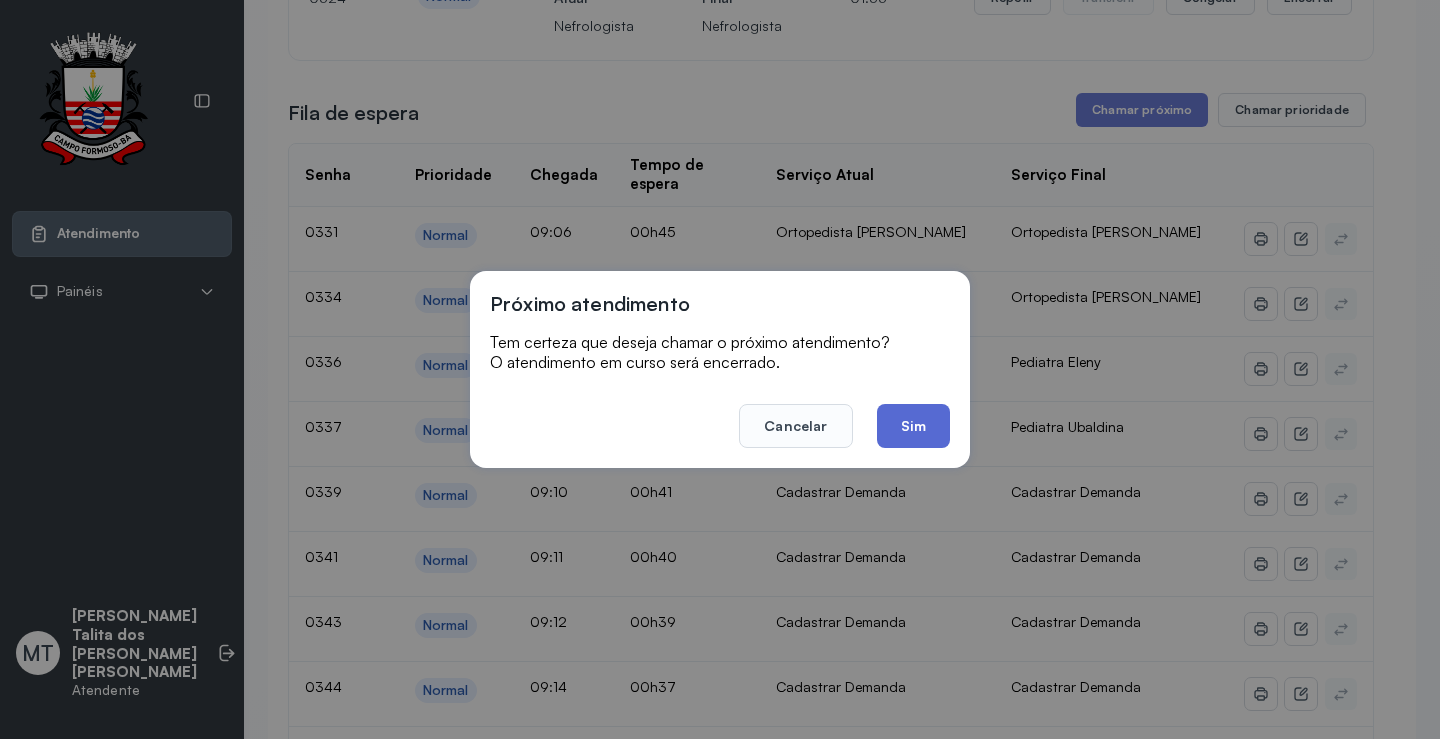 click on "Sim" 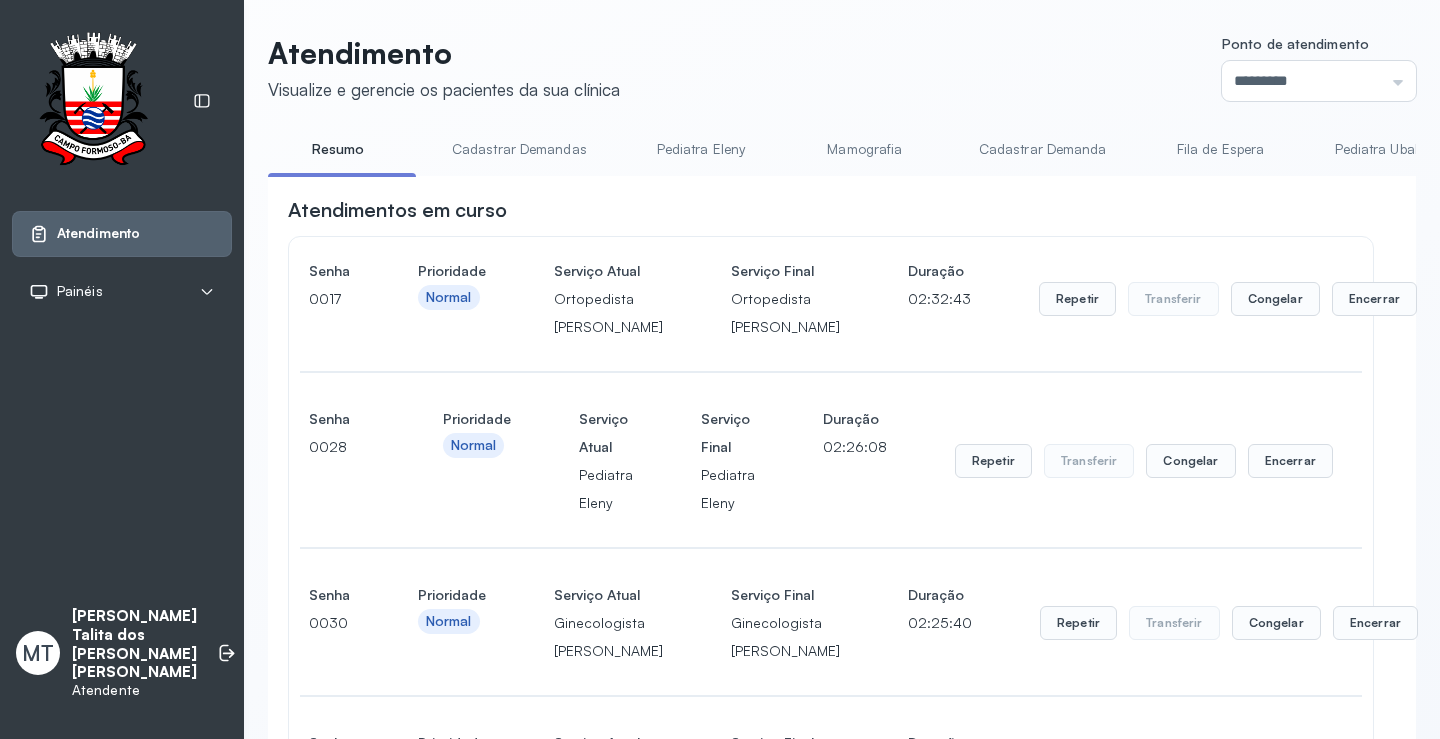 scroll, scrollTop: 5874, scrollLeft: 0, axis: vertical 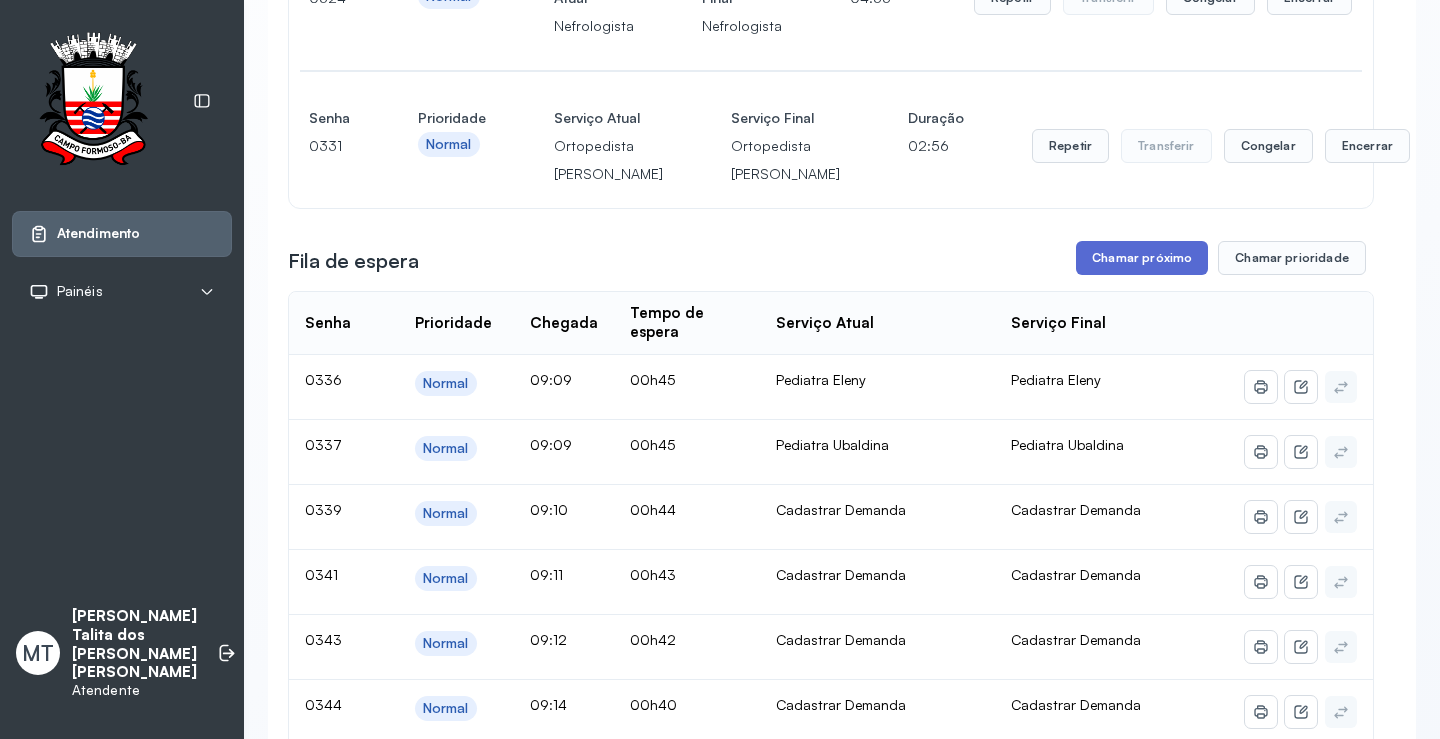 click on "Chamar próximo" at bounding box center [1142, 258] 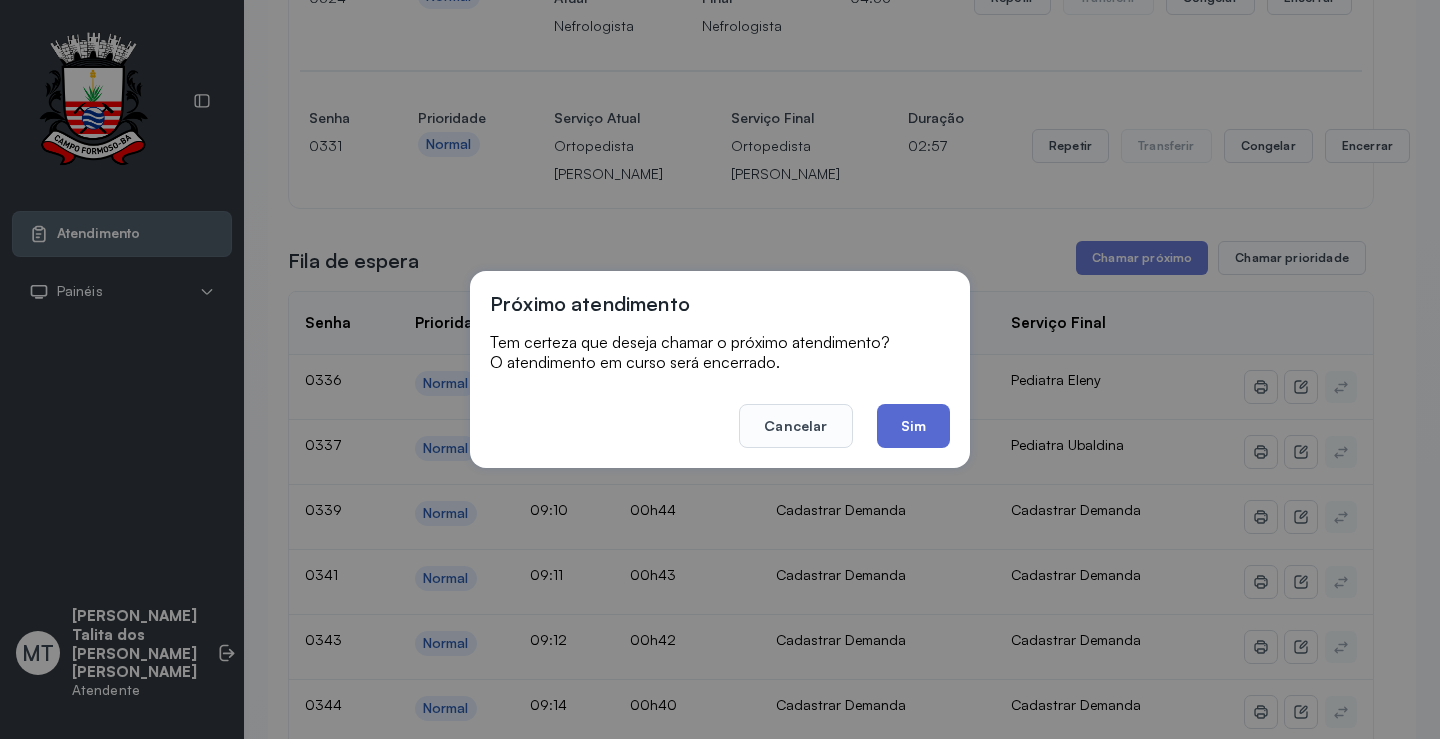 click on "Sim" 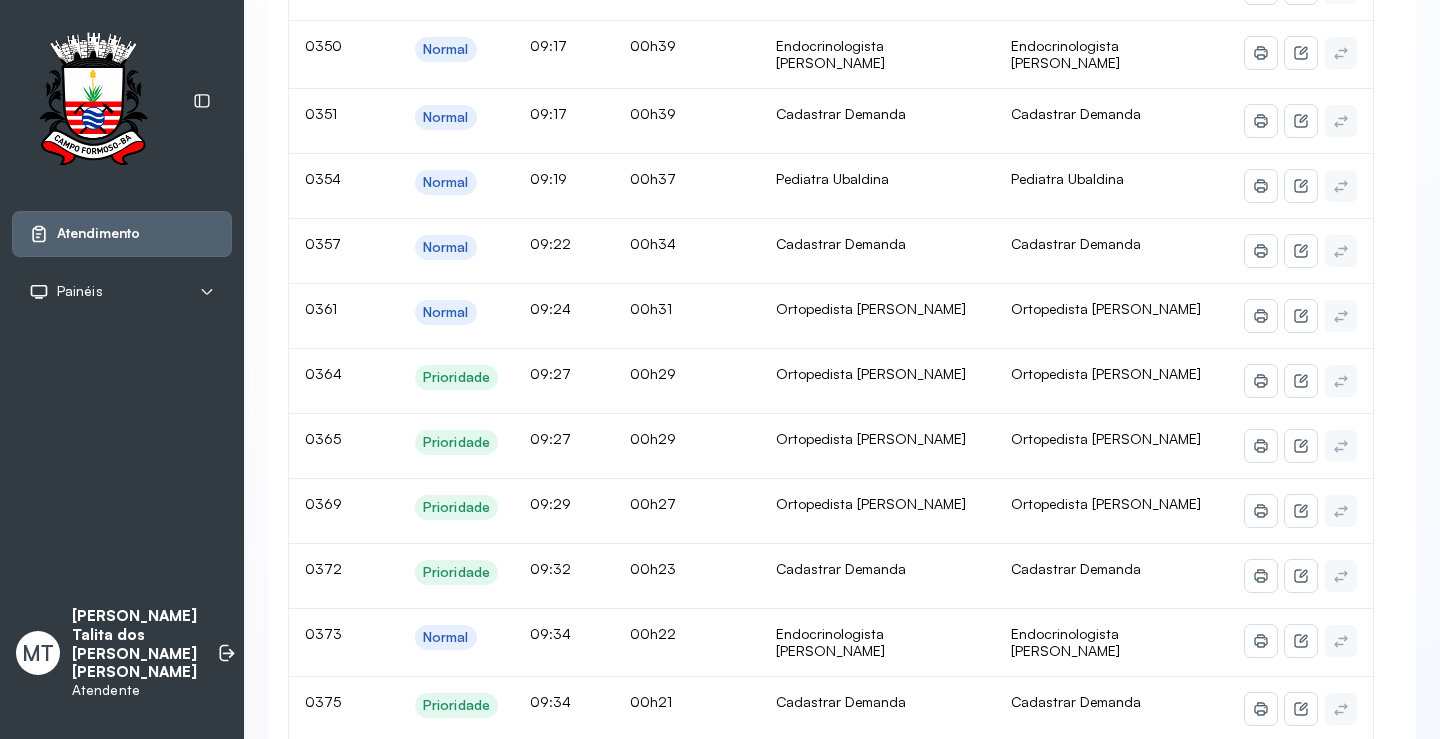 scroll, scrollTop: 6474, scrollLeft: 0, axis: vertical 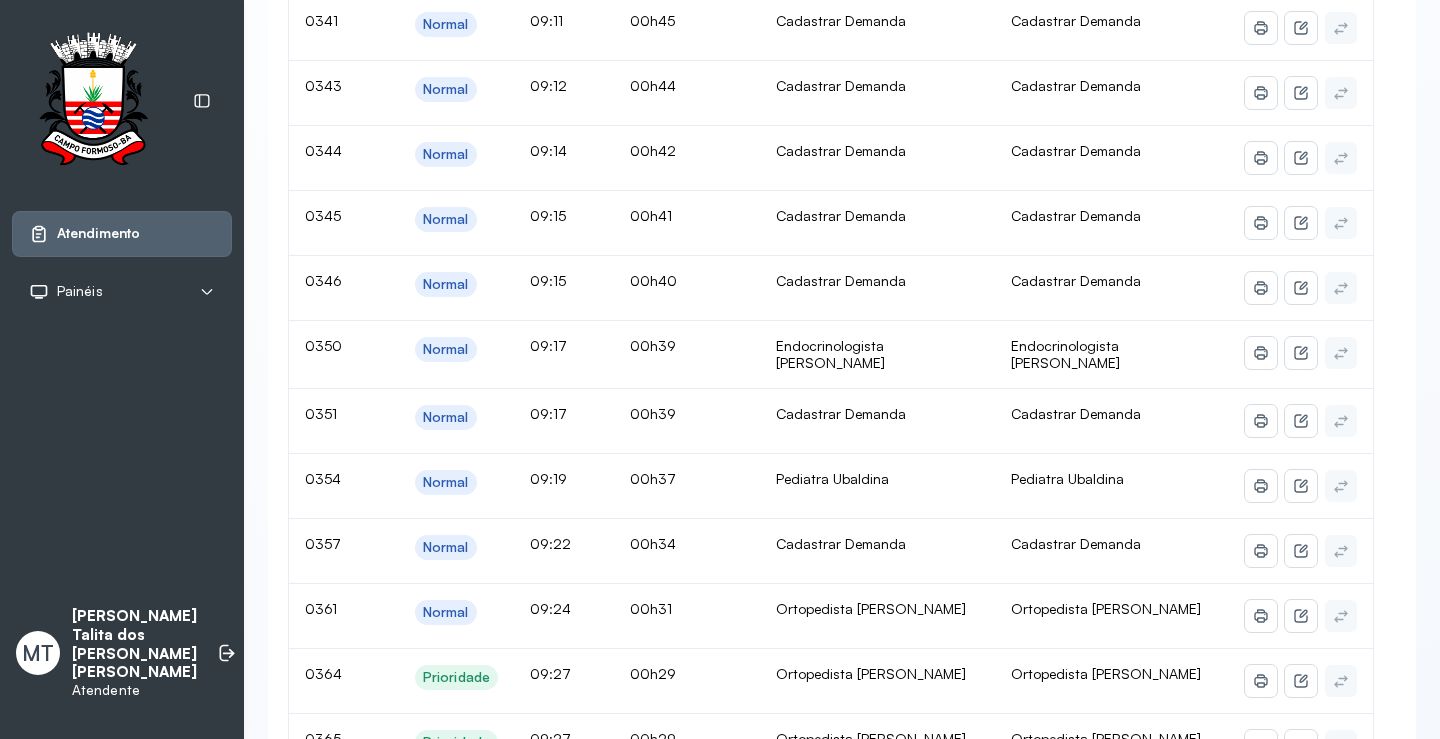 click on "Chamar próximo" at bounding box center [1142, -166] 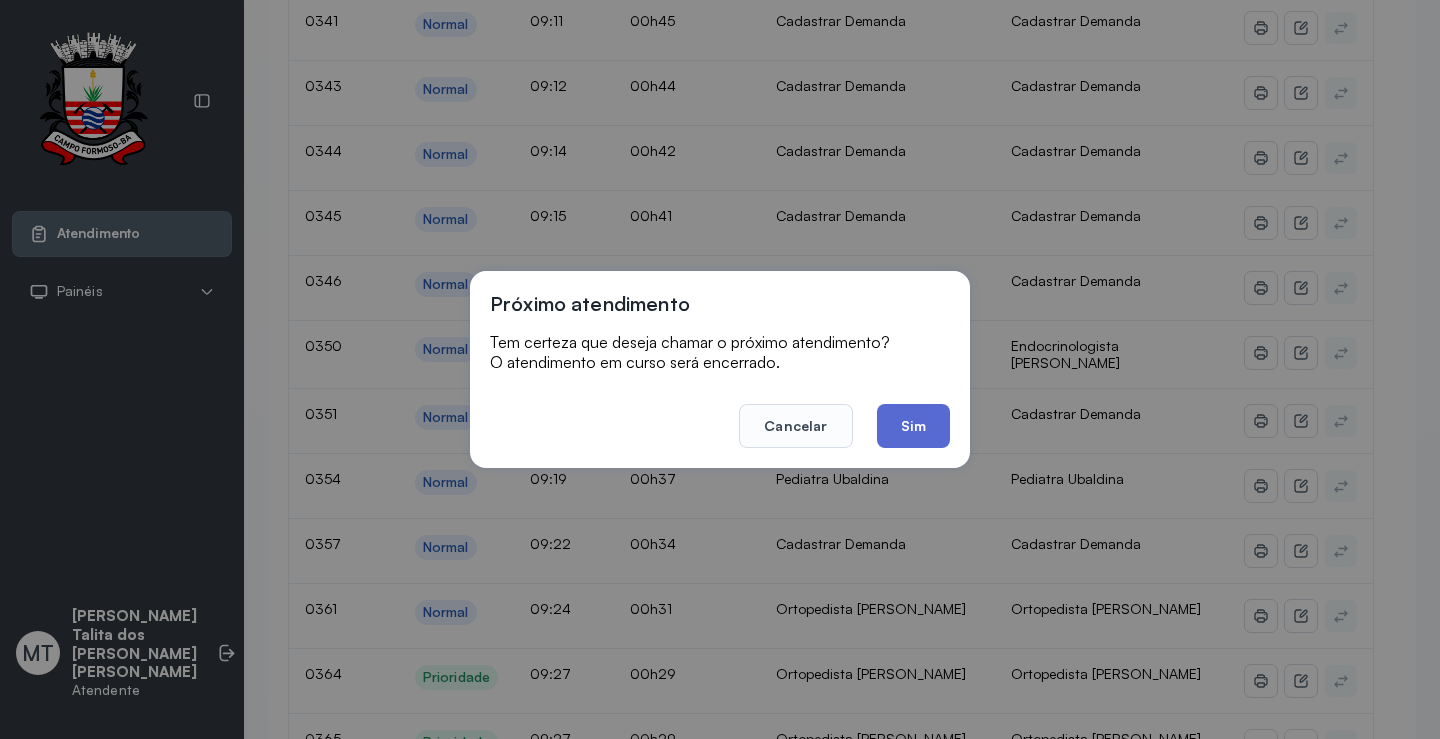 click on "Sim" 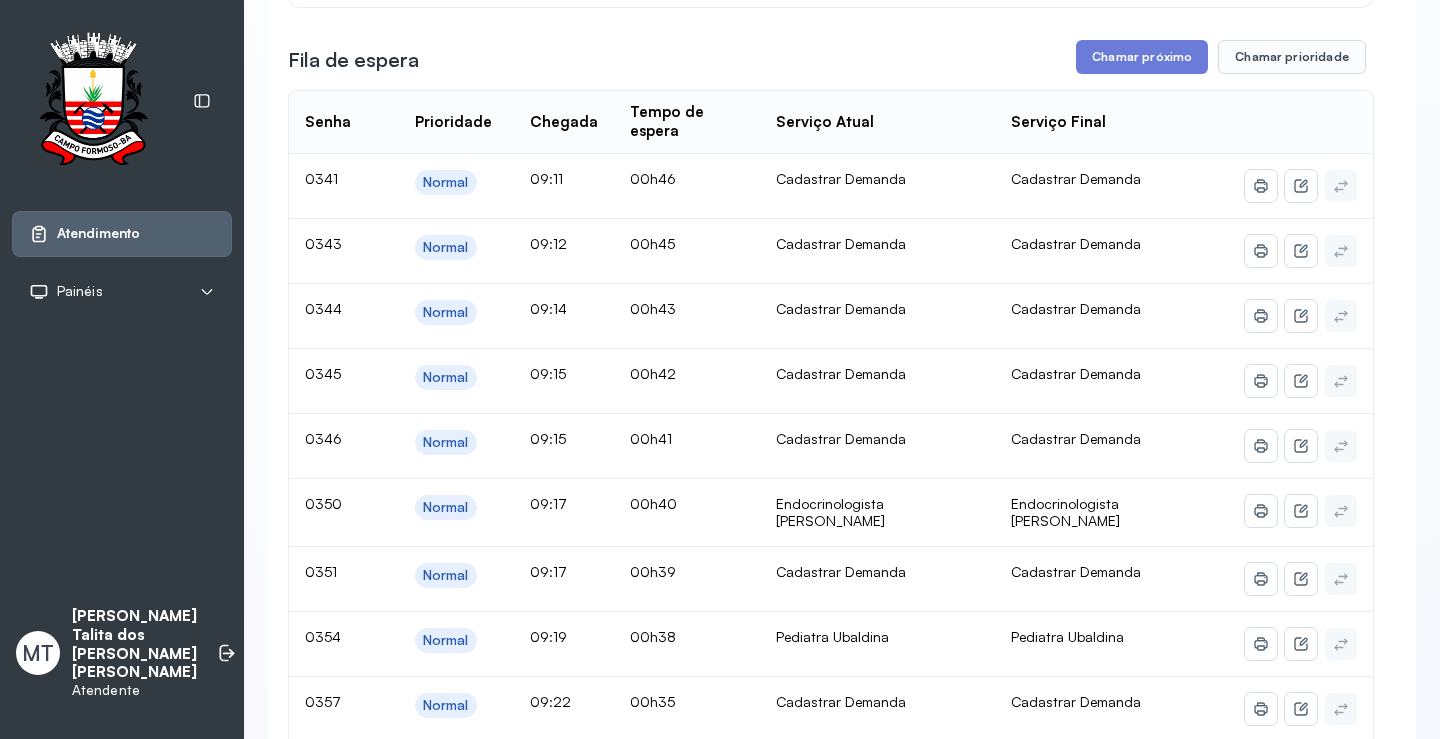 scroll, scrollTop: 6174, scrollLeft: 0, axis: vertical 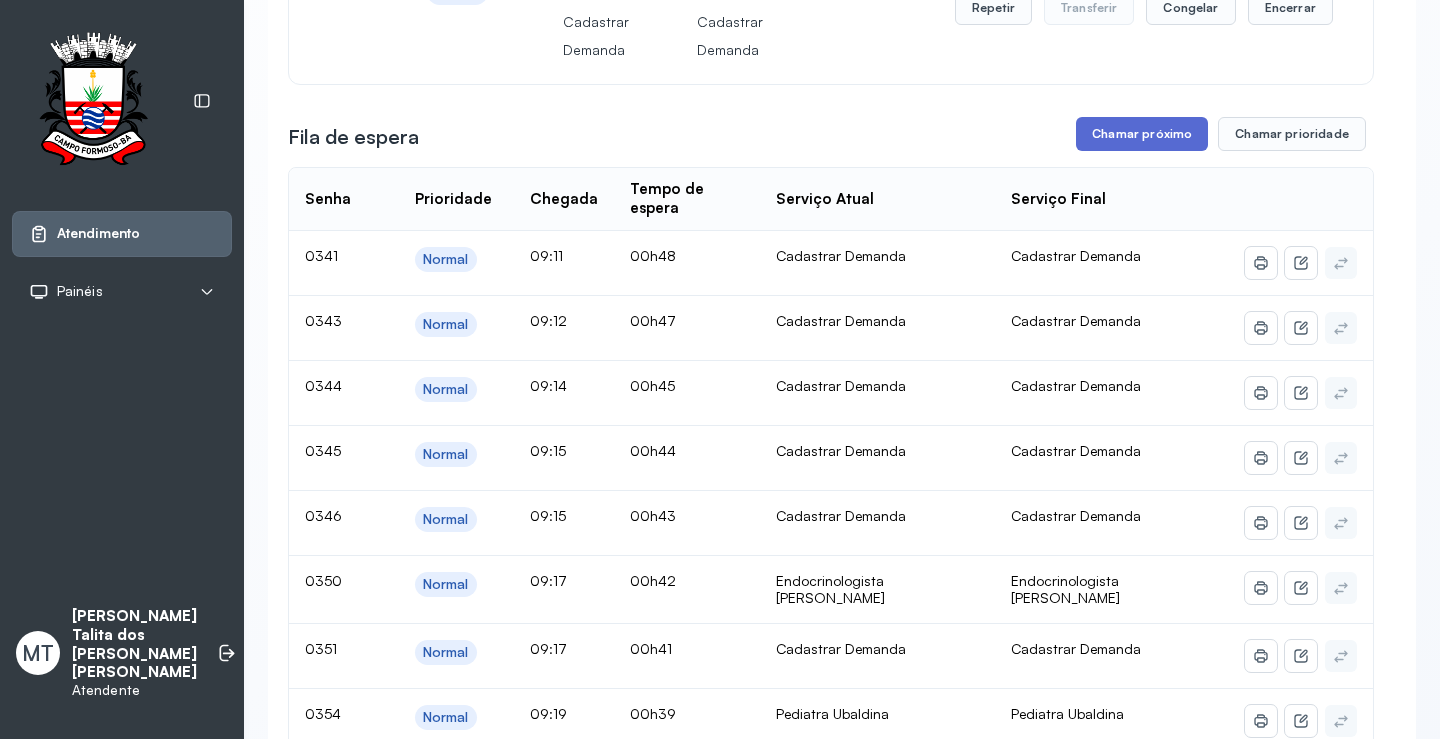 click on "Chamar próximo" at bounding box center (1142, 134) 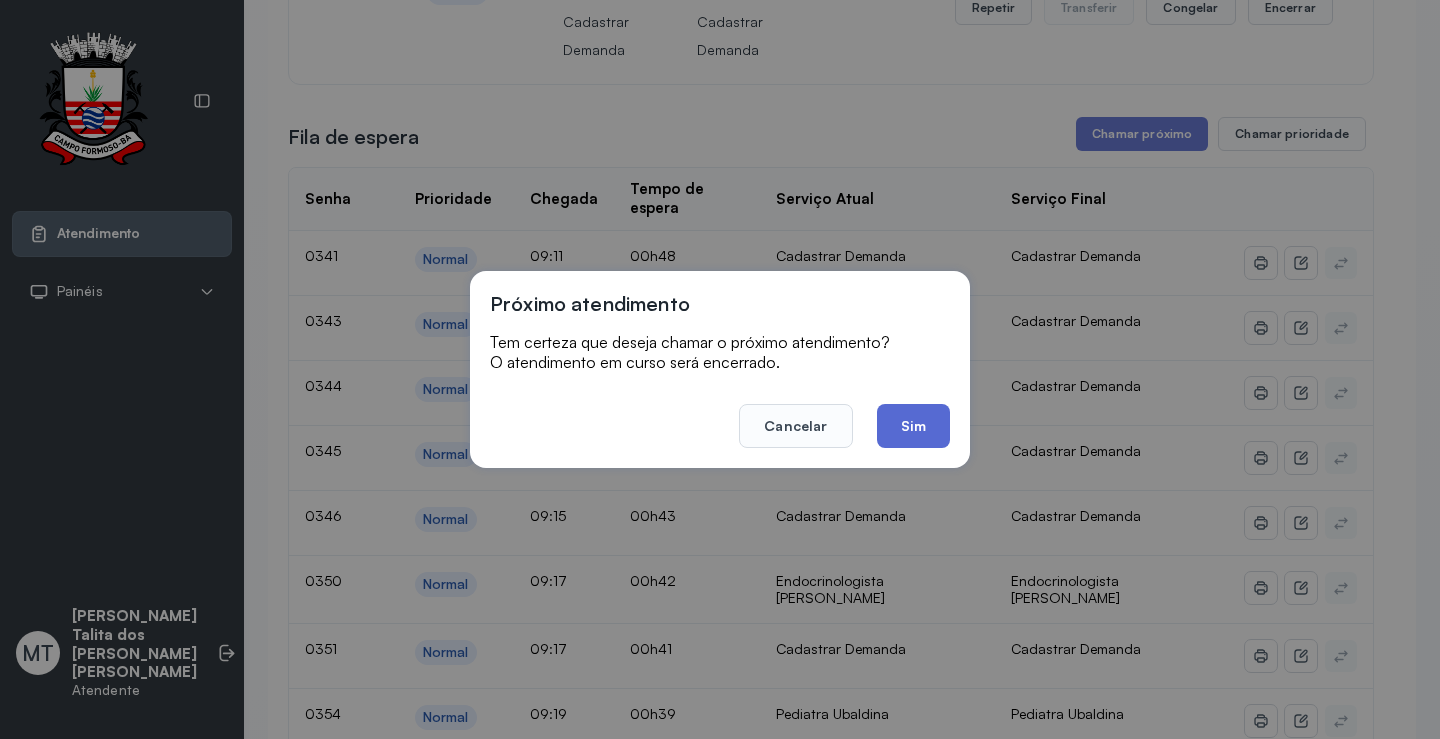 click on "Sim" 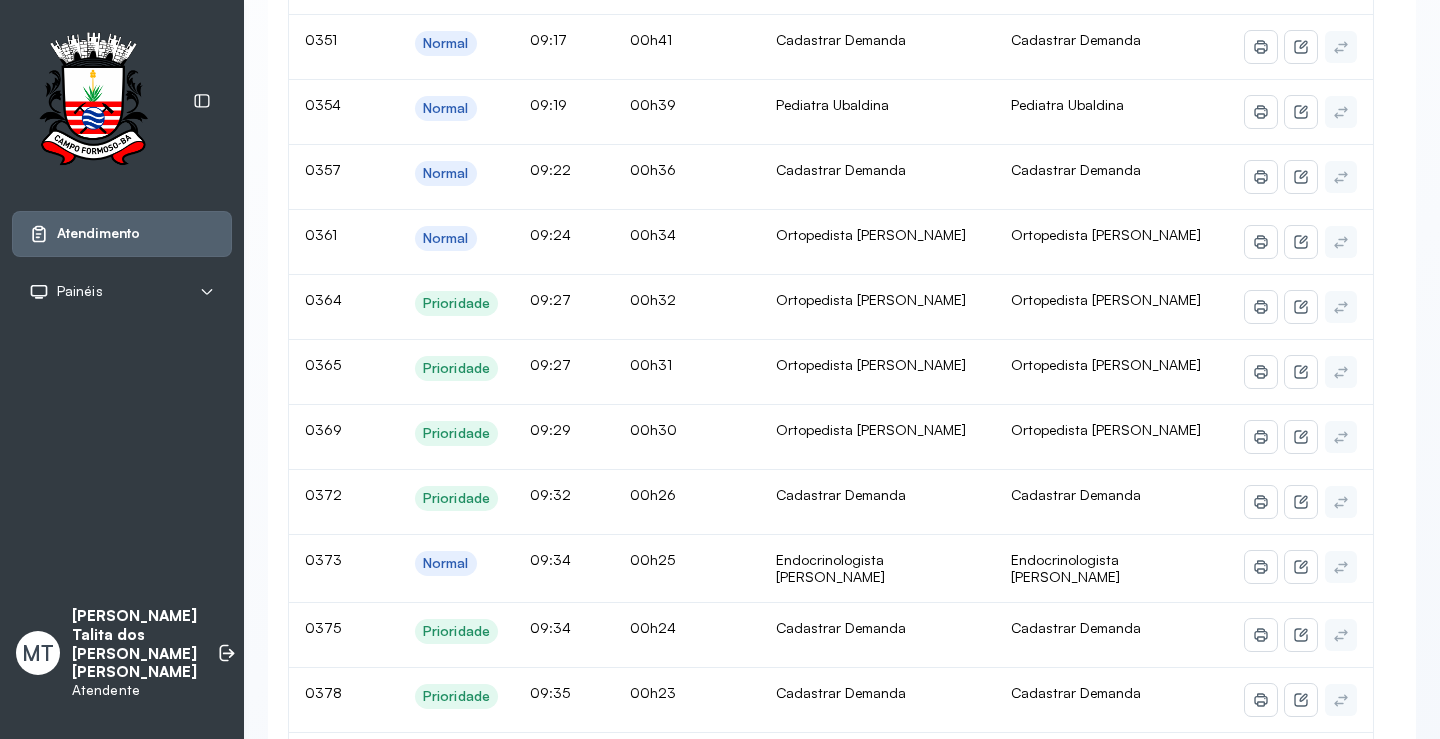 scroll, scrollTop: 6474, scrollLeft: 0, axis: vertical 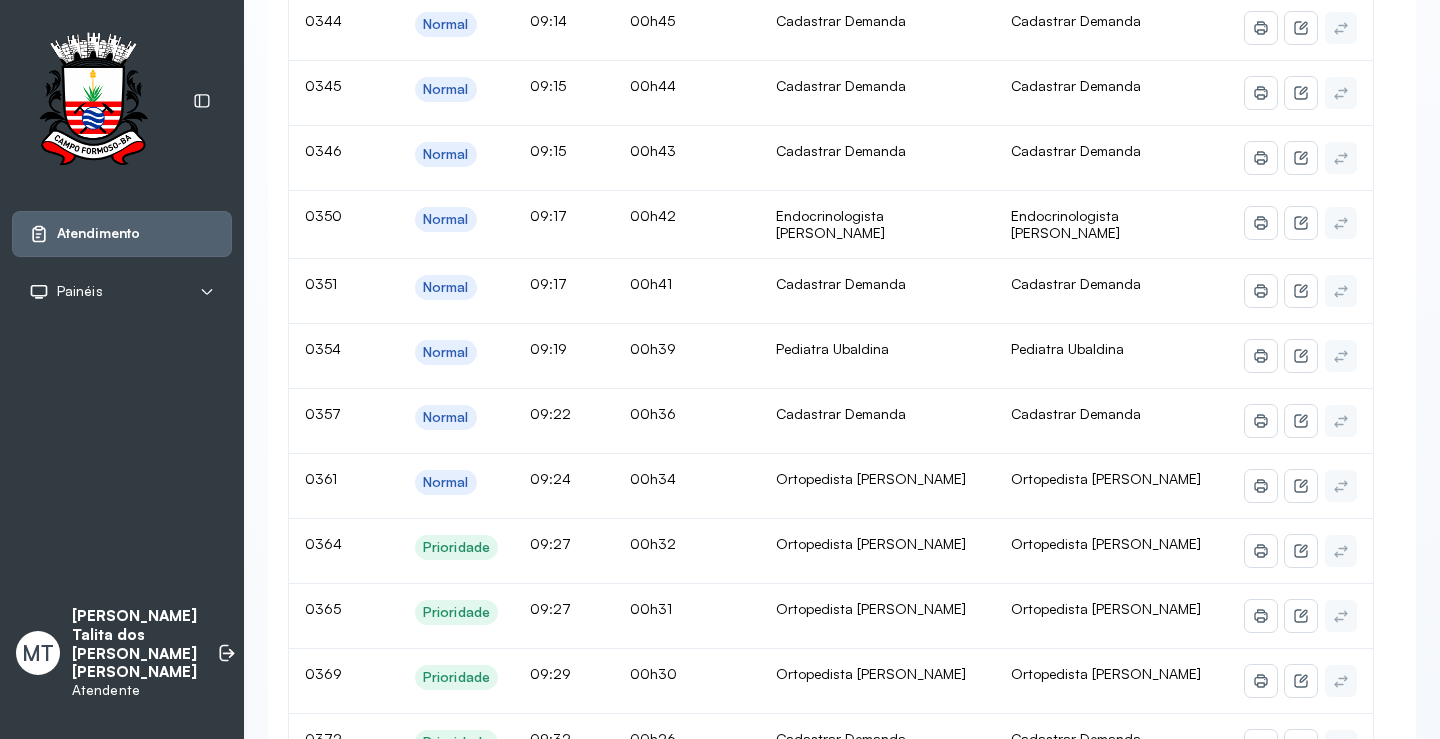 click on "Chamar próximo" at bounding box center [1142, -166] 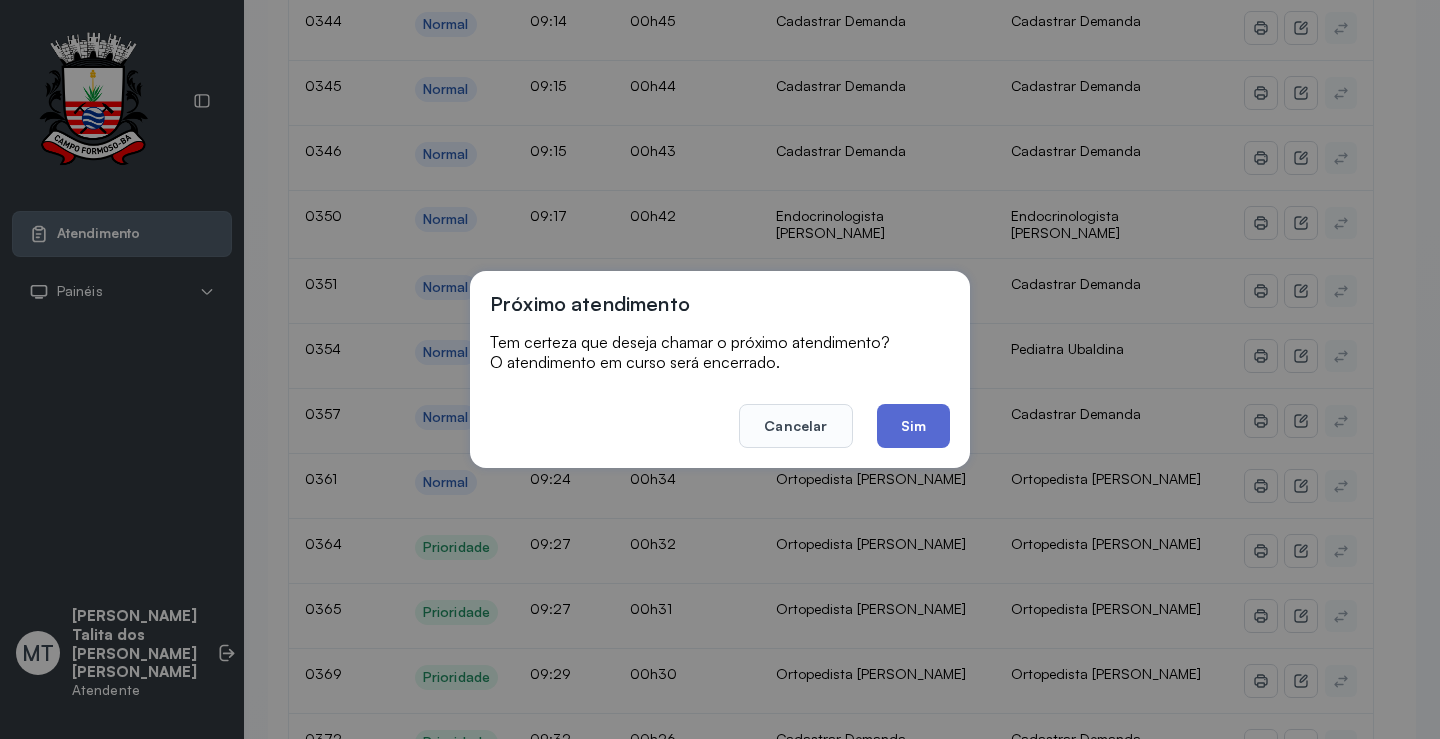 click on "Sim" 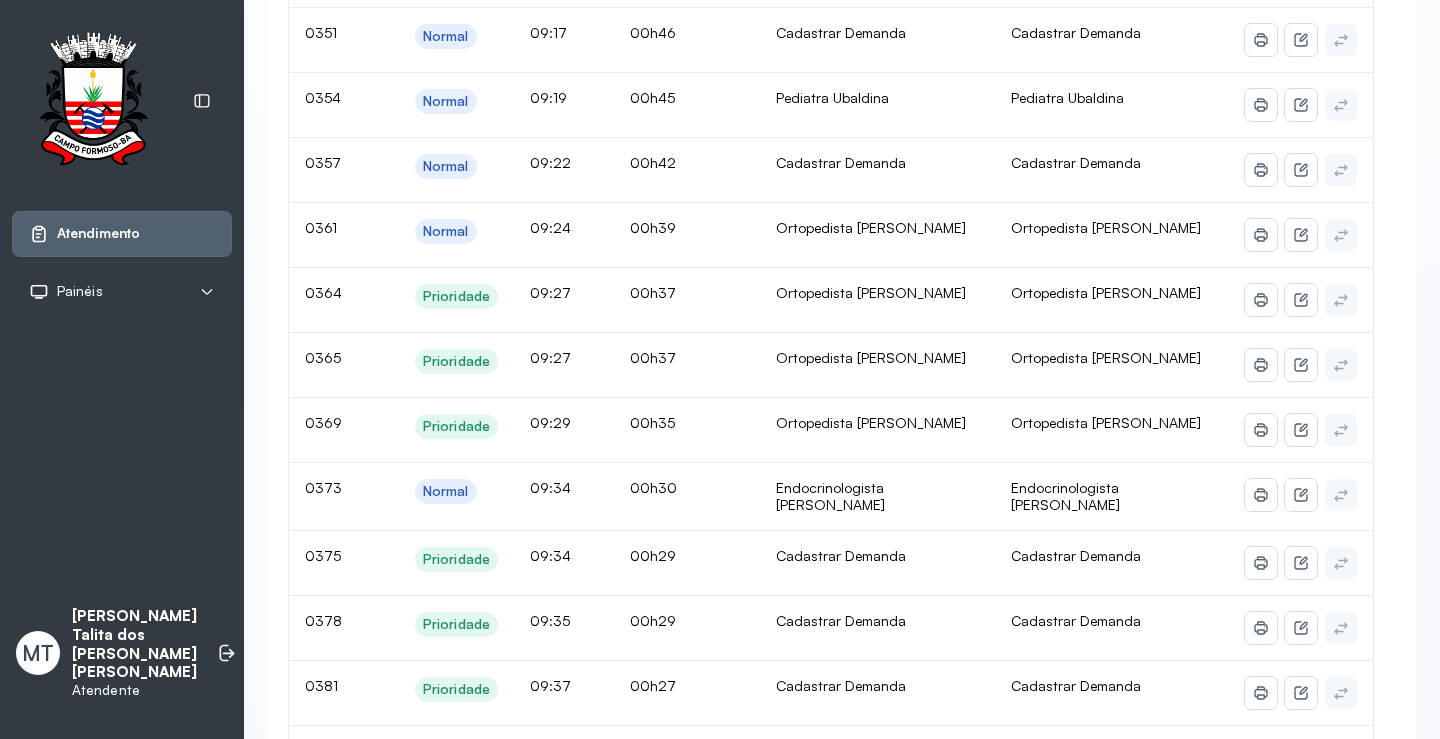 scroll, scrollTop: 6374, scrollLeft: 0, axis: vertical 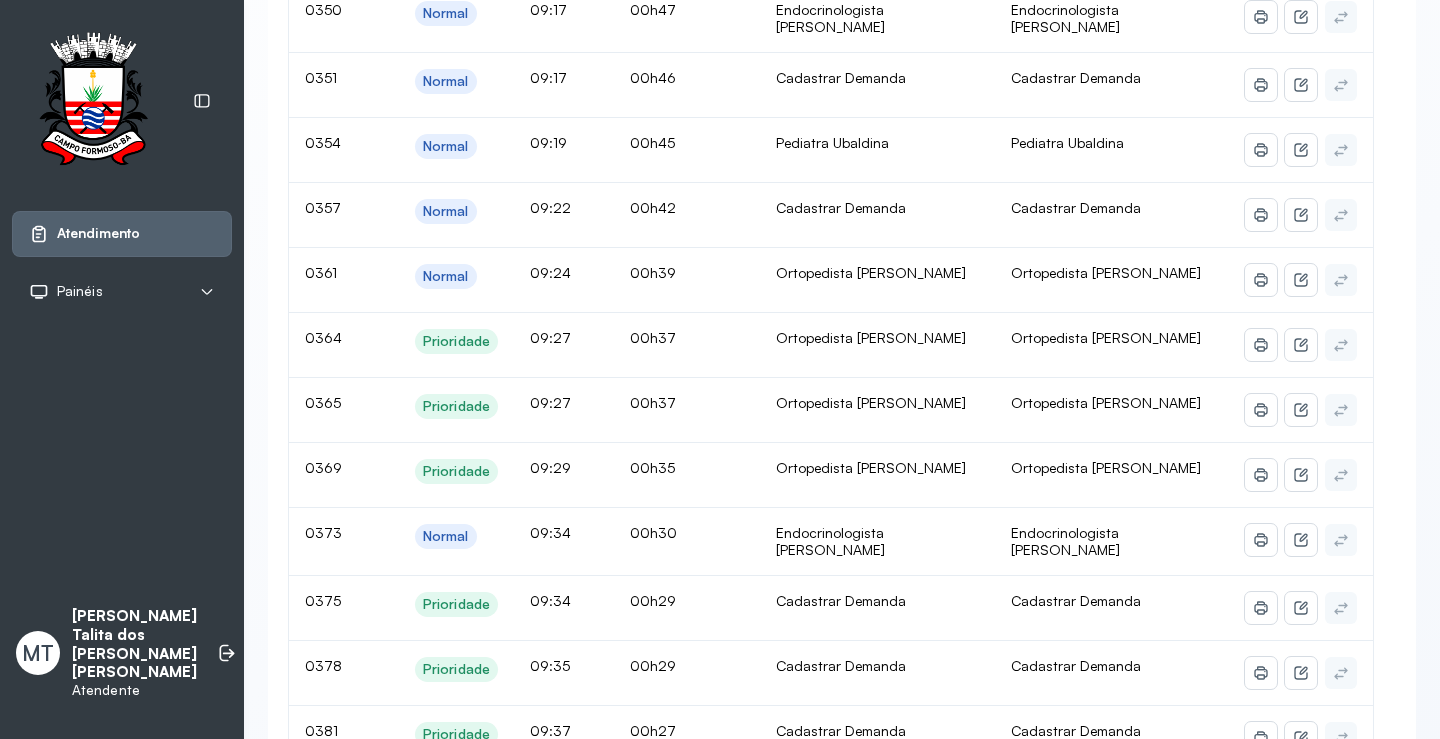 click on "Chamar próximo" at bounding box center (1142, -242) 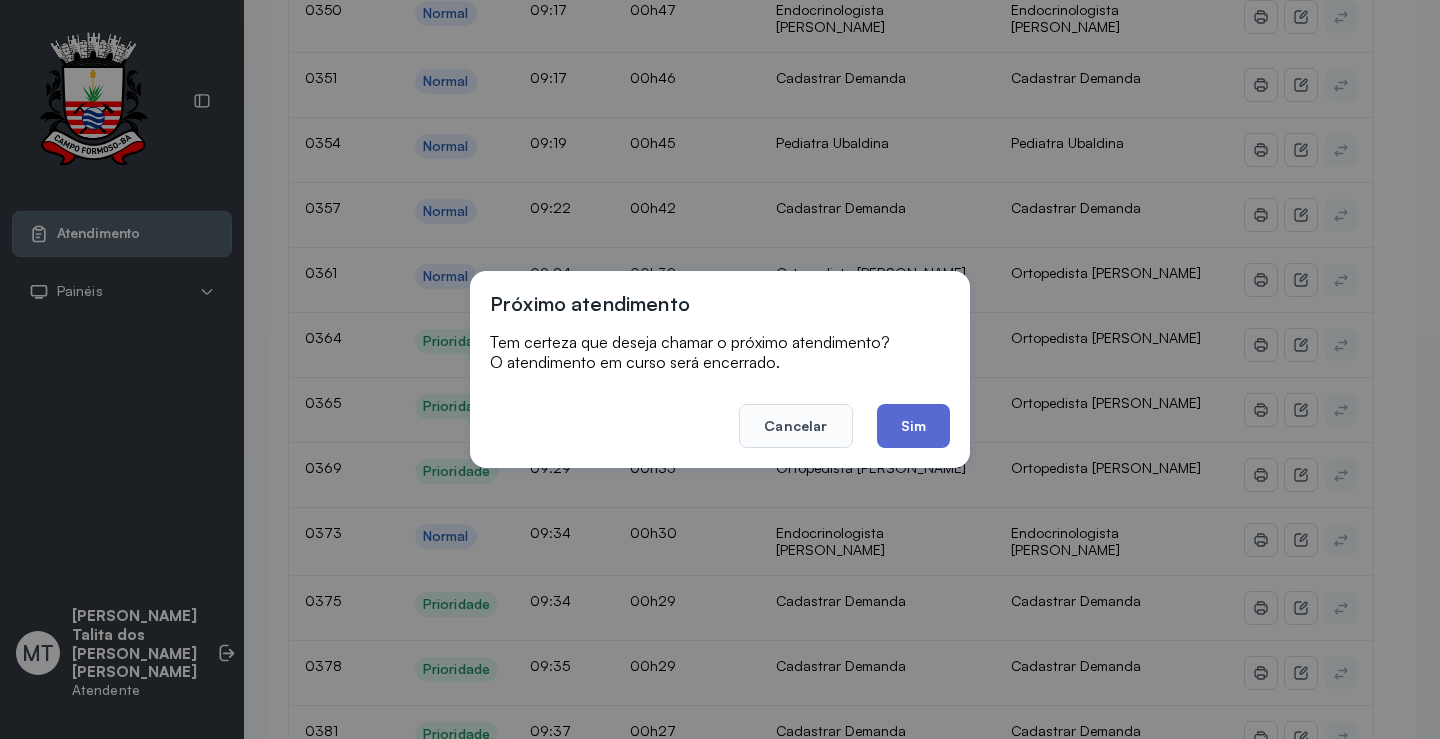 click on "Sim" 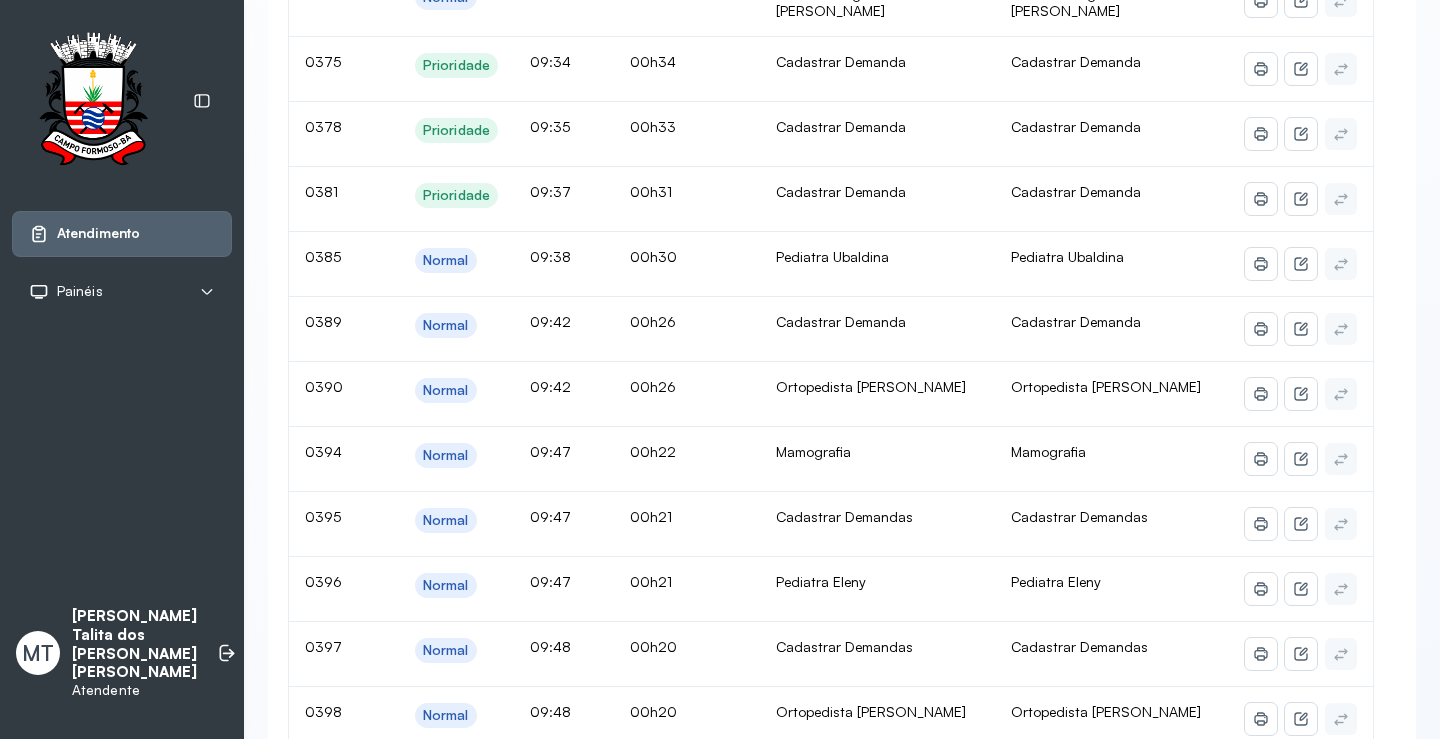 scroll, scrollTop: 5074, scrollLeft: 0, axis: vertical 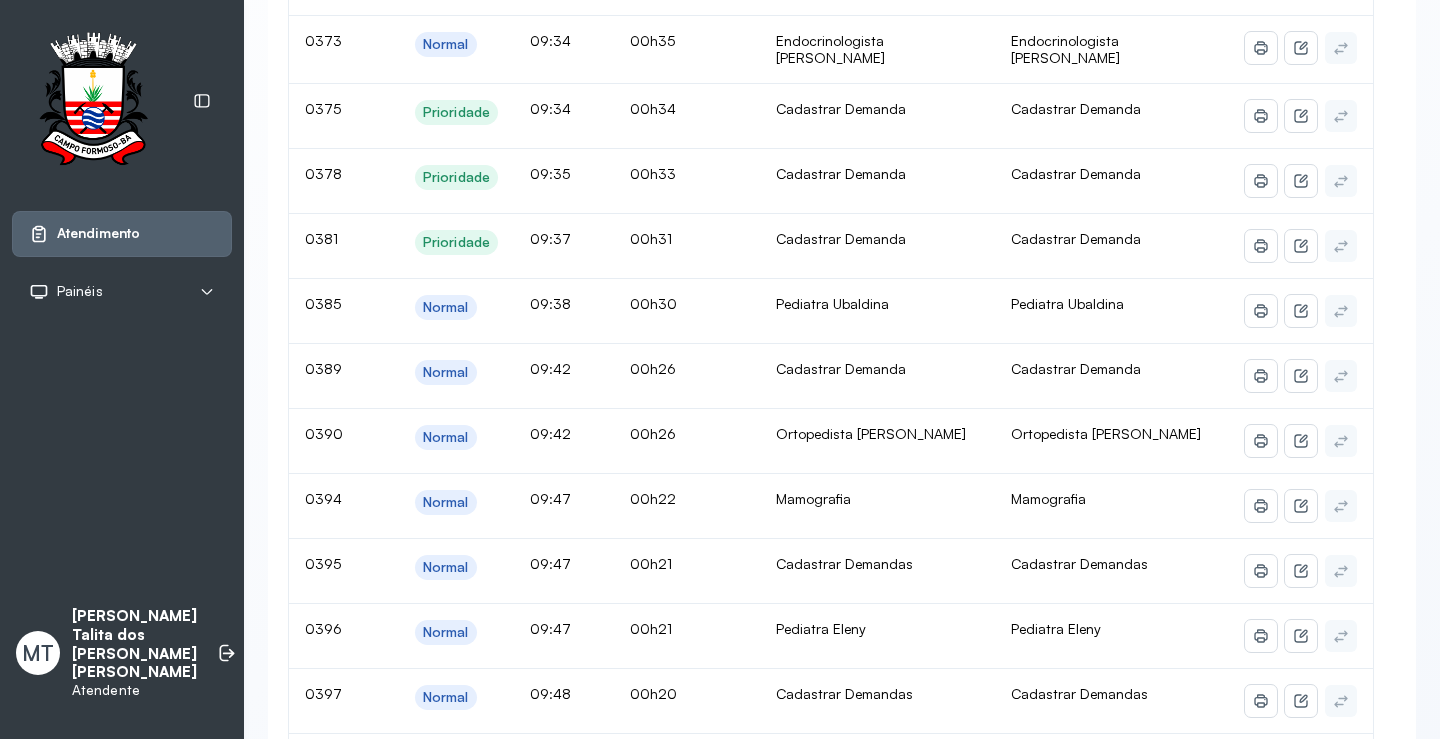 click on "Chamar próximo" at bounding box center [1142, -146] 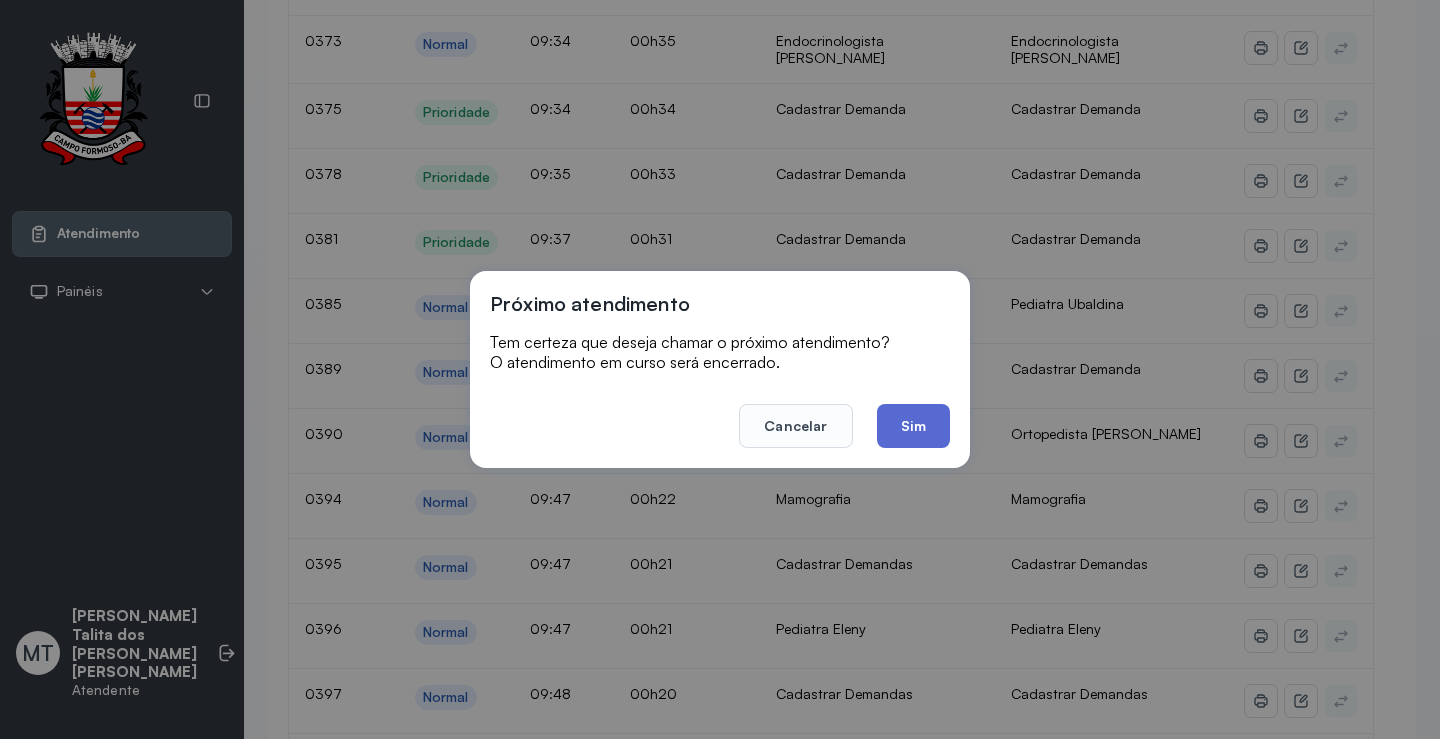 click on "Sim" 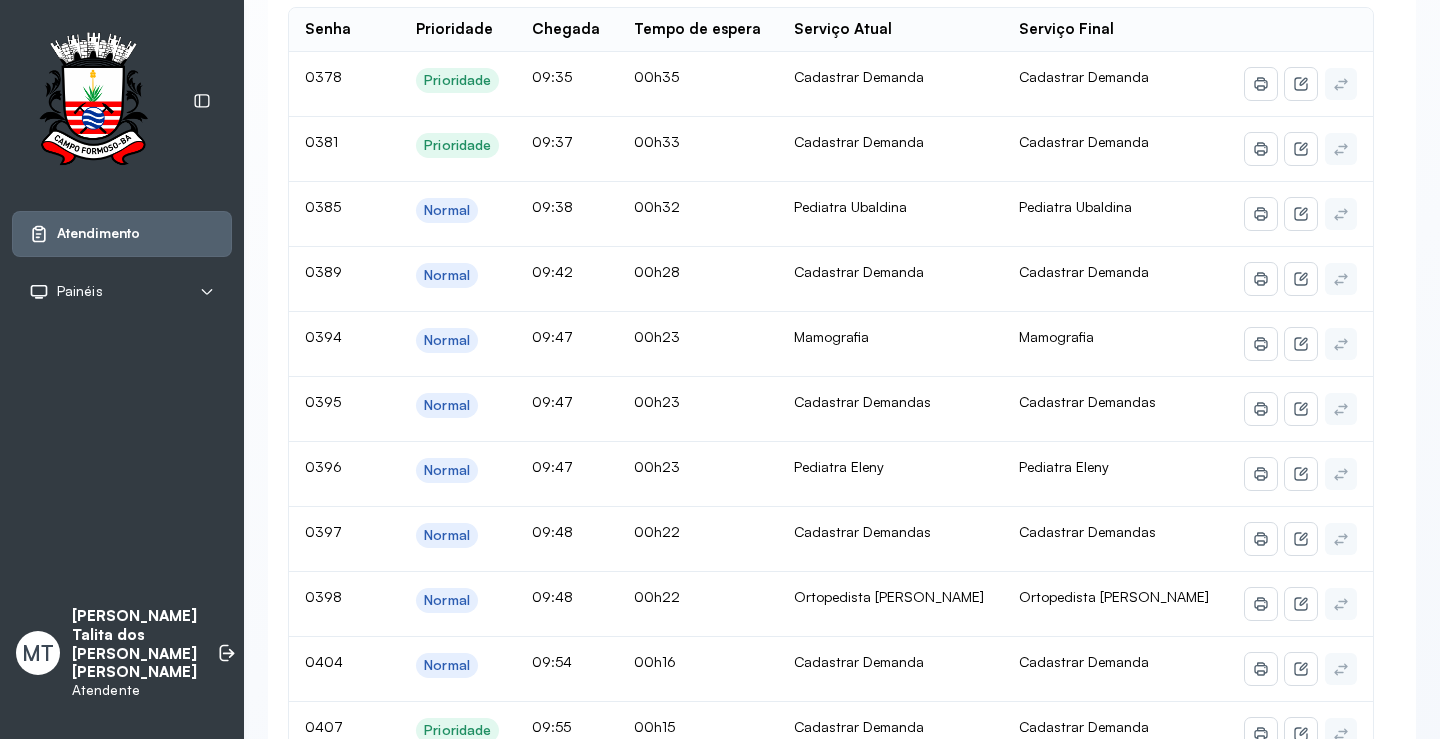 scroll, scrollTop: 4574, scrollLeft: 0, axis: vertical 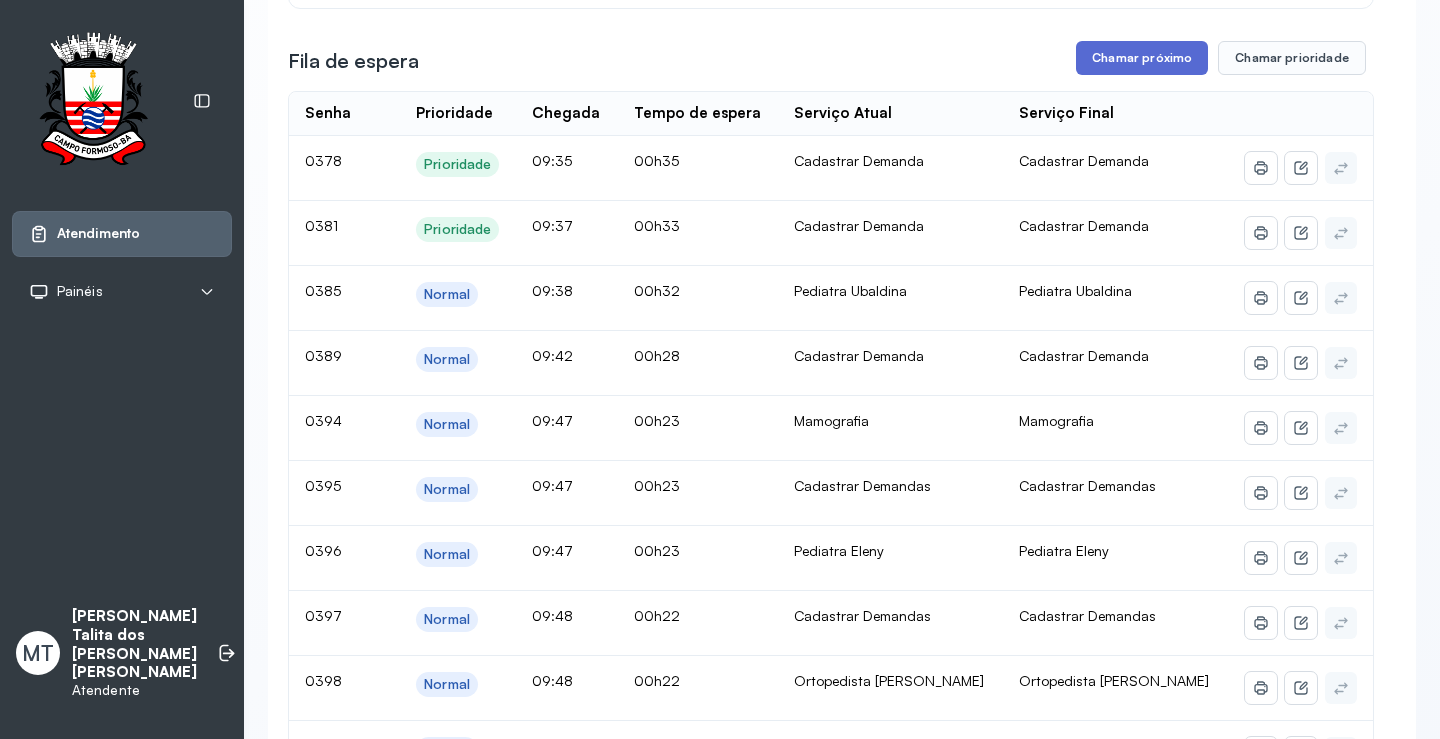 click on "Chamar próximo" at bounding box center (1142, 58) 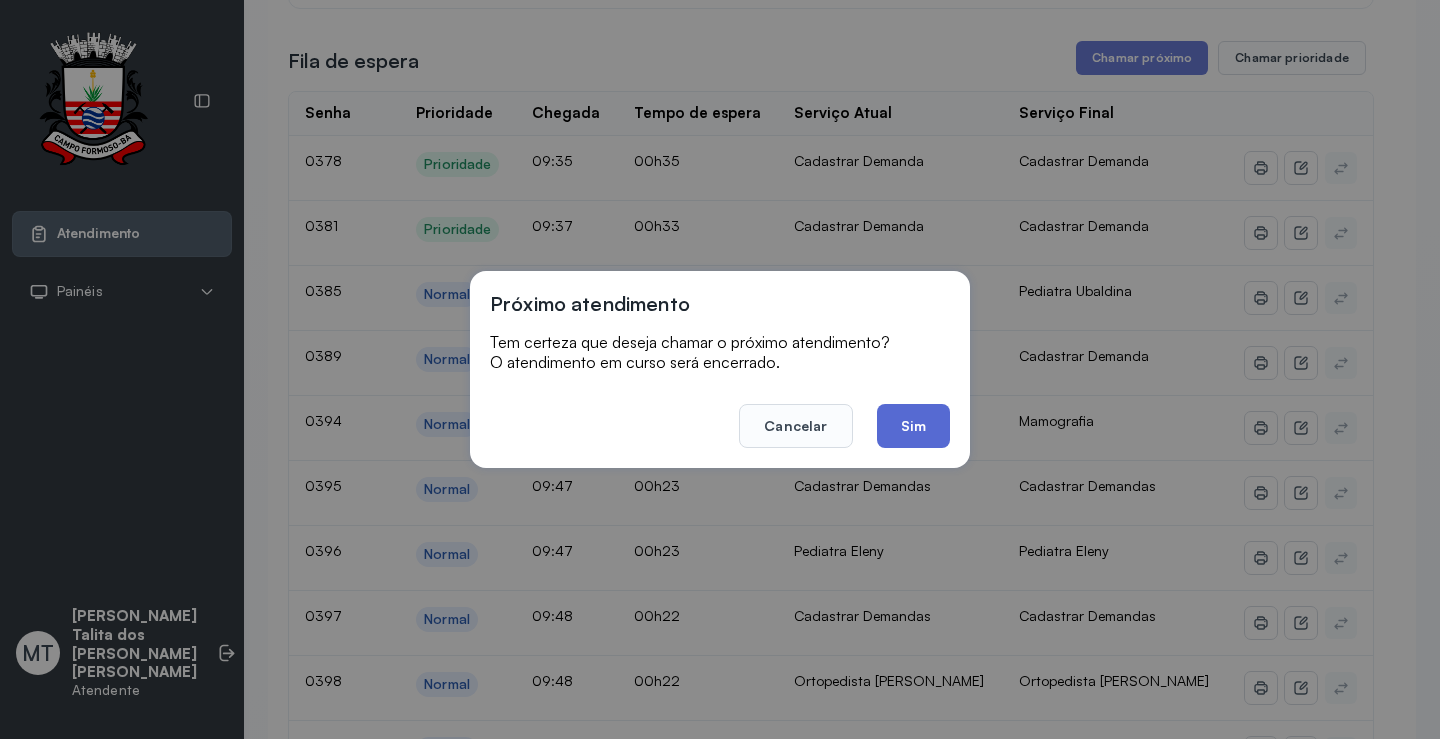 click on "Sim" 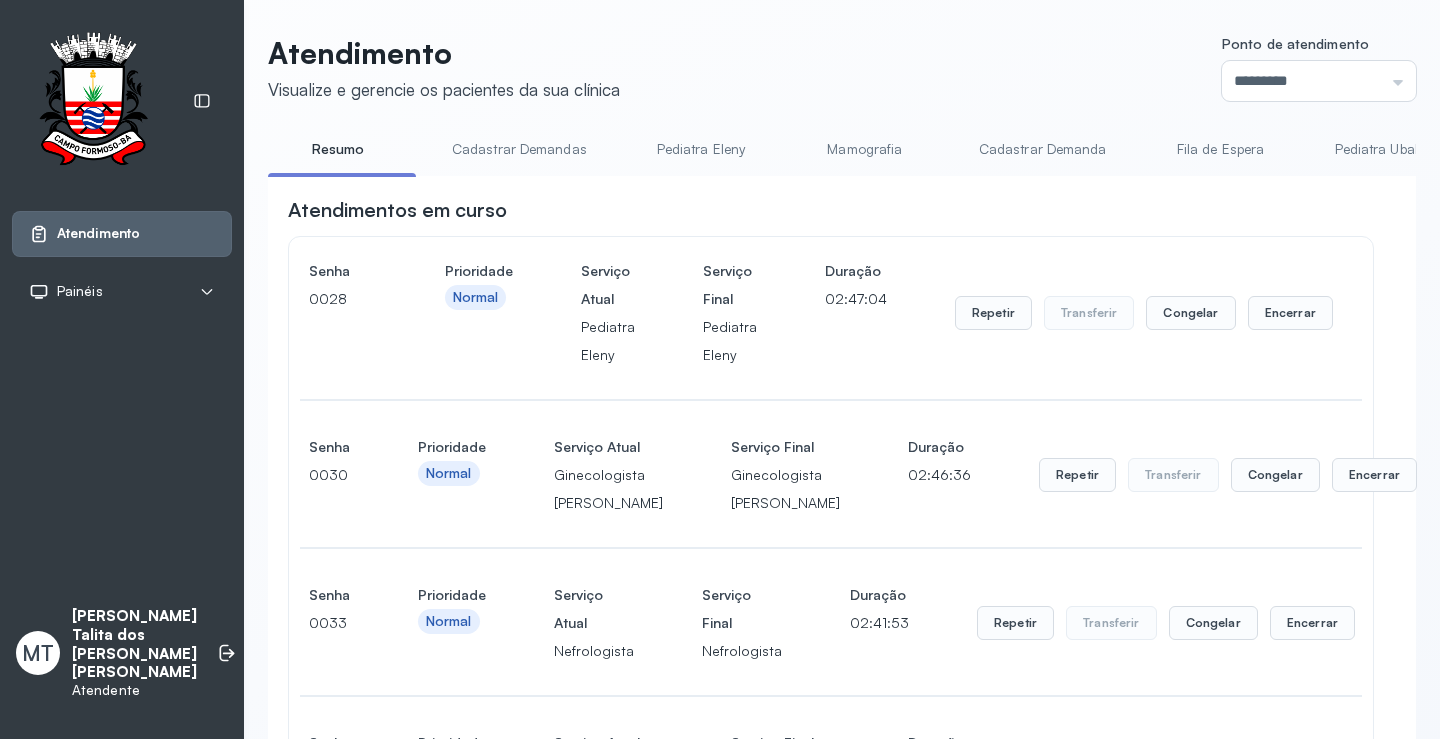scroll, scrollTop: 4574, scrollLeft: 0, axis: vertical 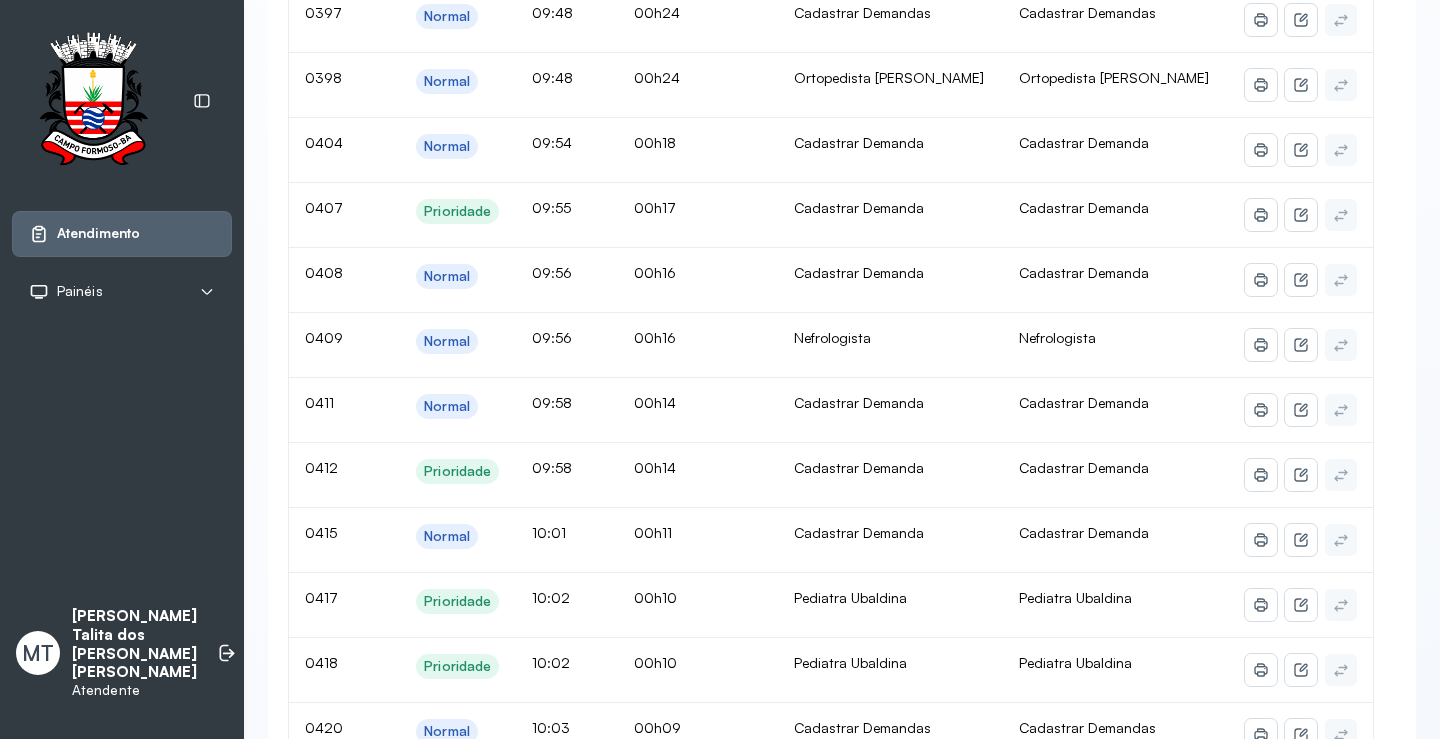 click on "Chamar próximo" at bounding box center [1142, -90] 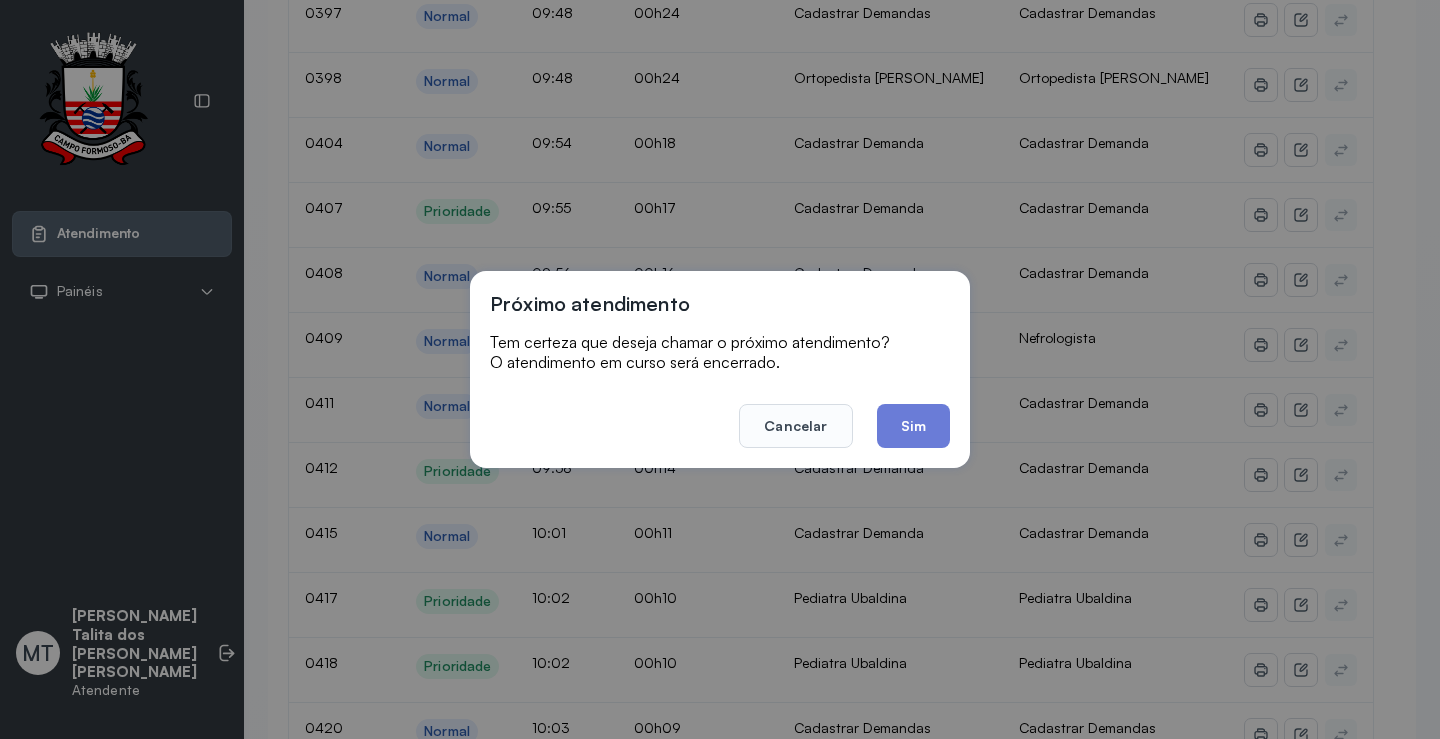 click on "Sim" 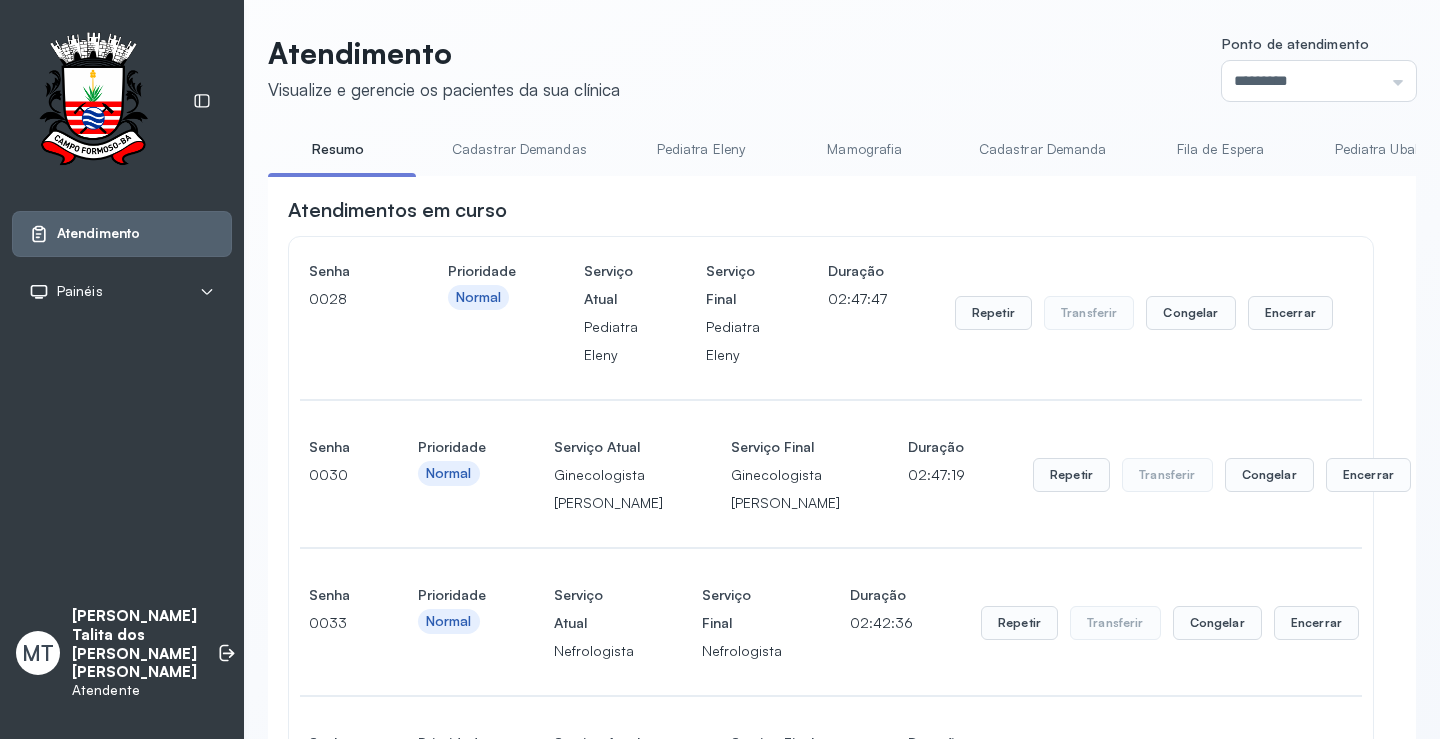 scroll, scrollTop: 4574, scrollLeft: 0, axis: vertical 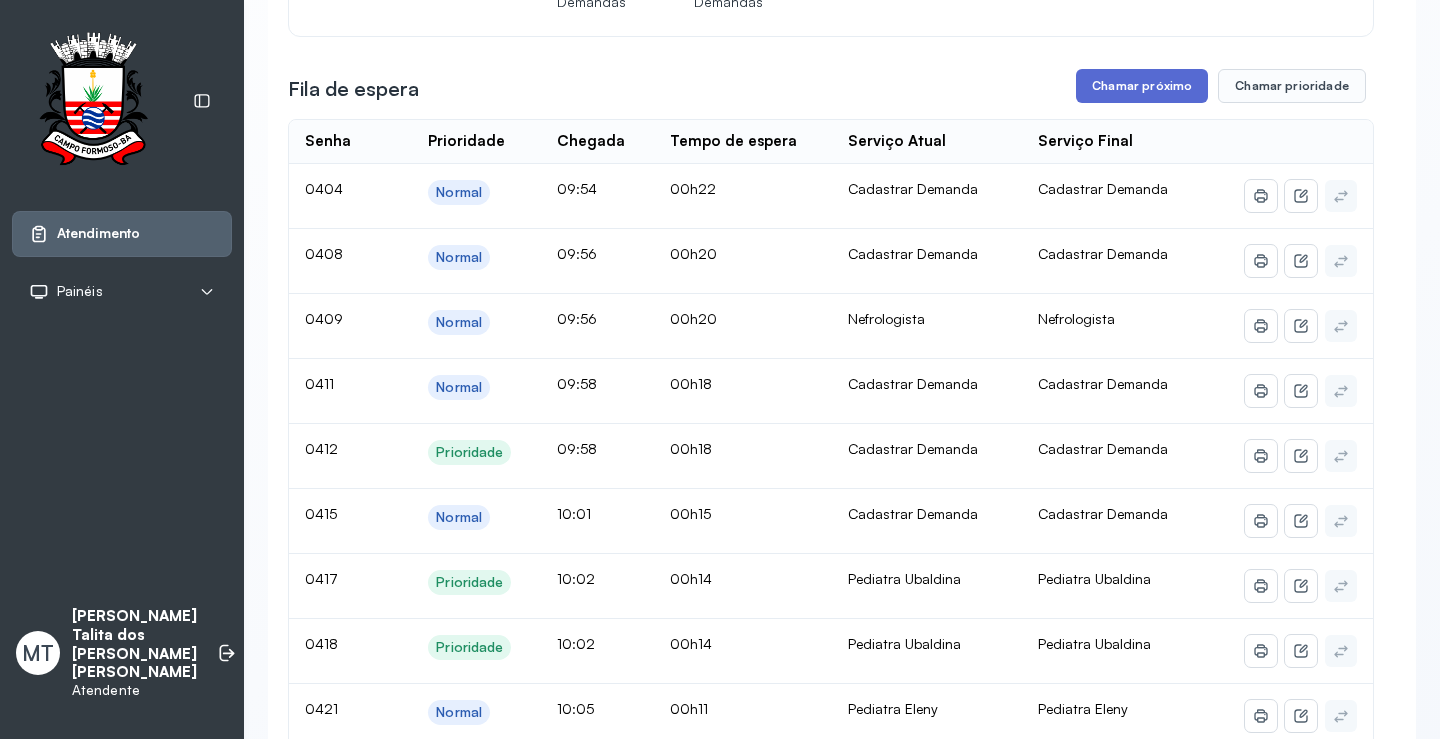 click on "Chamar próximo" at bounding box center (1142, 86) 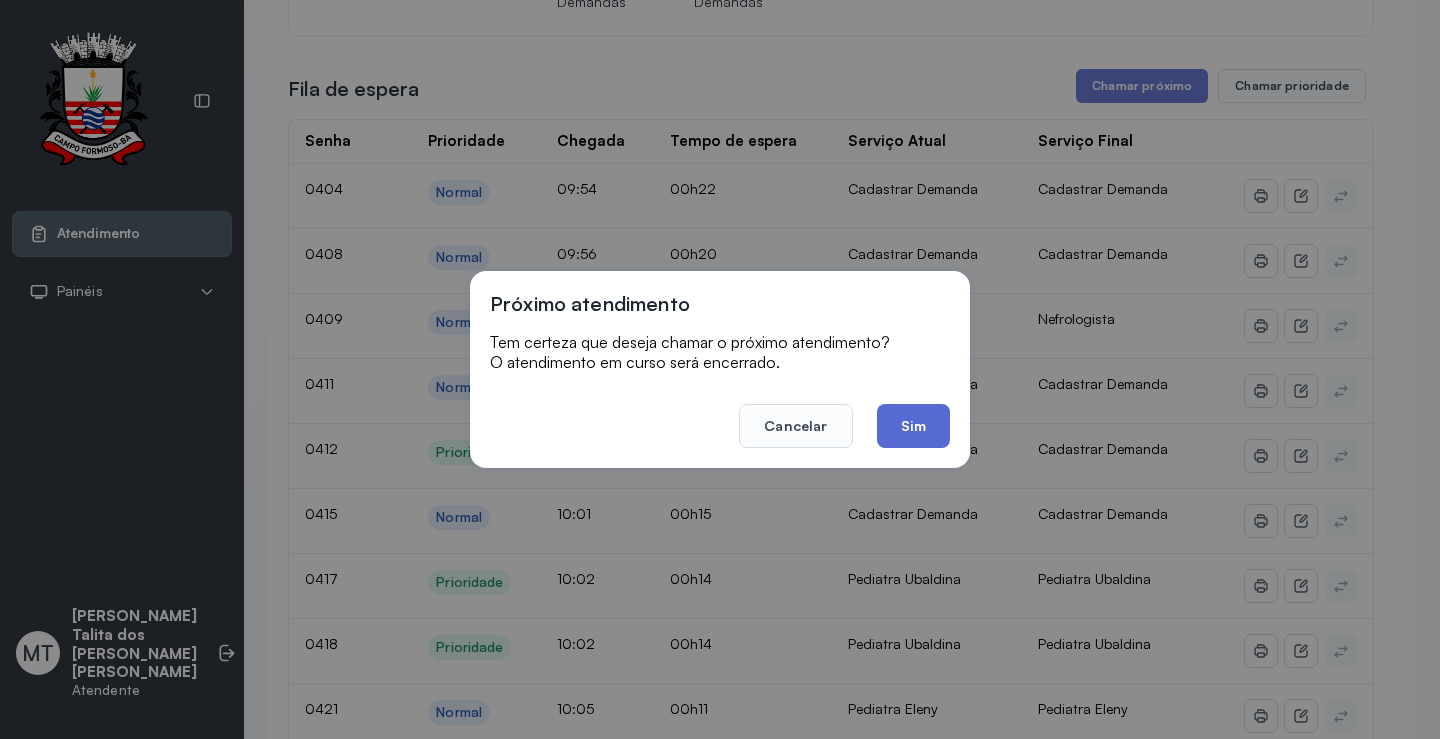 click on "Sim" 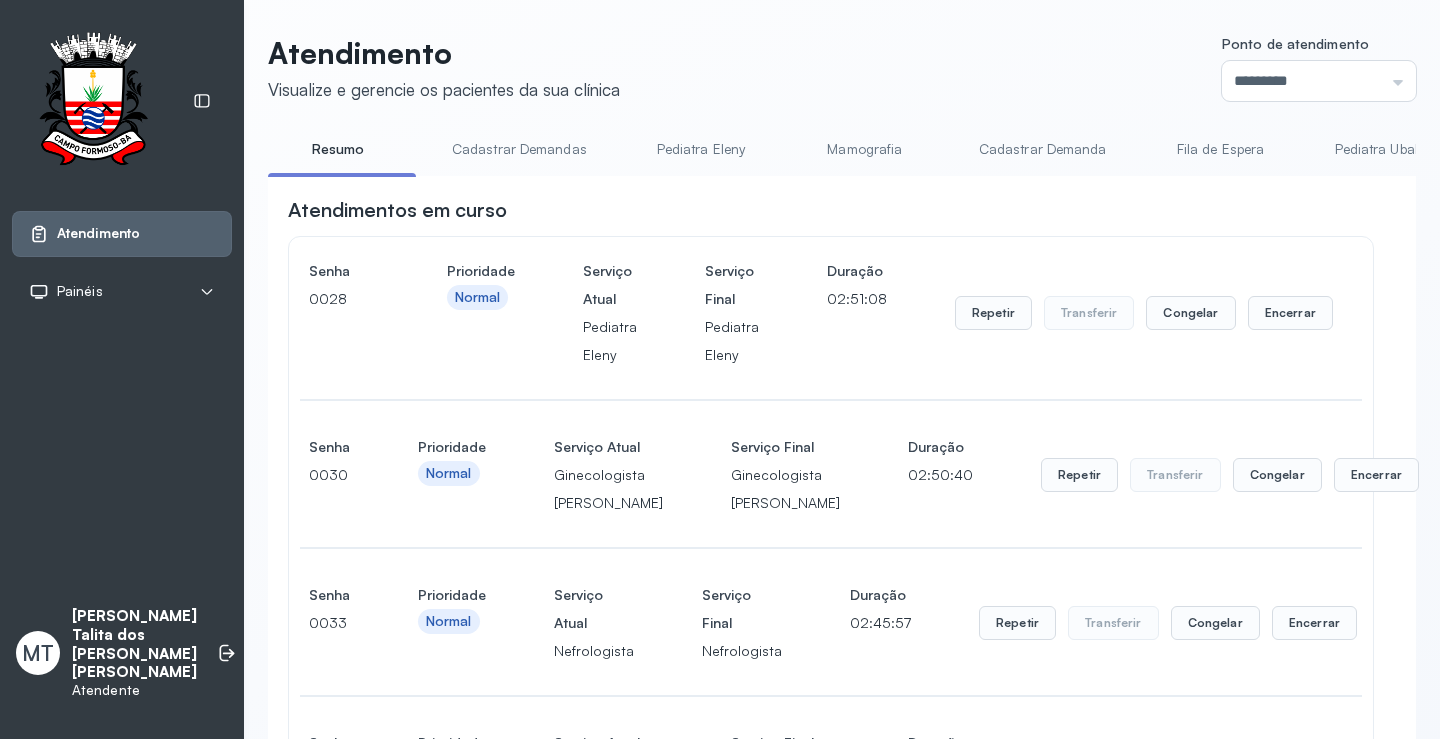 scroll, scrollTop: 4574, scrollLeft: 0, axis: vertical 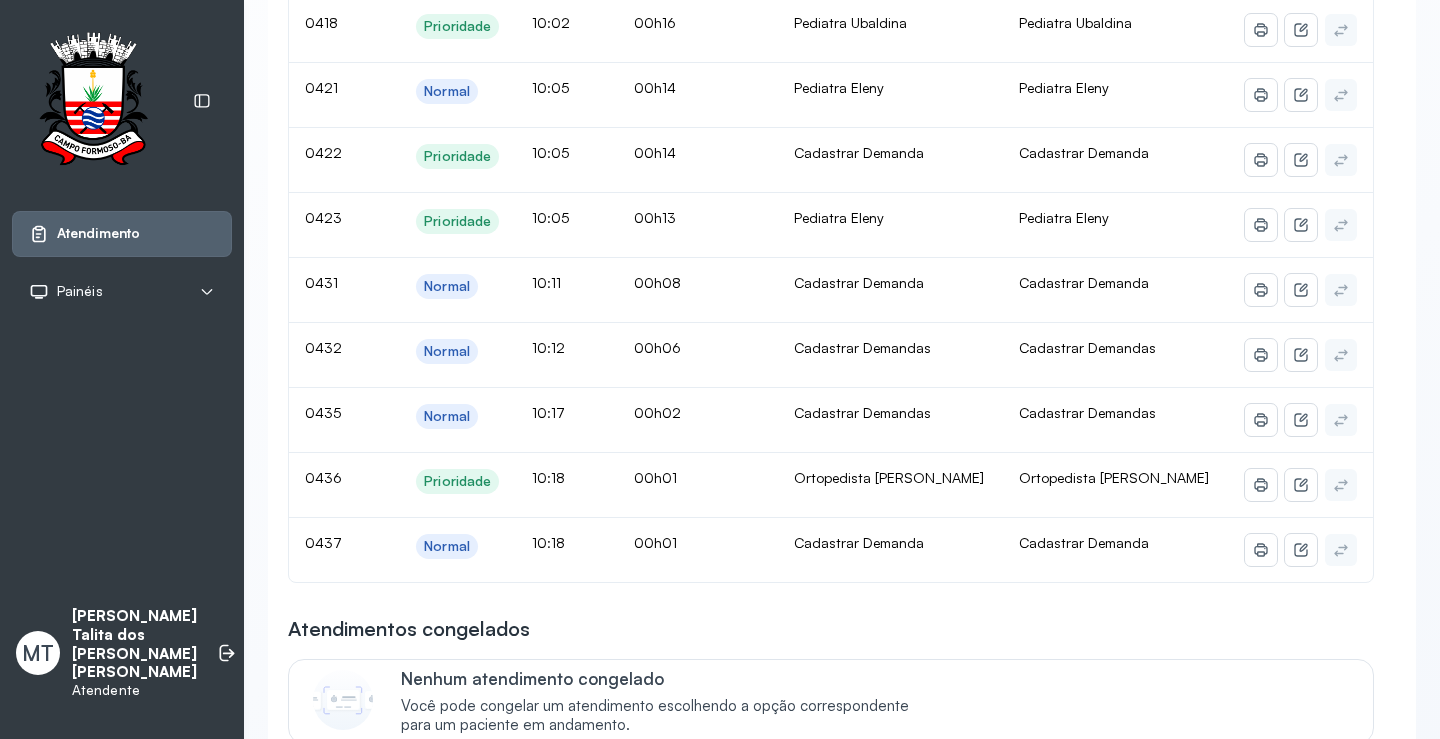click on "Chamar próximo" at bounding box center [1142, -210] 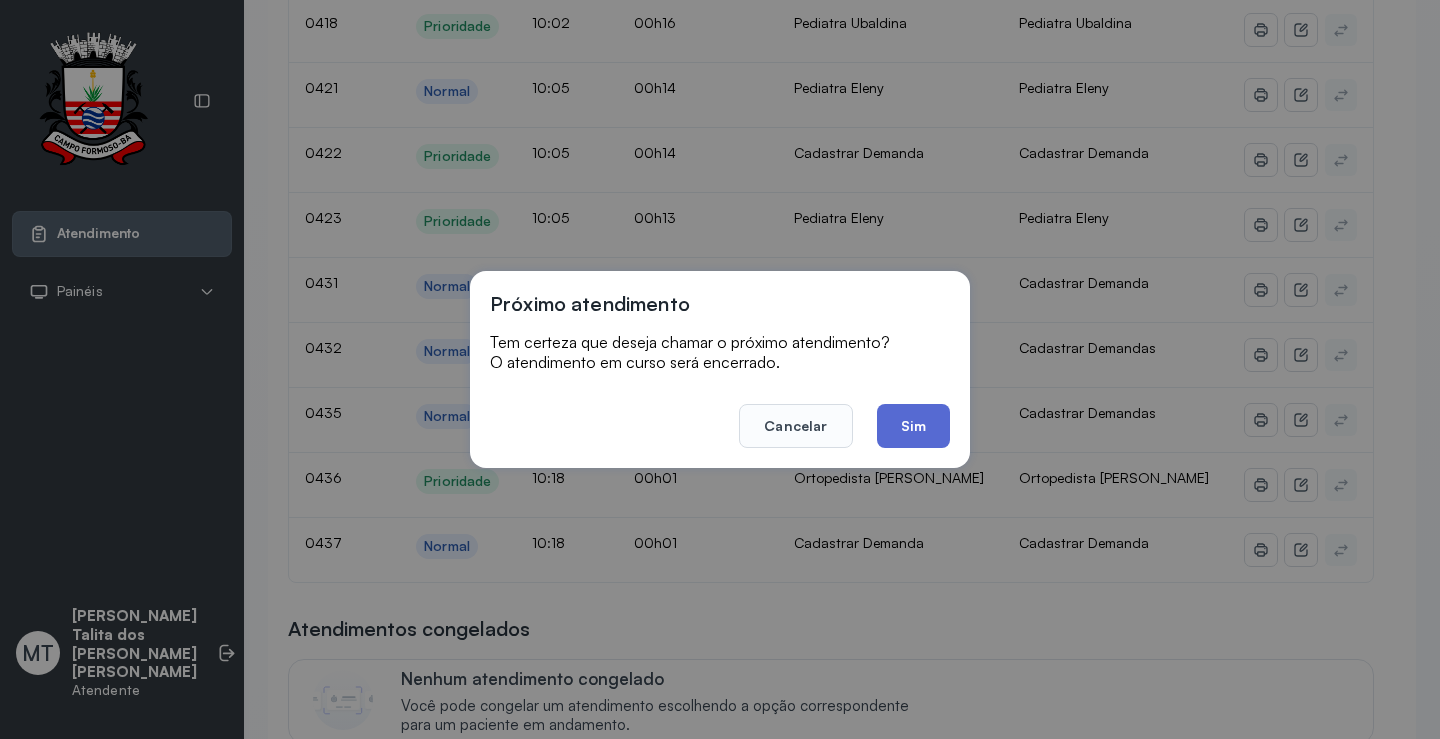 click on "Sim" 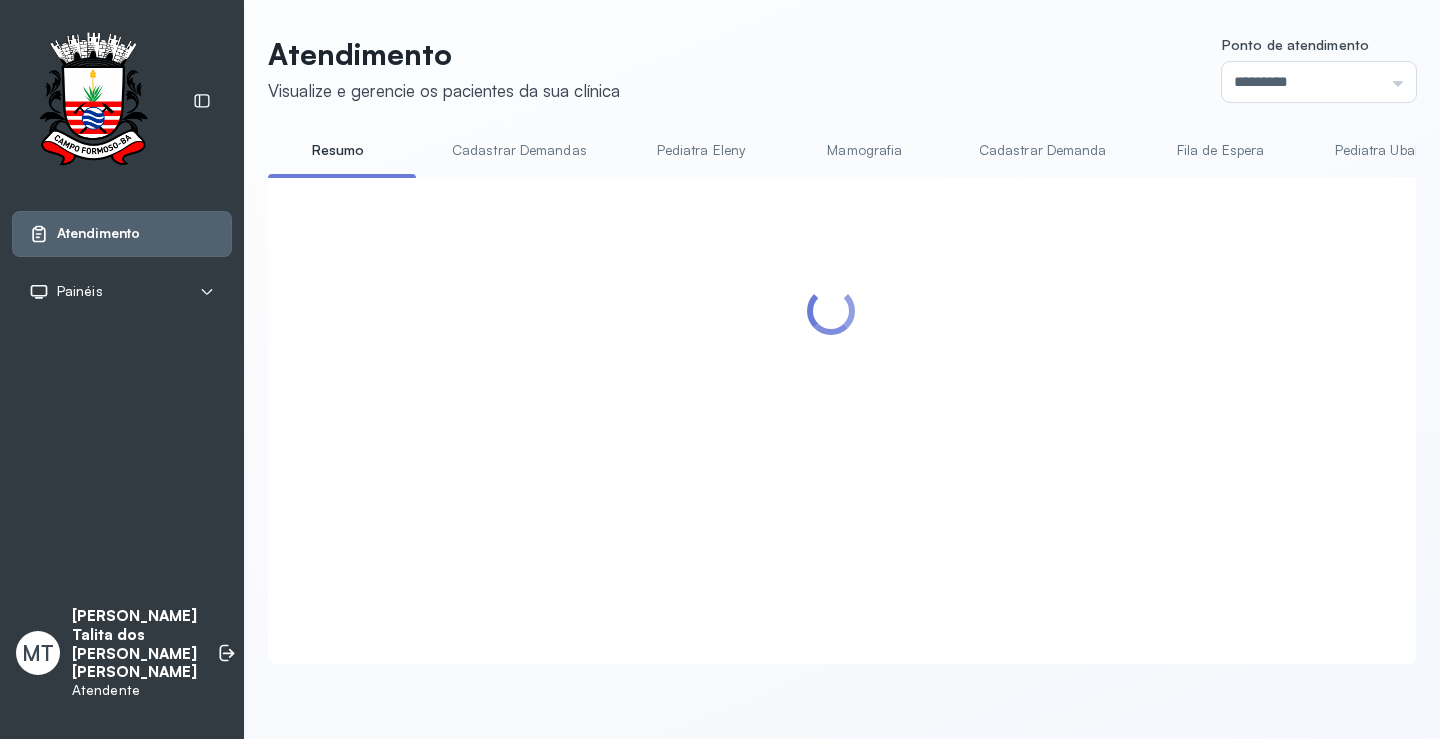 scroll, scrollTop: 4474, scrollLeft: 0, axis: vertical 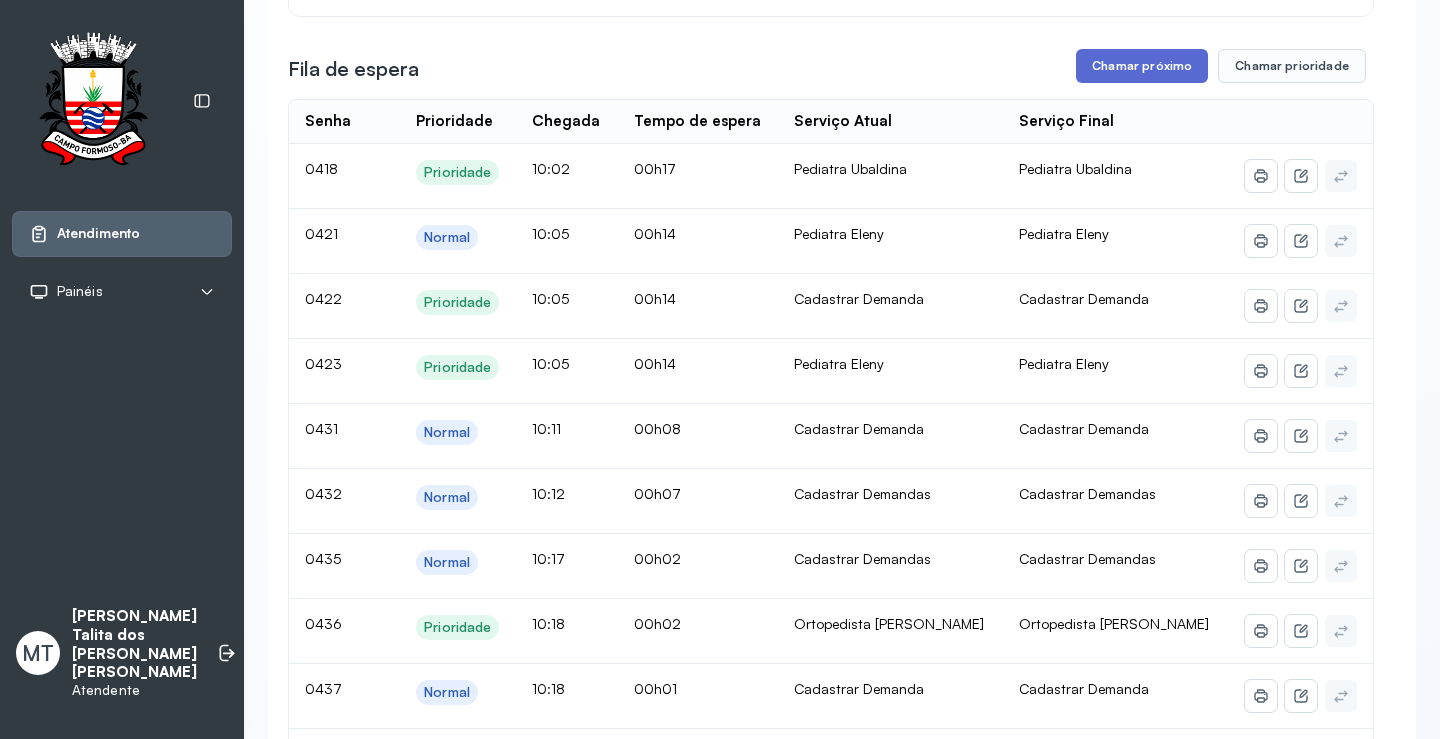 click on "Chamar próximo" at bounding box center [1142, 66] 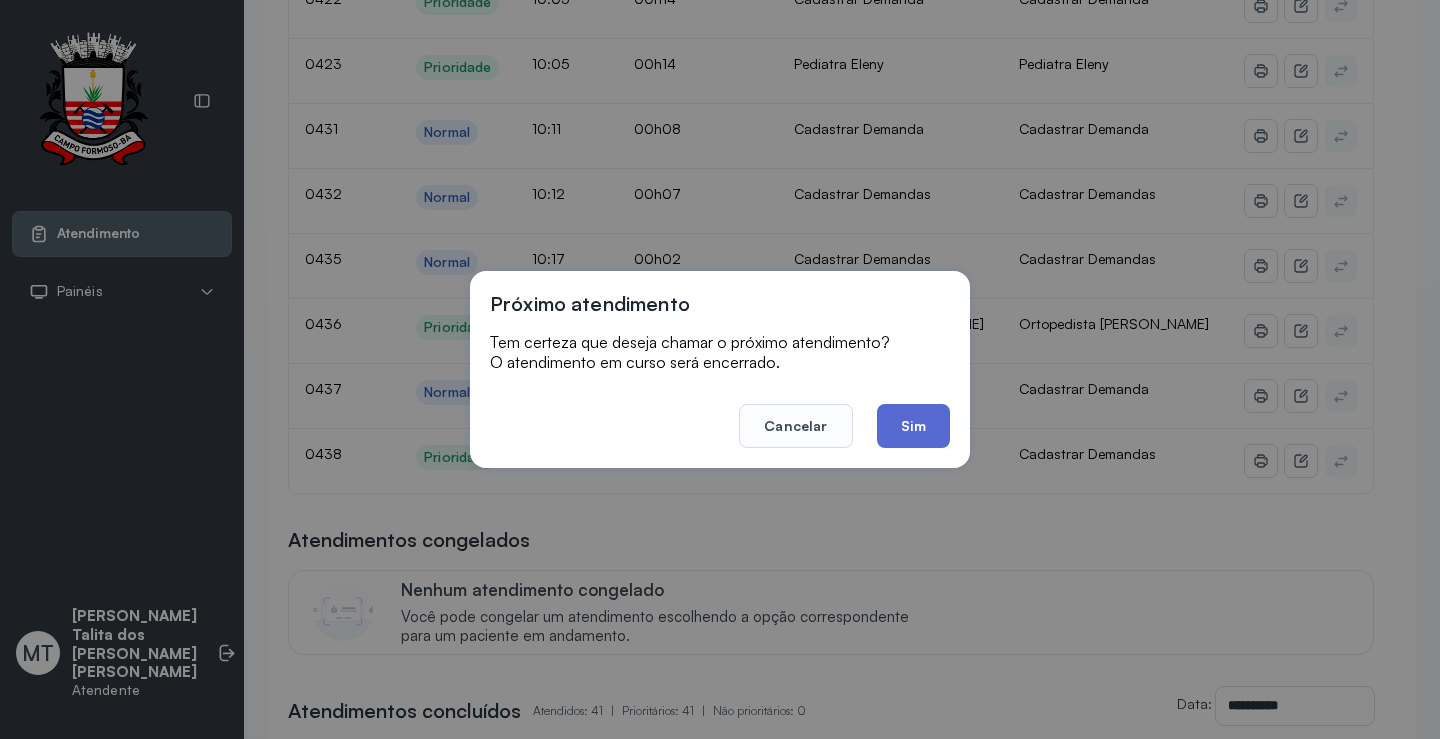 scroll, scrollTop: 1, scrollLeft: 0, axis: vertical 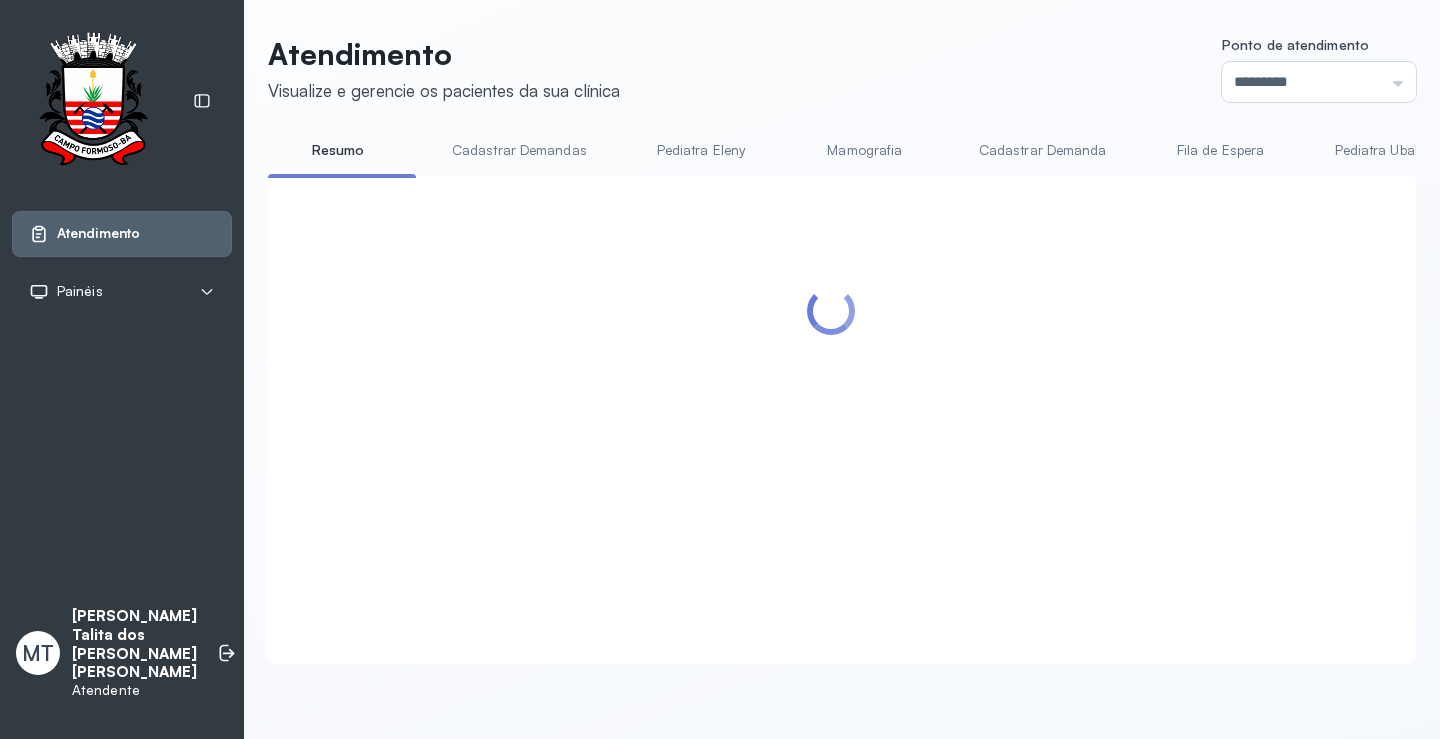 click at bounding box center [831, 396] 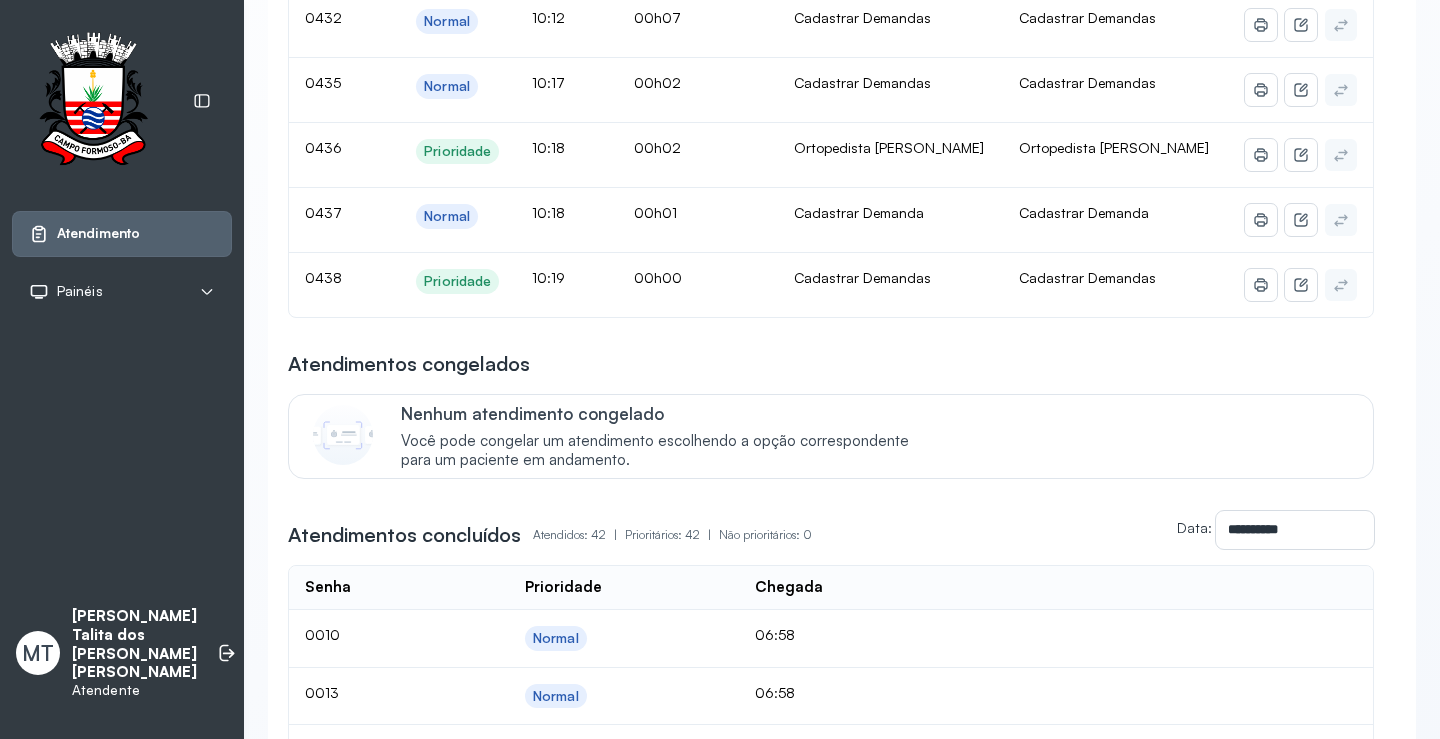 scroll, scrollTop: 4474, scrollLeft: 0, axis: vertical 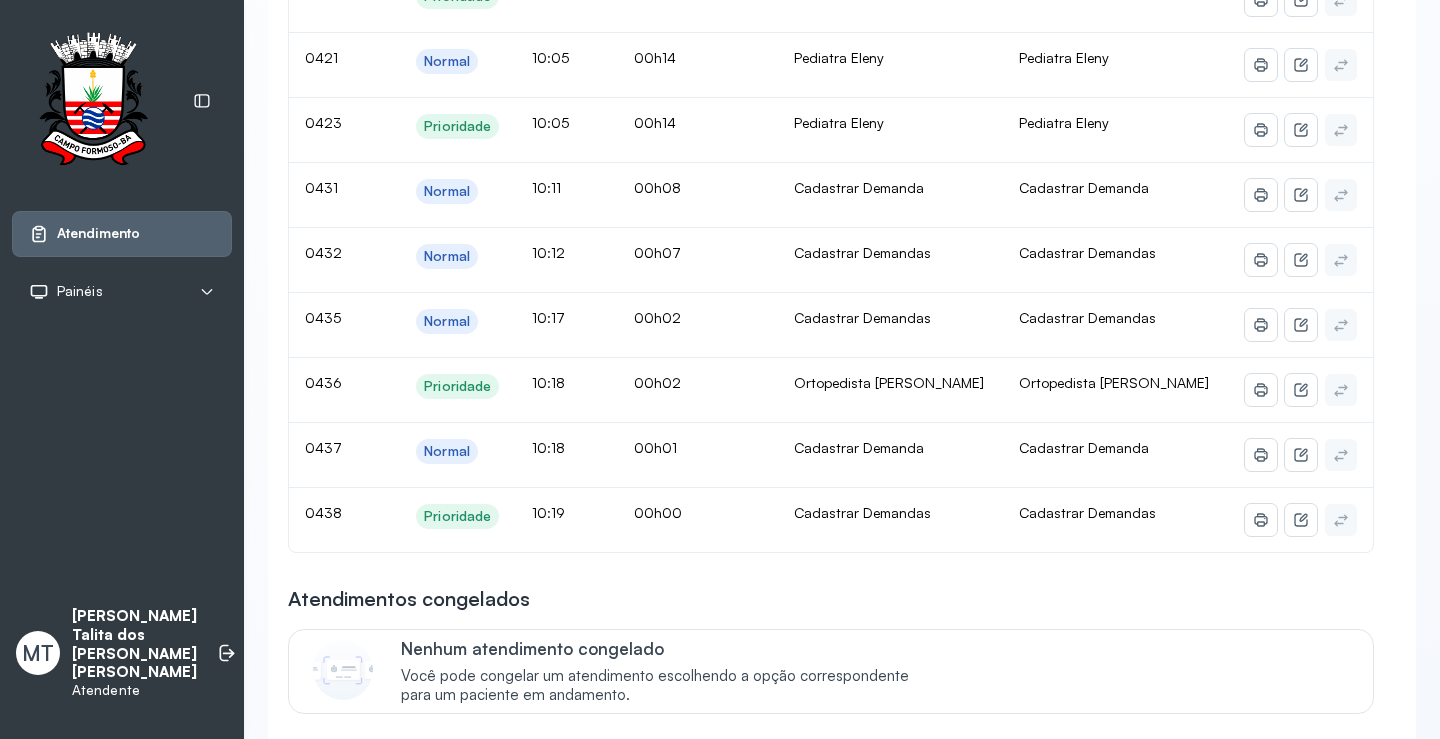 click on "Chamar próximo" at bounding box center [1142, -110] 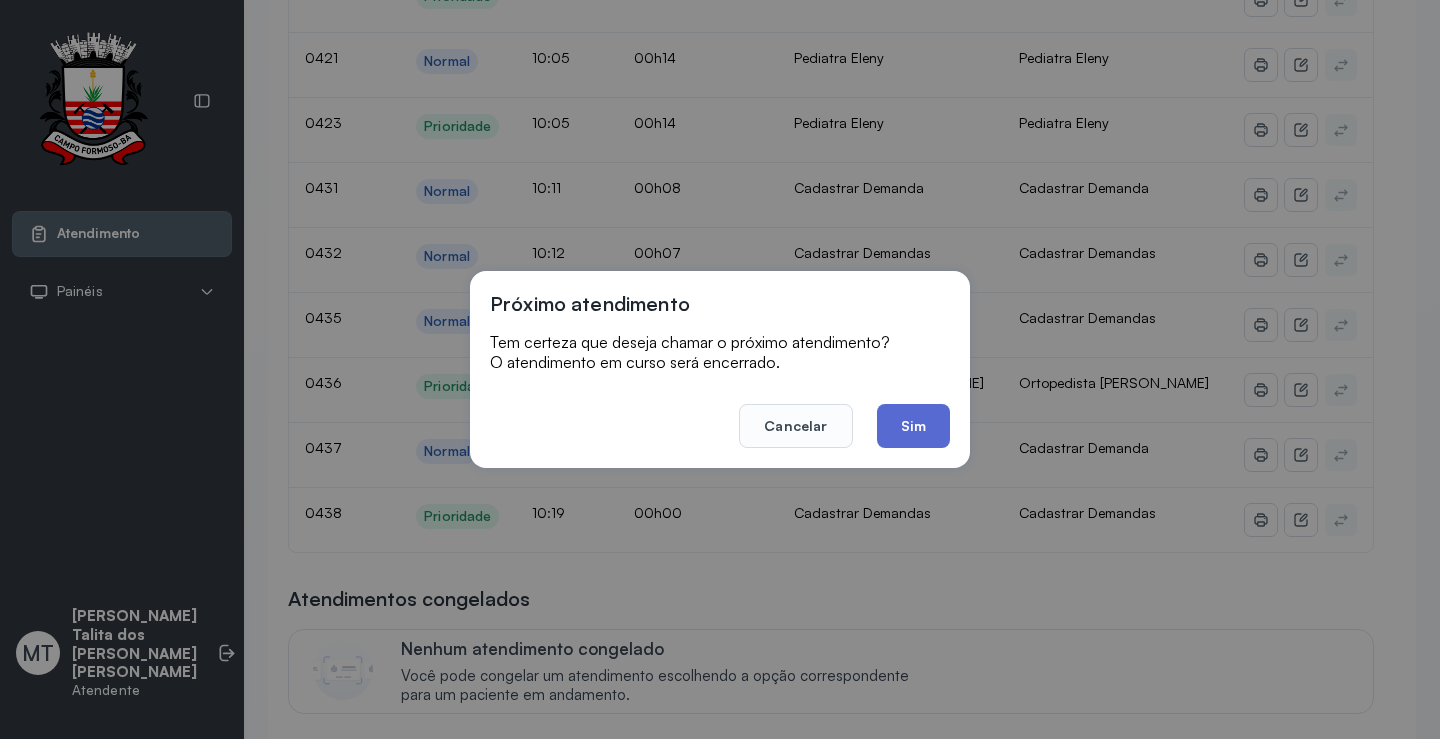 click on "Sim" 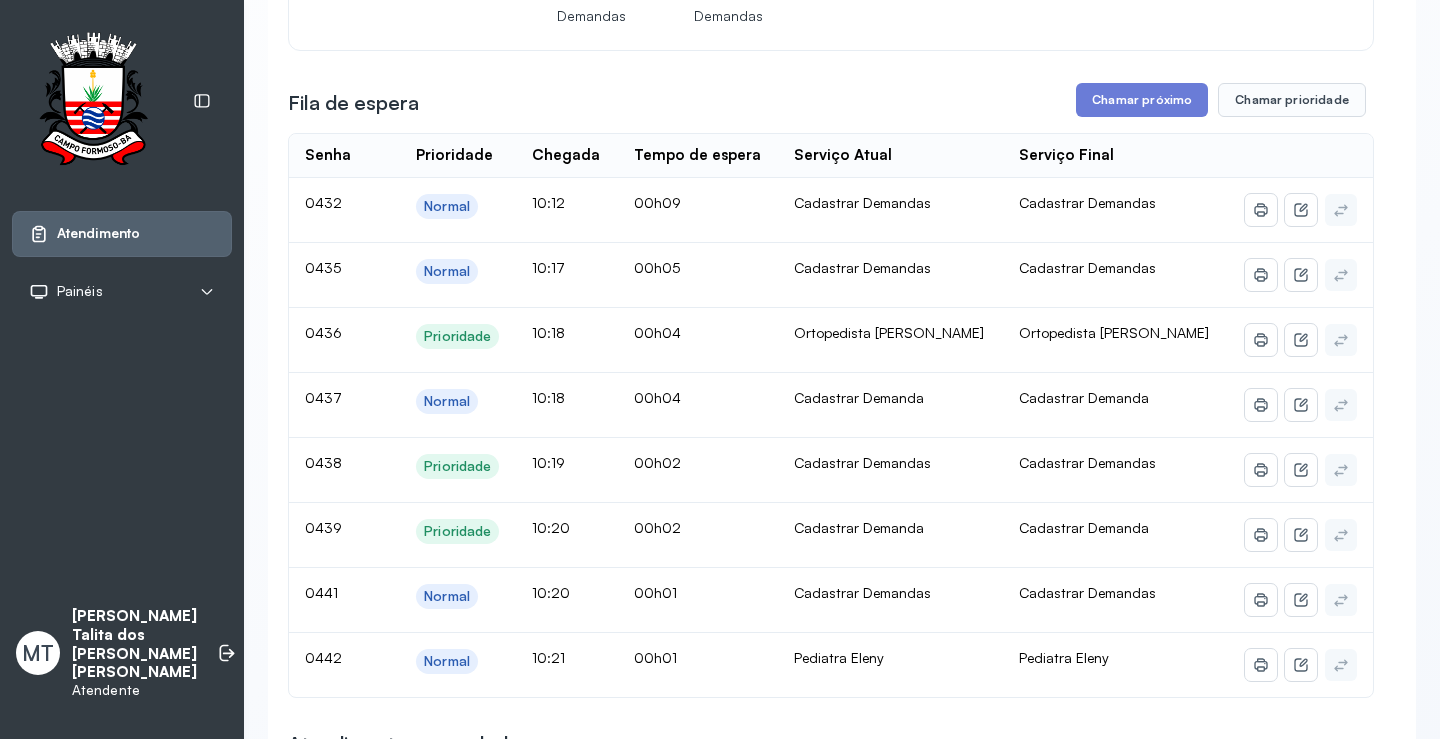 scroll, scrollTop: 4374, scrollLeft: 0, axis: vertical 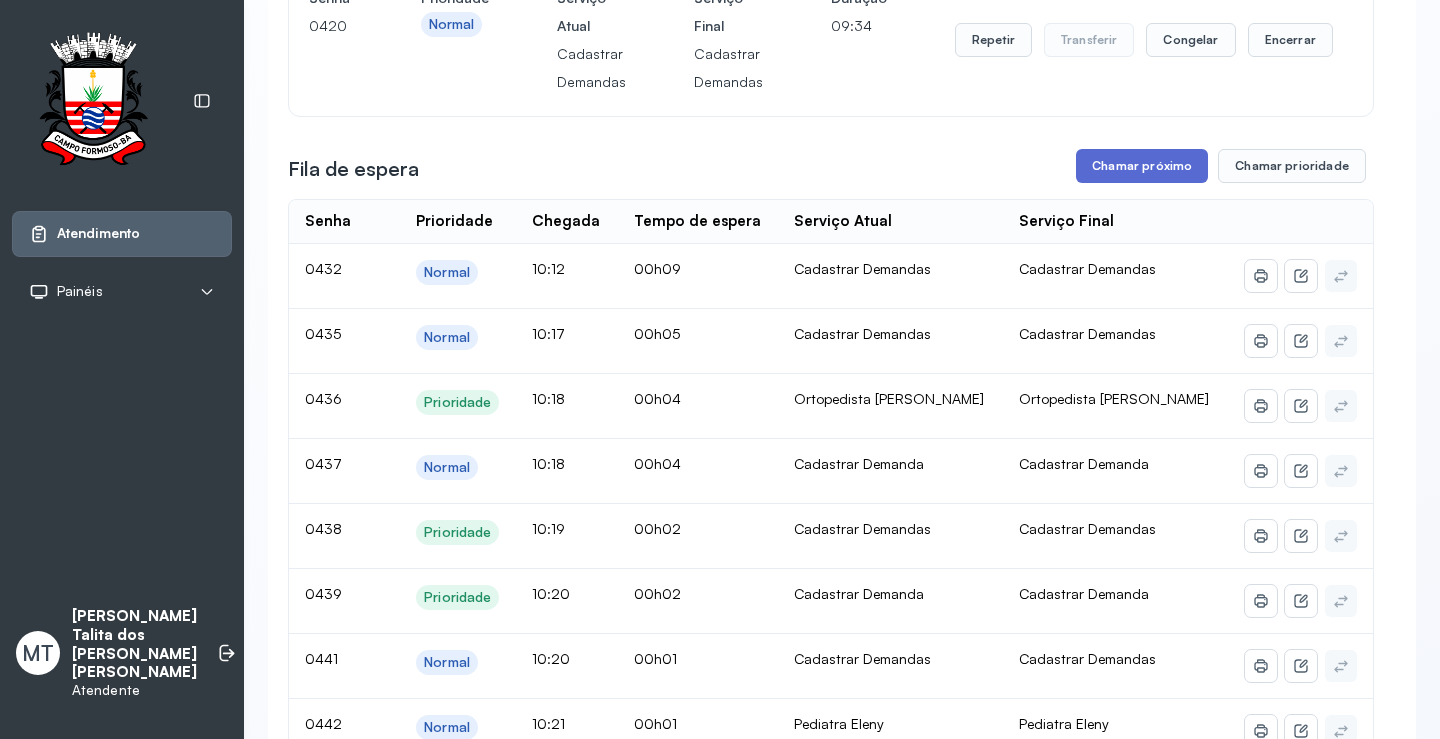 click on "Chamar próximo" at bounding box center [1142, 166] 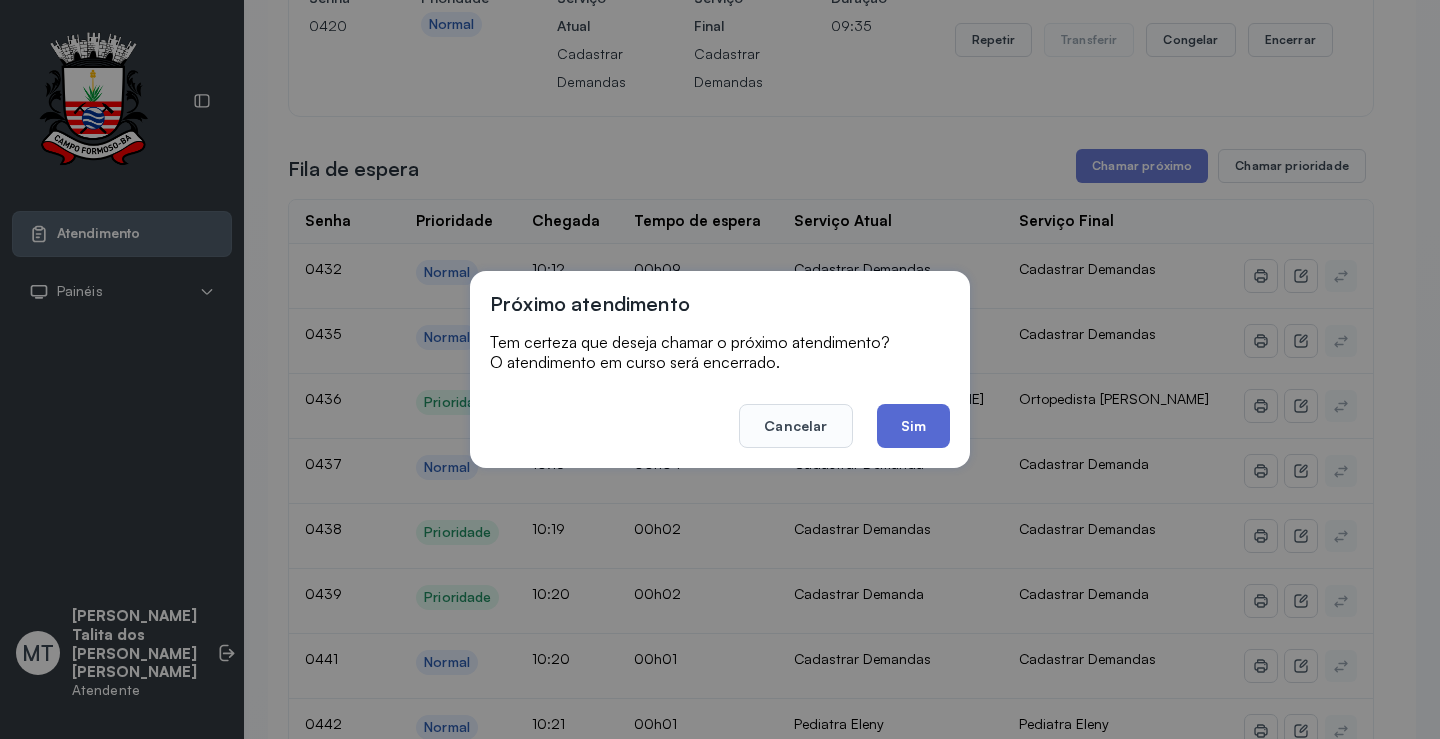 click on "Sim" 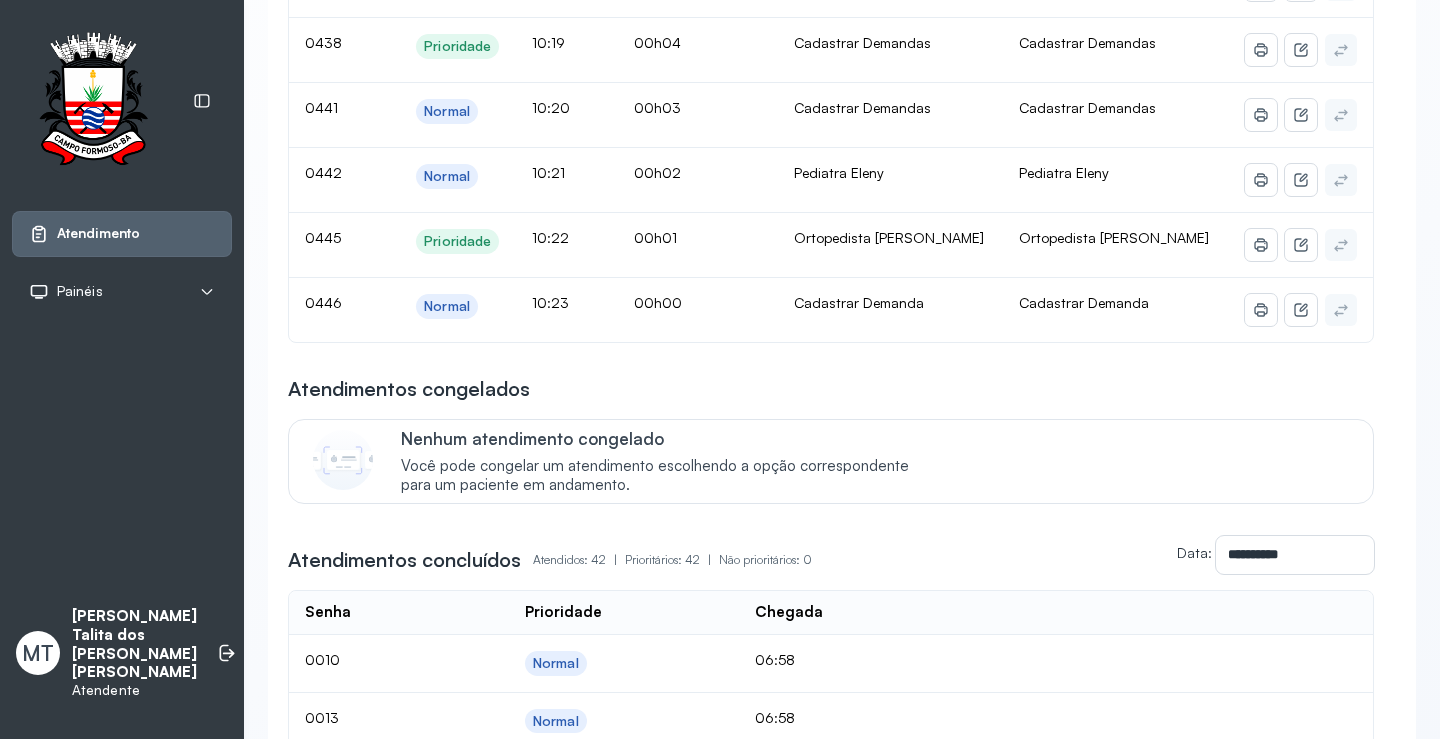 scroll, scrollTop: 4874, scrollLeft: 0, axis: vertical 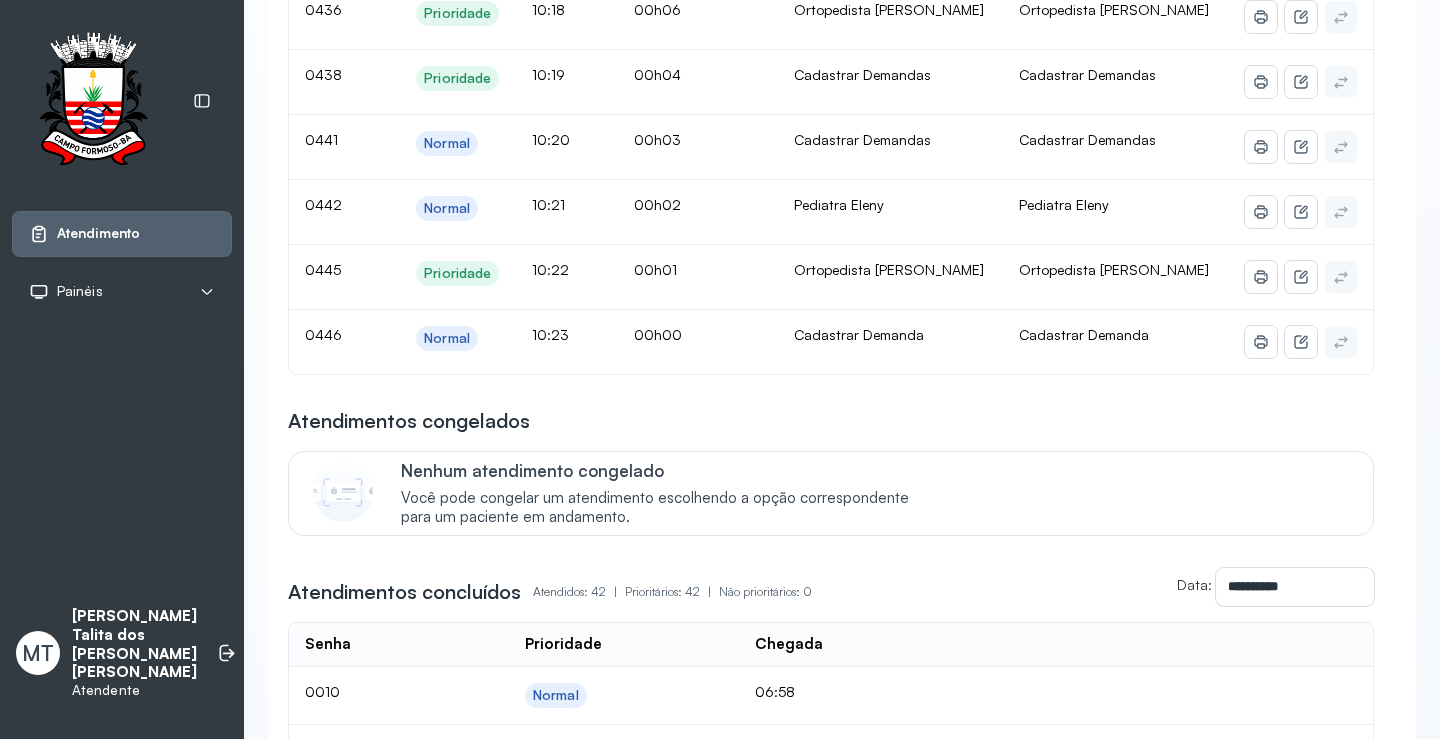 click on "Chamar próximo" at bounding box center (1142, -158) 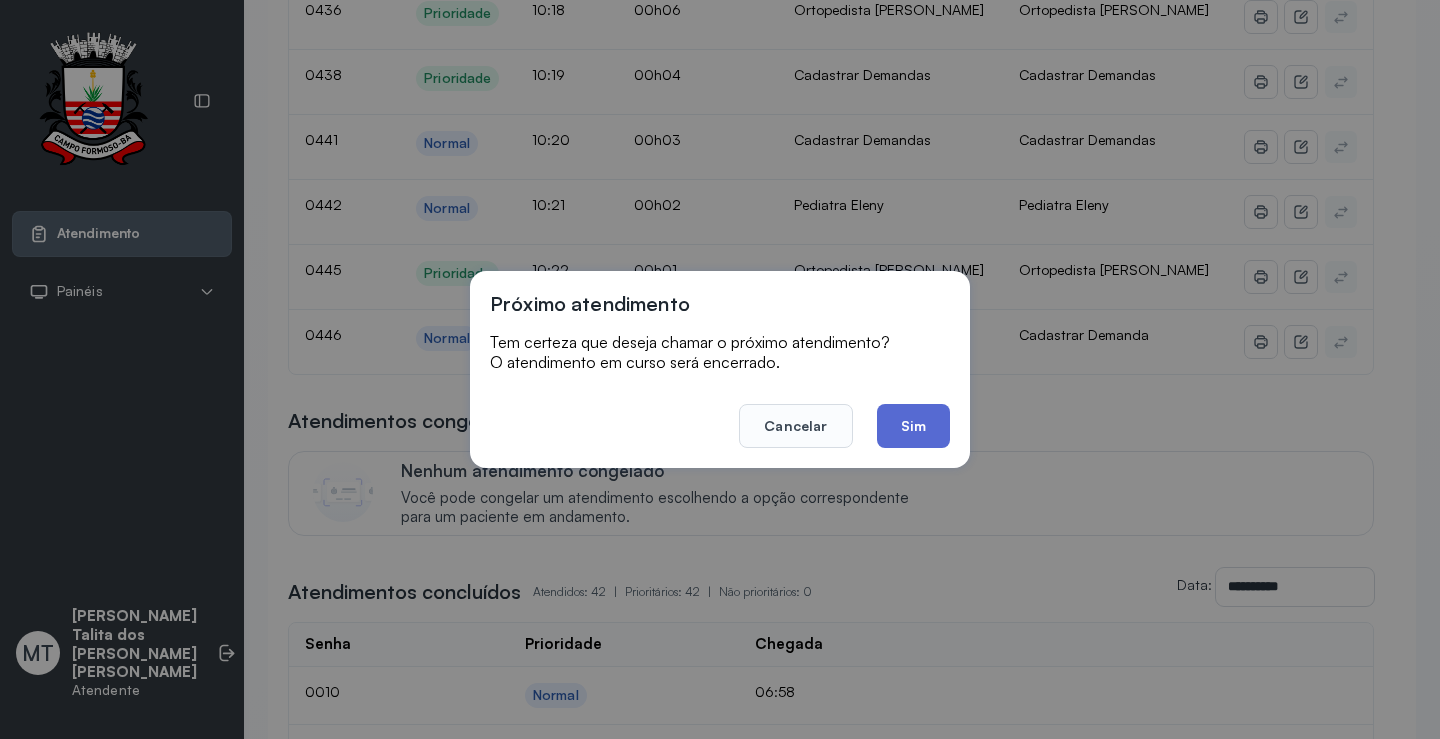 click on "Sim" 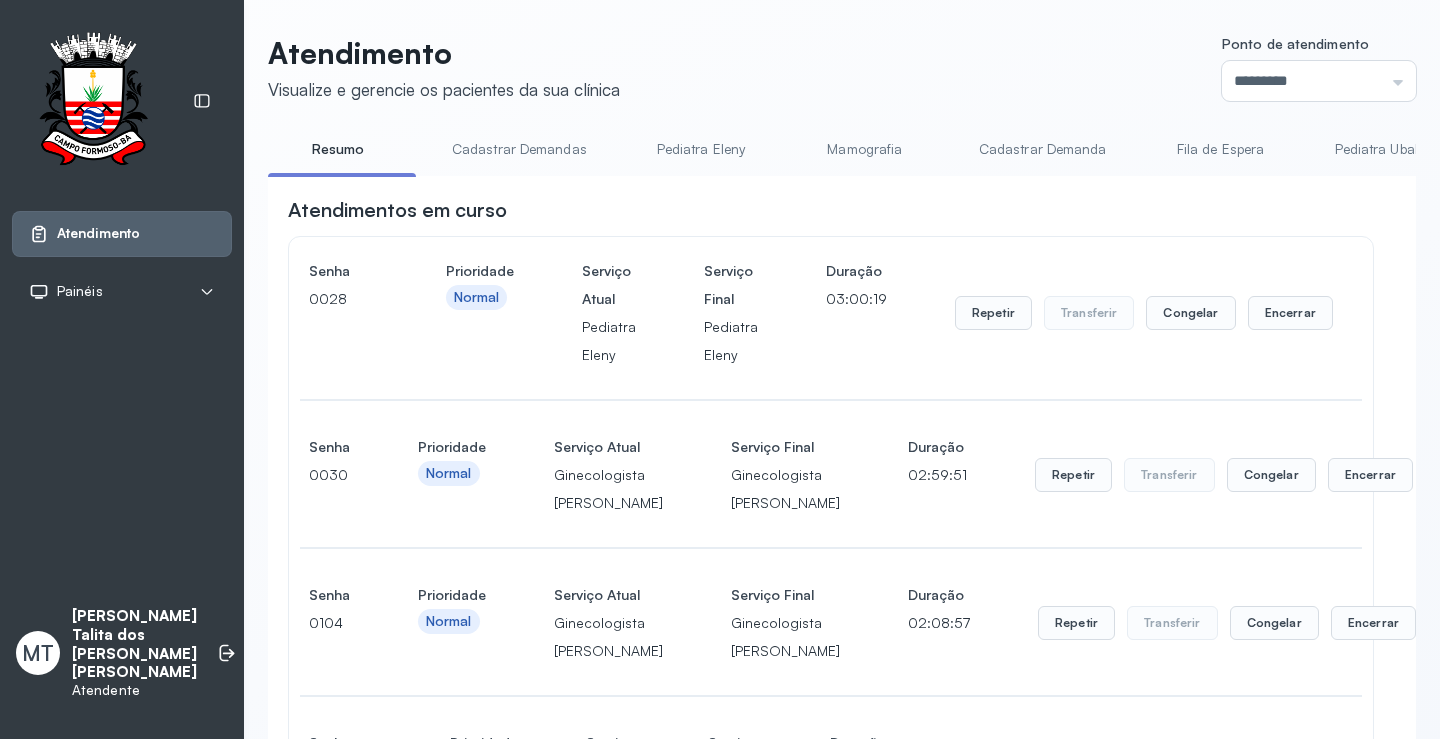 scroll, scrollTop: 5074, scrollLeft: 0, axis: vertical 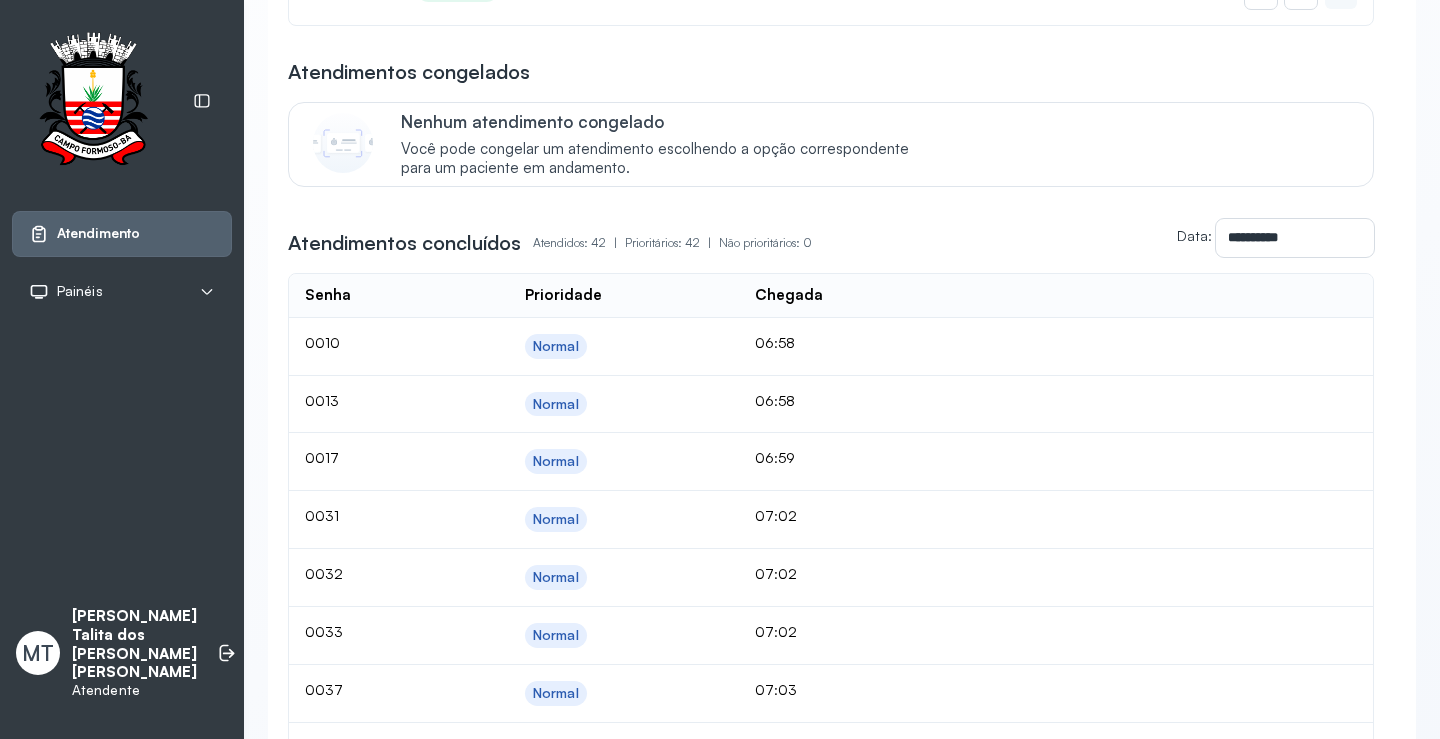 click on "Chamar próximo" at bounding box center [1142, -182] 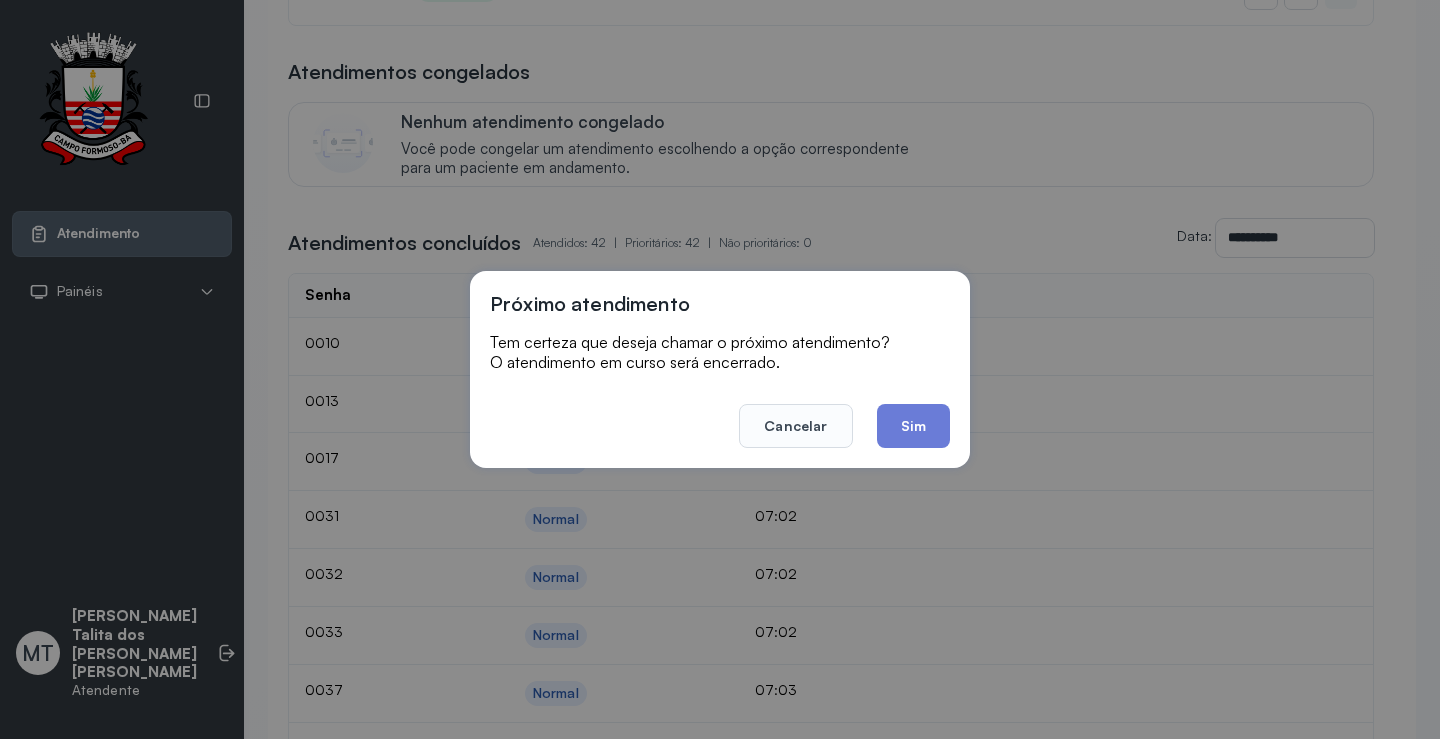 click on "Próximo atendimento Tem certeza que deseja chamar o próximo atendimento?  O atendimento em curso será encerrado.  Cancelar Sim" at bounding box center (720, 369) 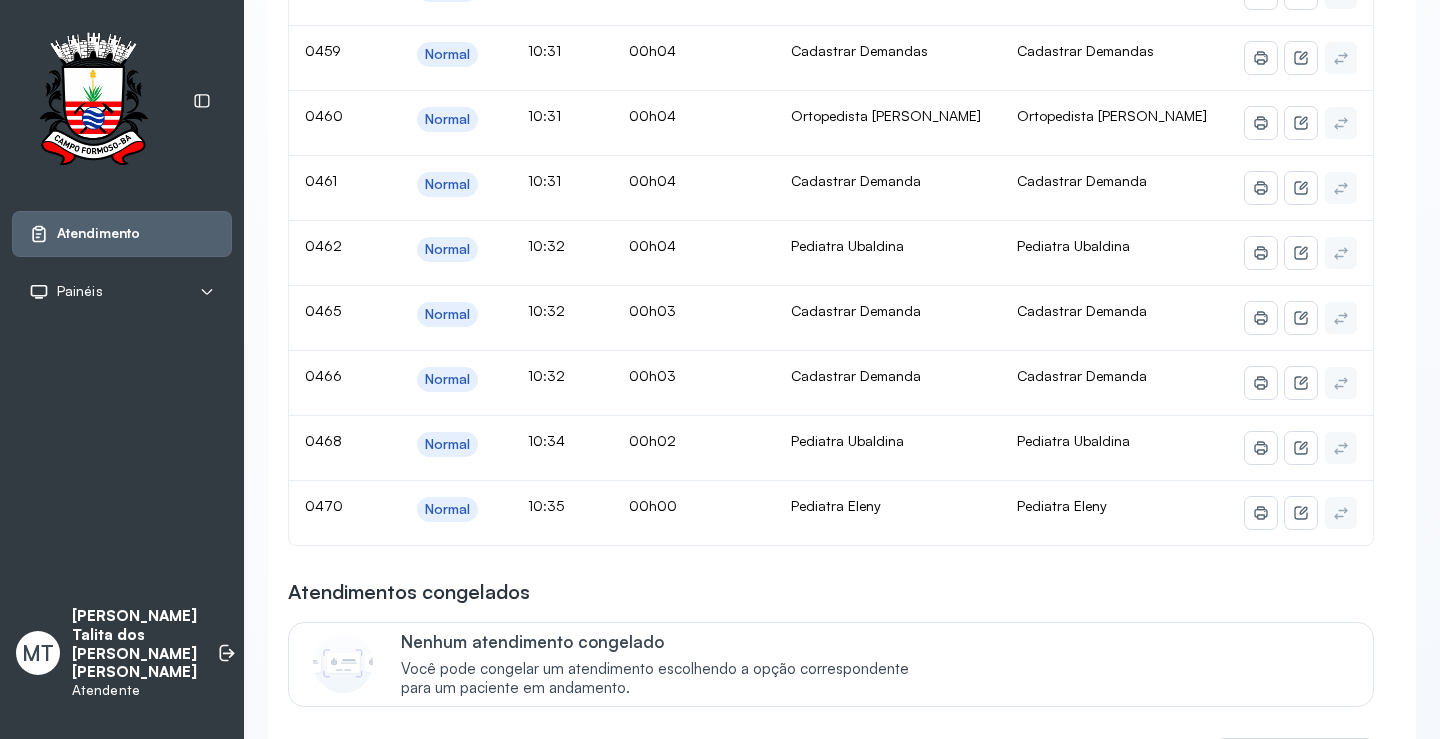 scroll, scrollTop: 5074, scrollLeft: 0, axis: vertical 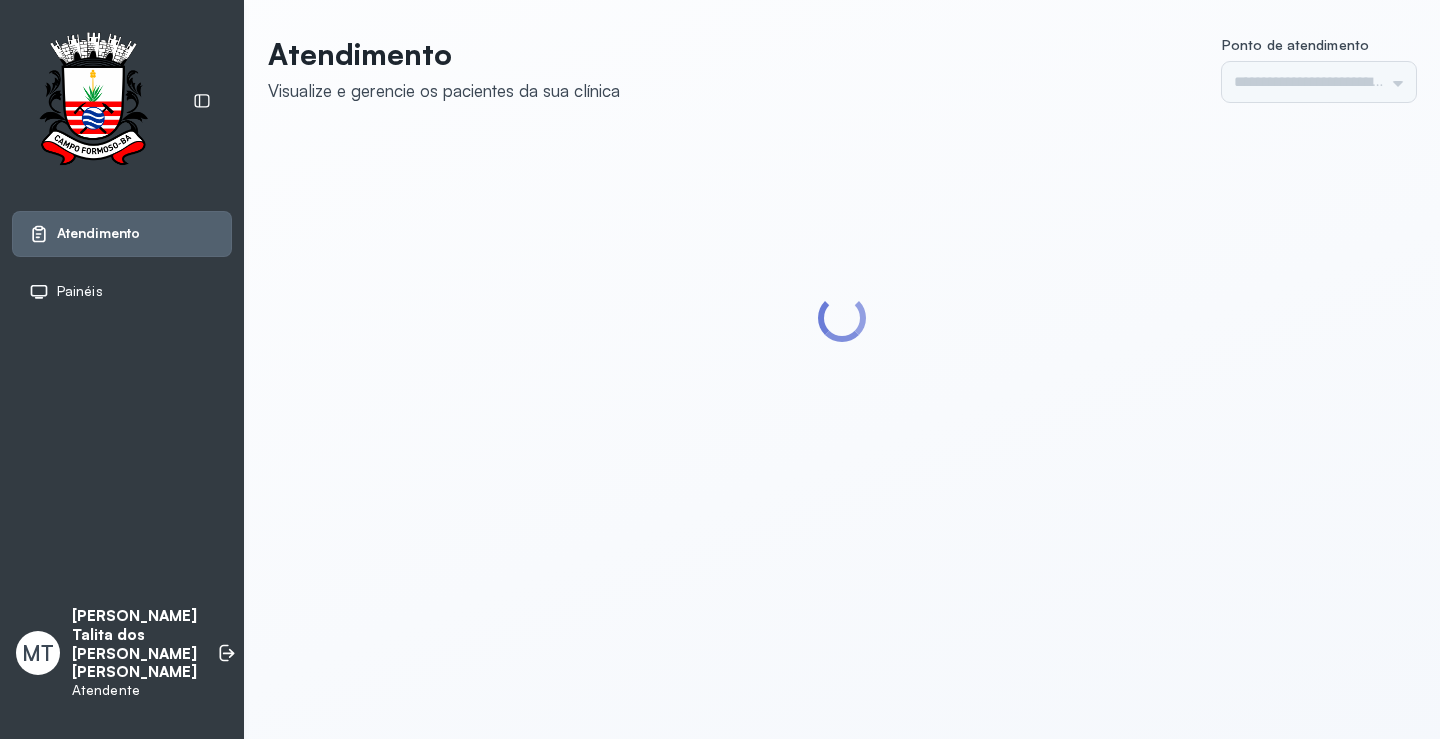 type on "*********" 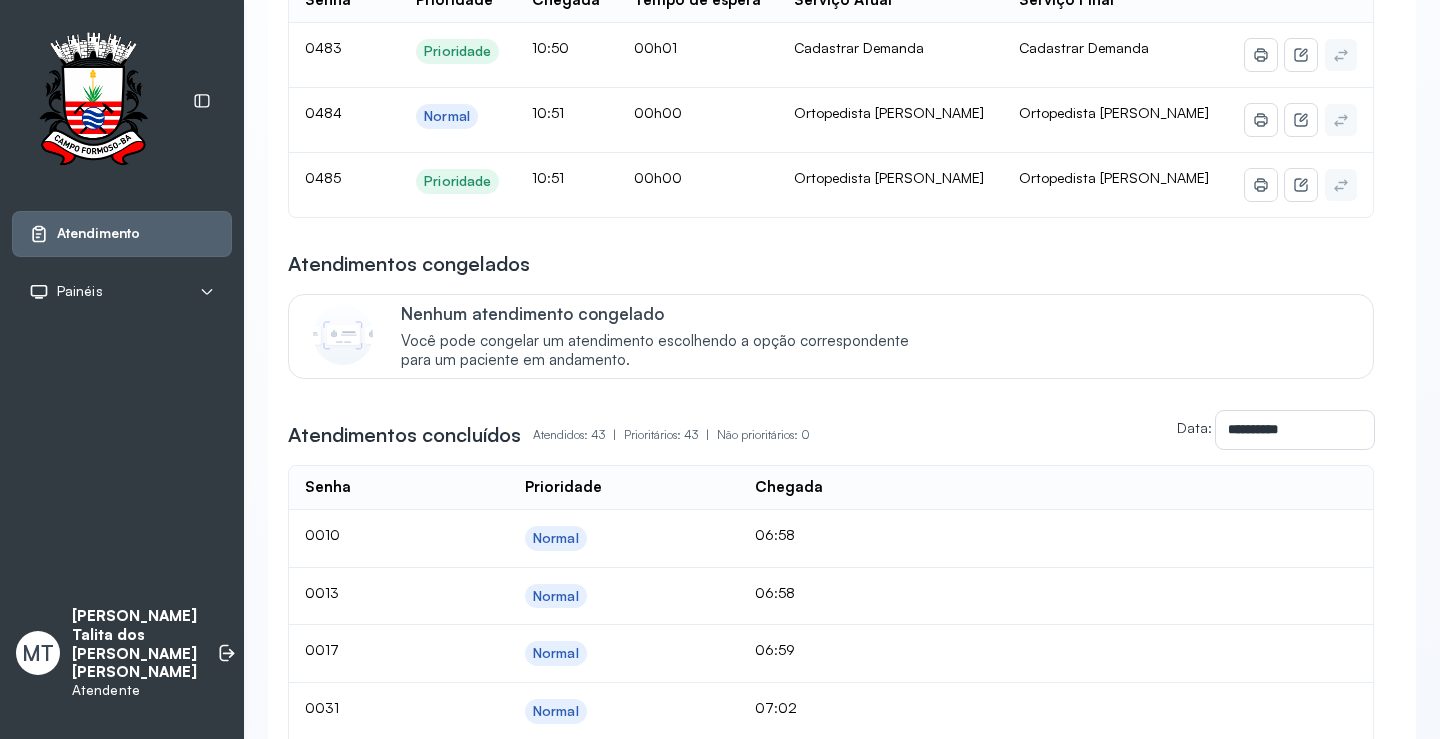 scroll, scrollTop: 4800, scrollLeft: 0, axis: vertical 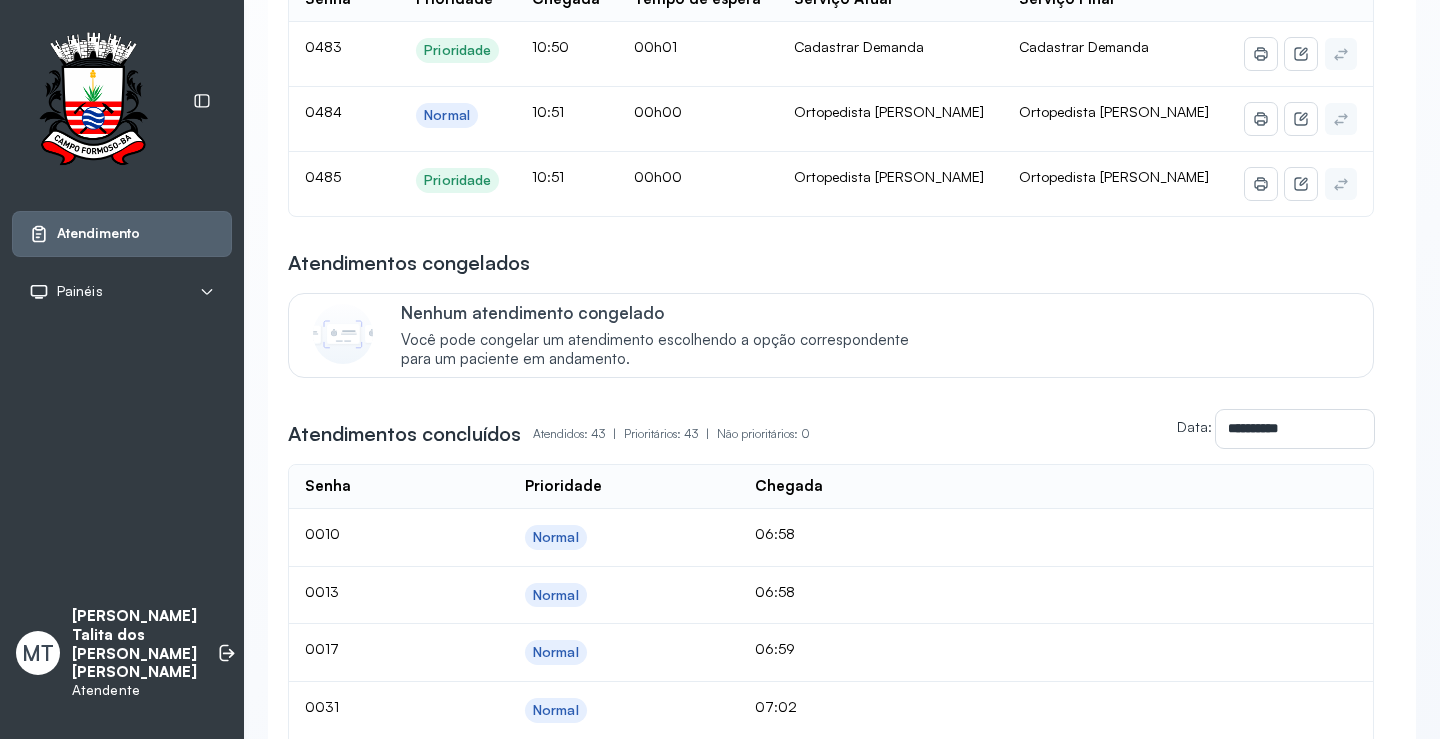 click on "Chamar próximo" at bounding box center [1142, -56] 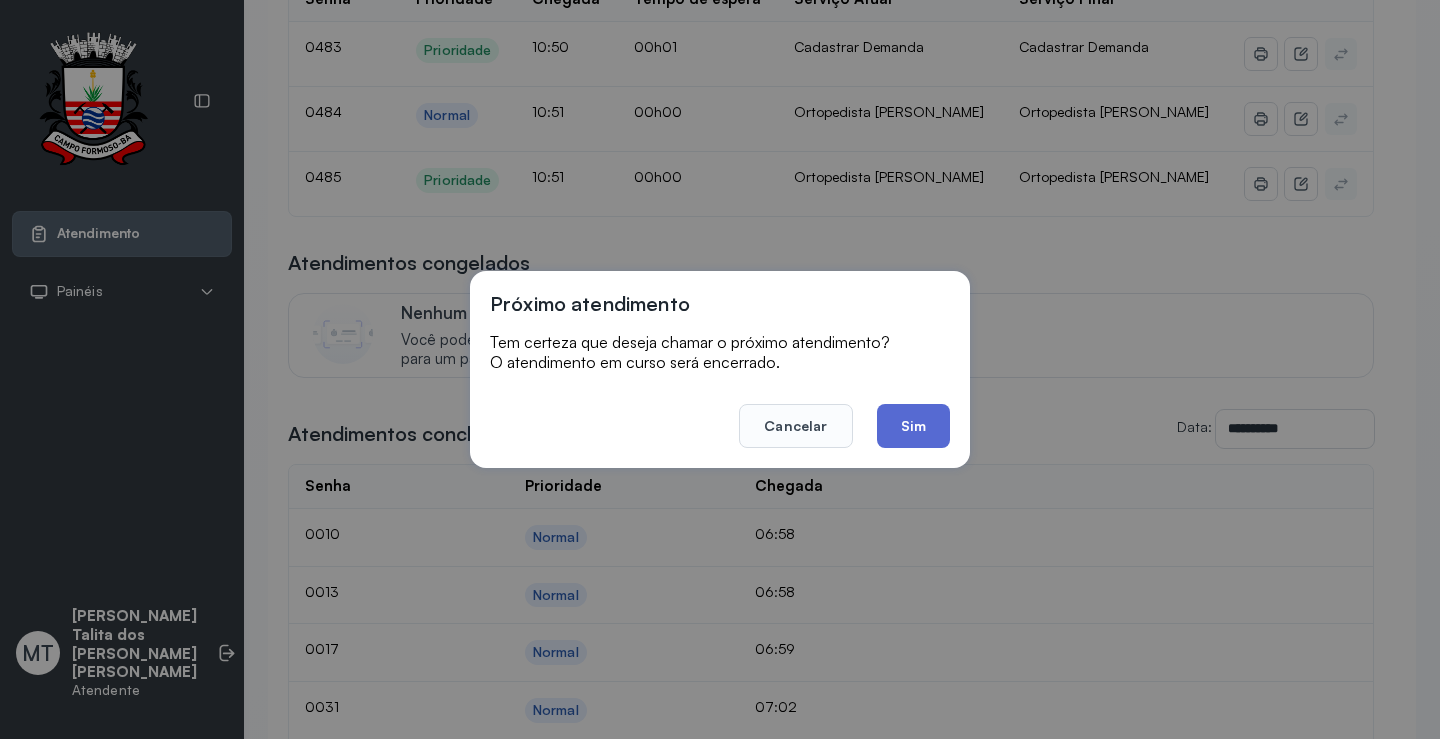 click on "Sim" 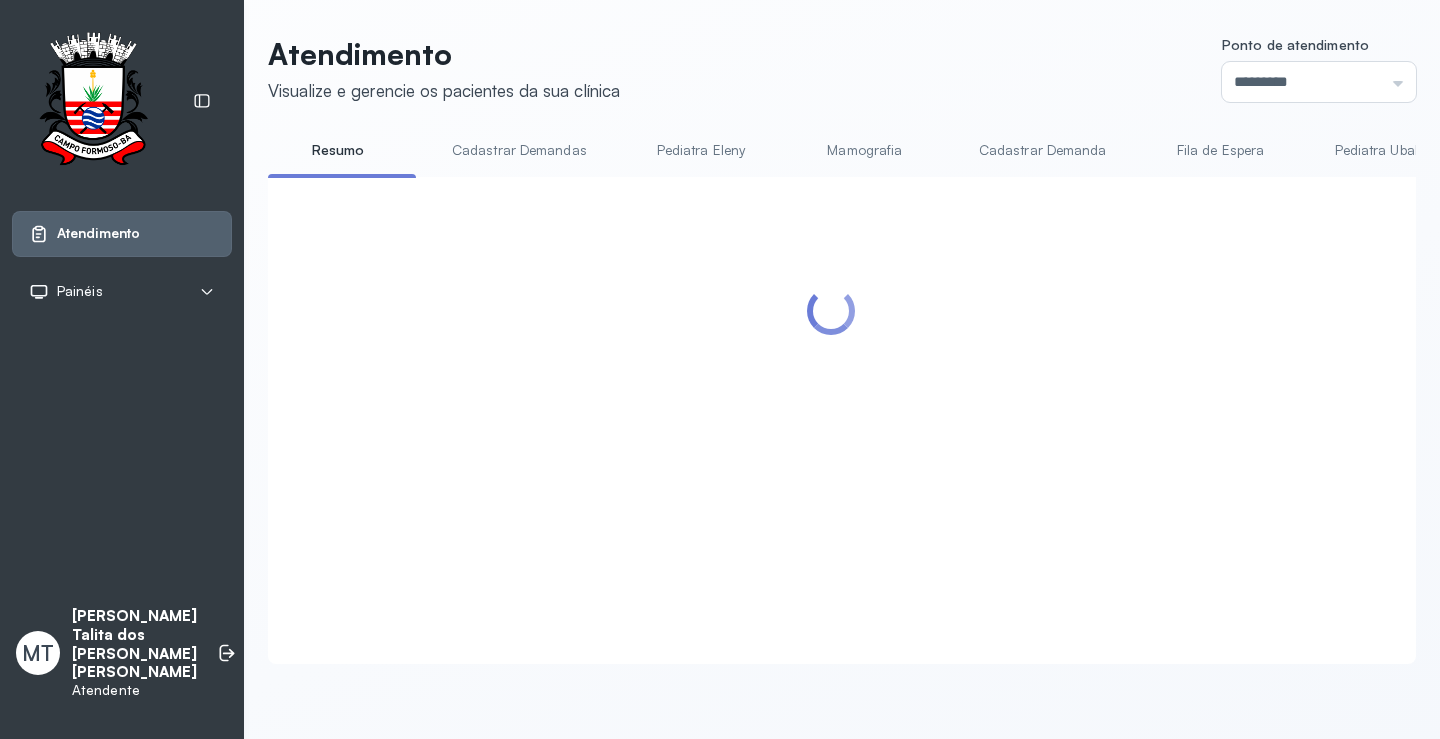 scroll, scrollTop: 1, scrollLeft: 0, axis: vertical 